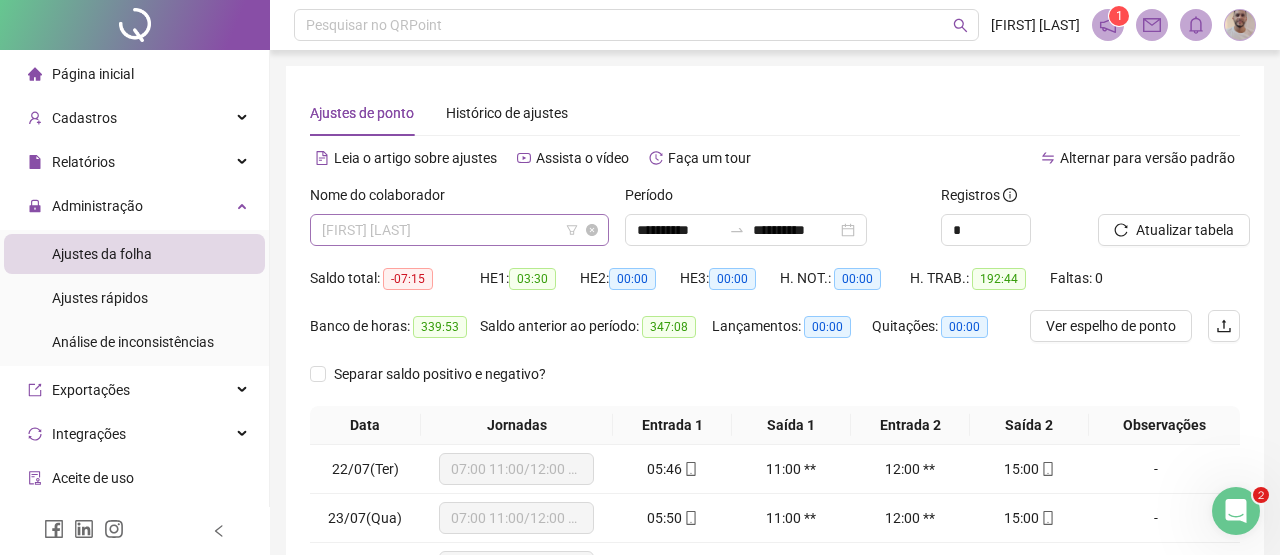 scroll, scrollTop: 0, scrollLeft: 0, axis: both 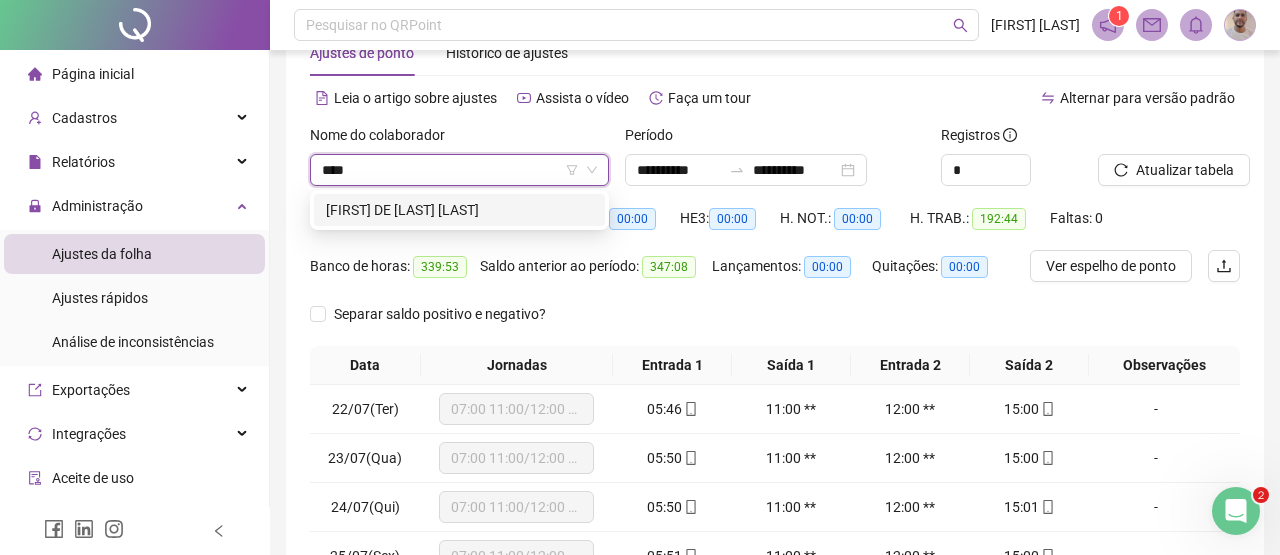 type on "*****" 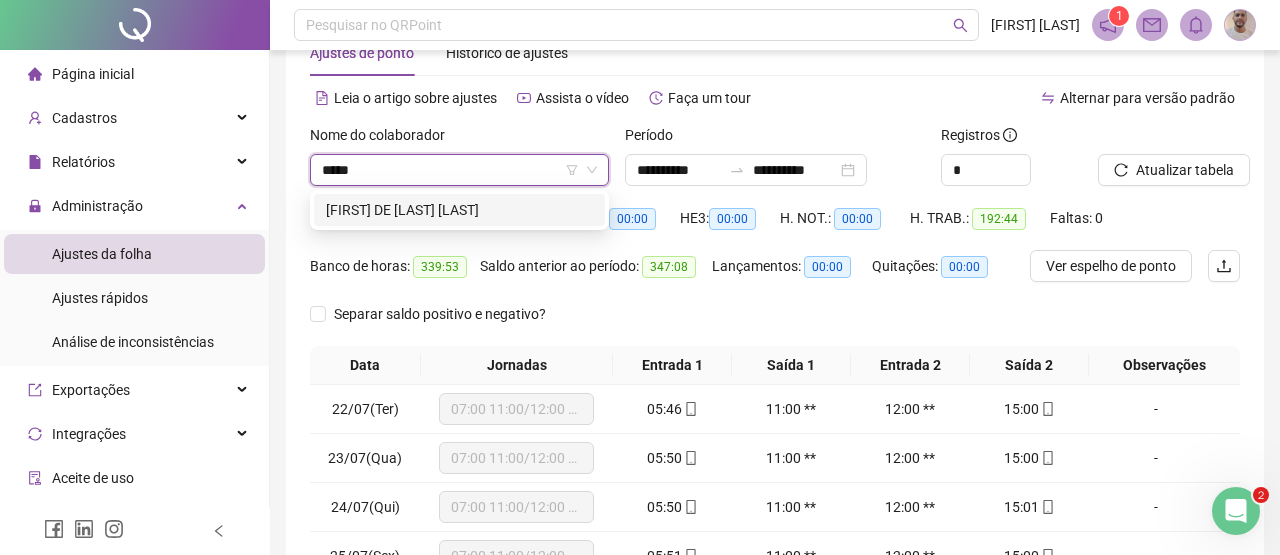 click on "[FIRST] DE [LAST] [LAST]" at bounding box center (459, 210) 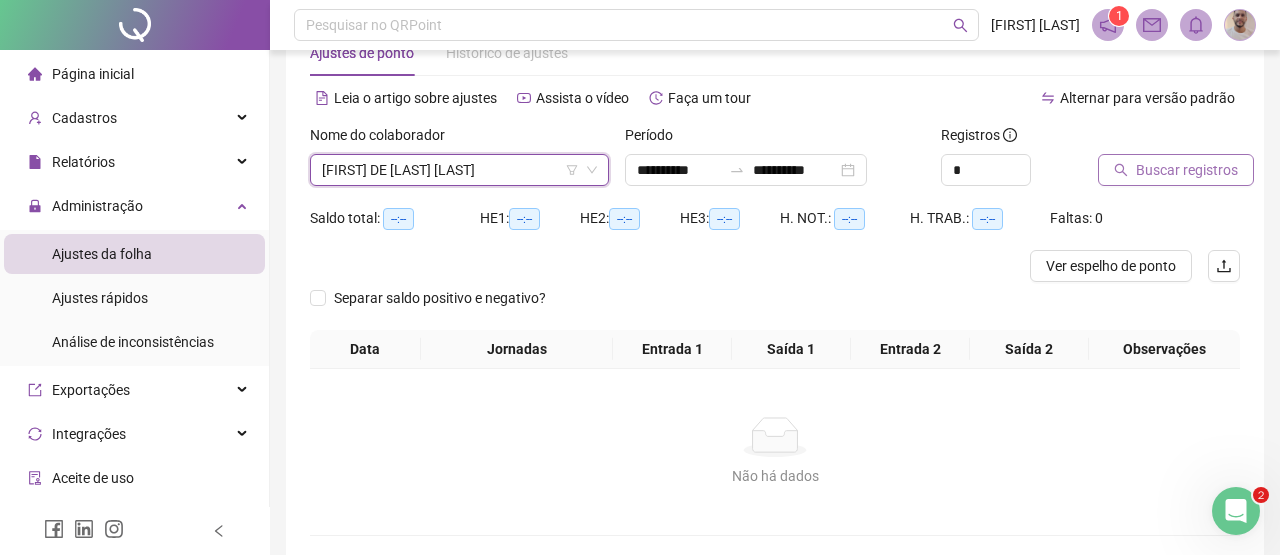 click on "Buscar registros" at bounding box center [1187, 170] 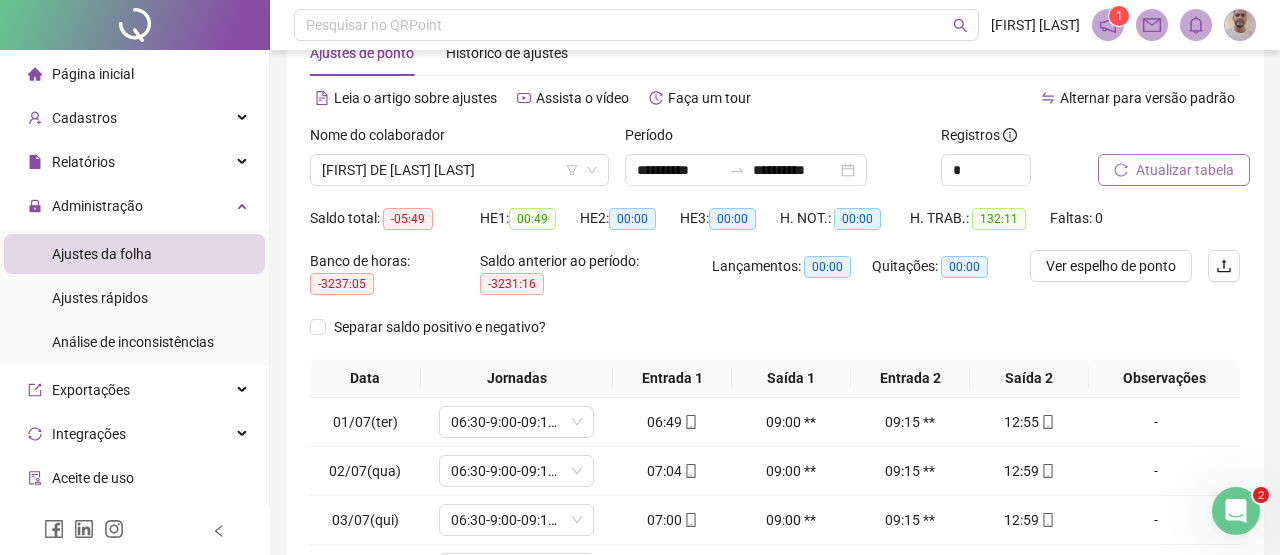click on "Atualizar tabela" at bounding box center (1185, 170) 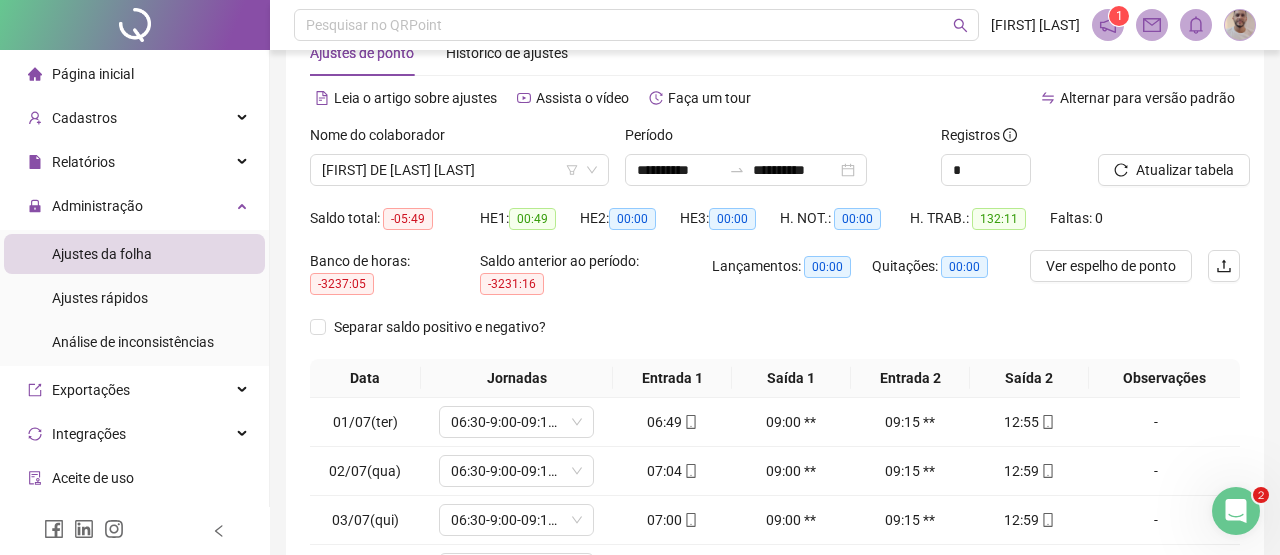 scroll, scrollTop: 410, scrollLeft: 0, axis: vertical 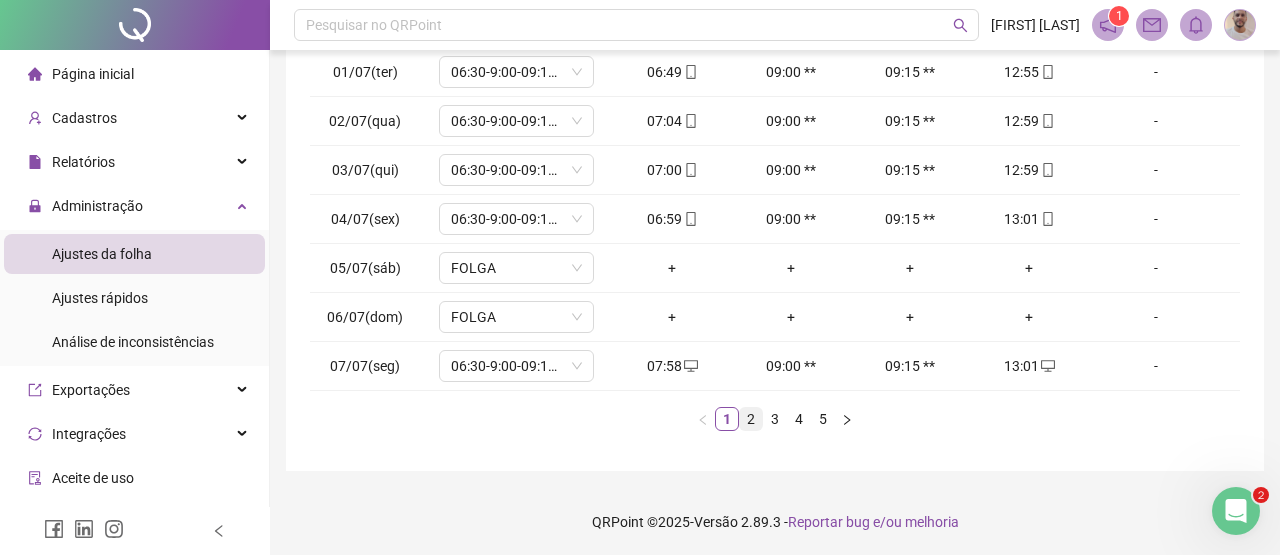 click on "2" at bounding box center (751, 419) 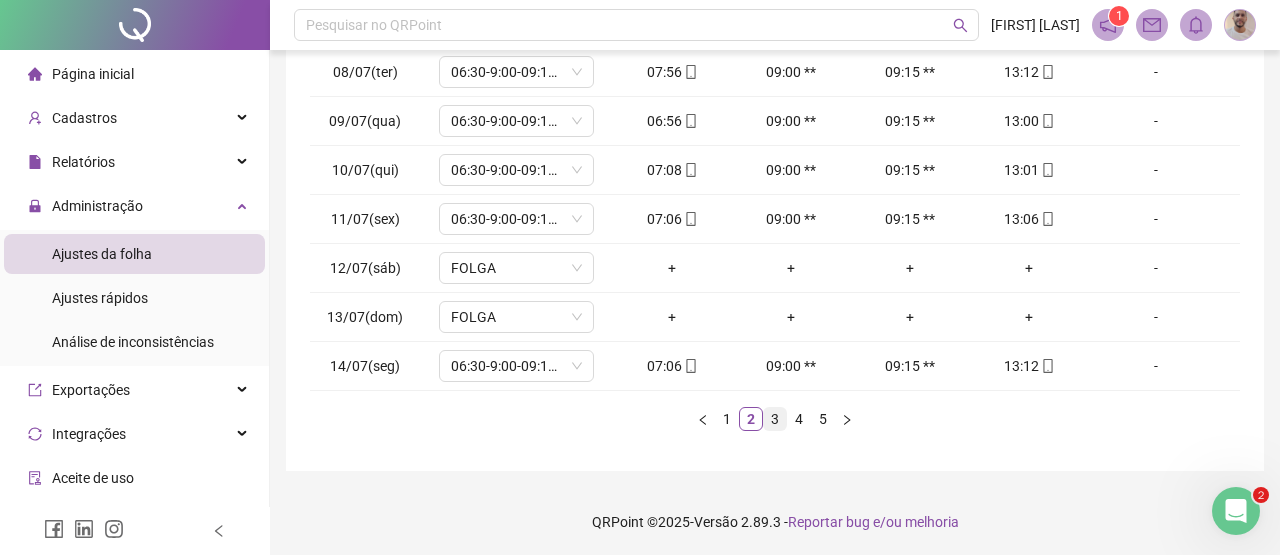 click on "3" at bounding box center (775, 419) 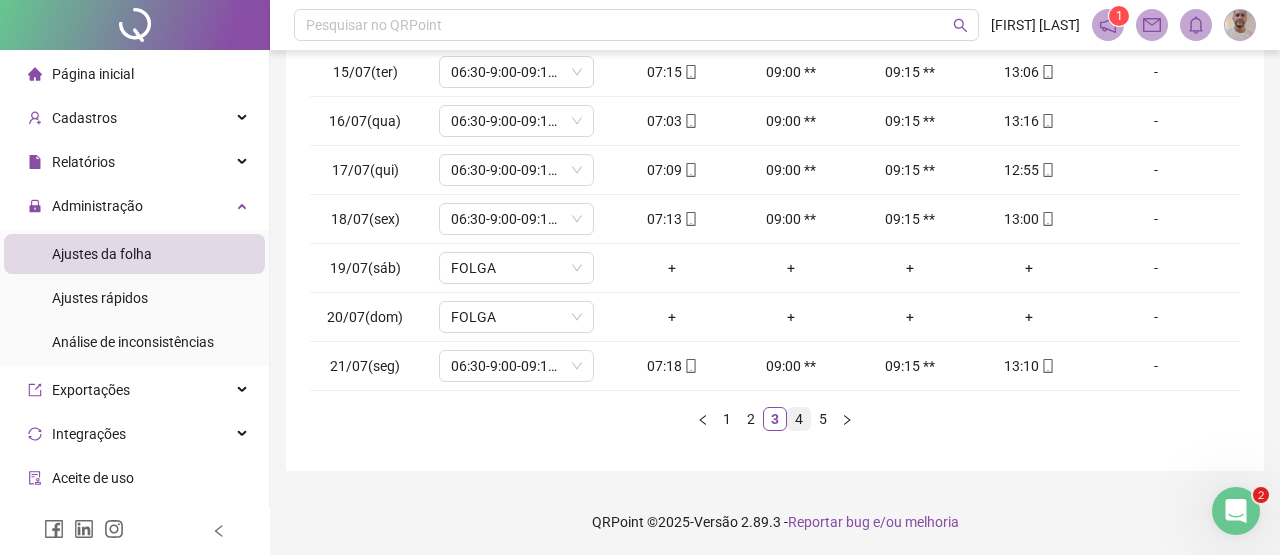 click on "4" at bounding box center [799, 419] 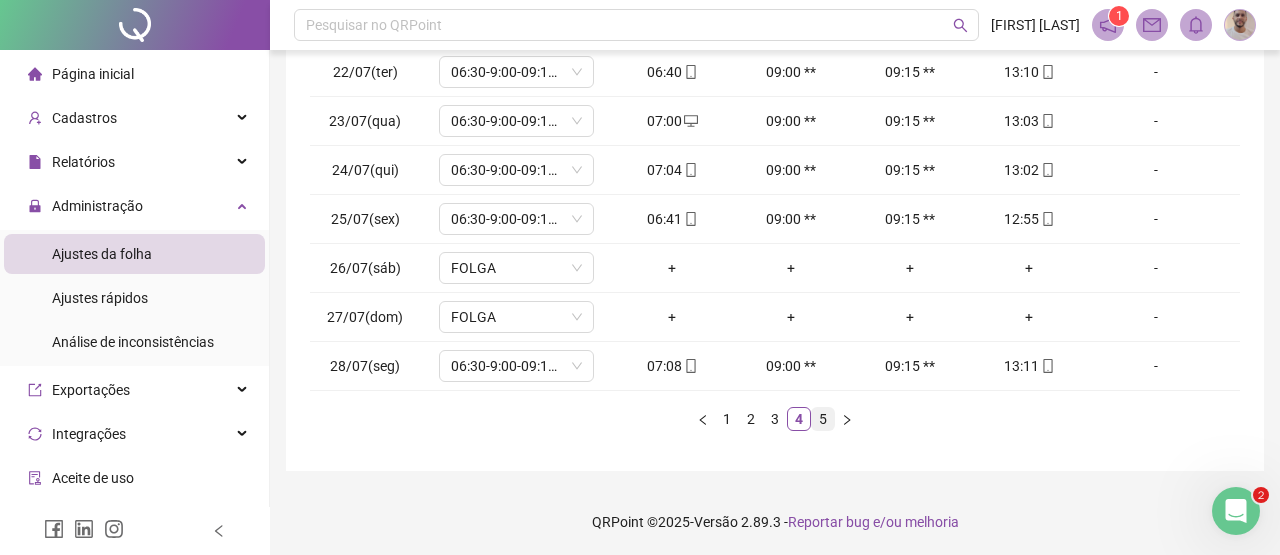 click on "5" at bounding box center [823, 419] 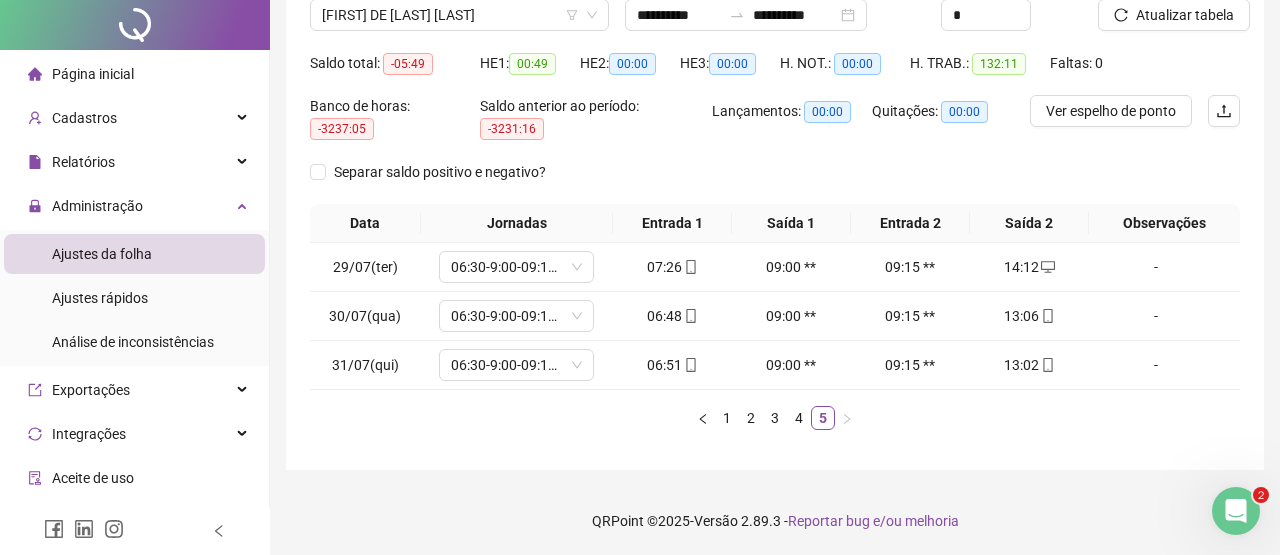 scroll, scrollTop: 0, scrollLeft: 0, axis: both 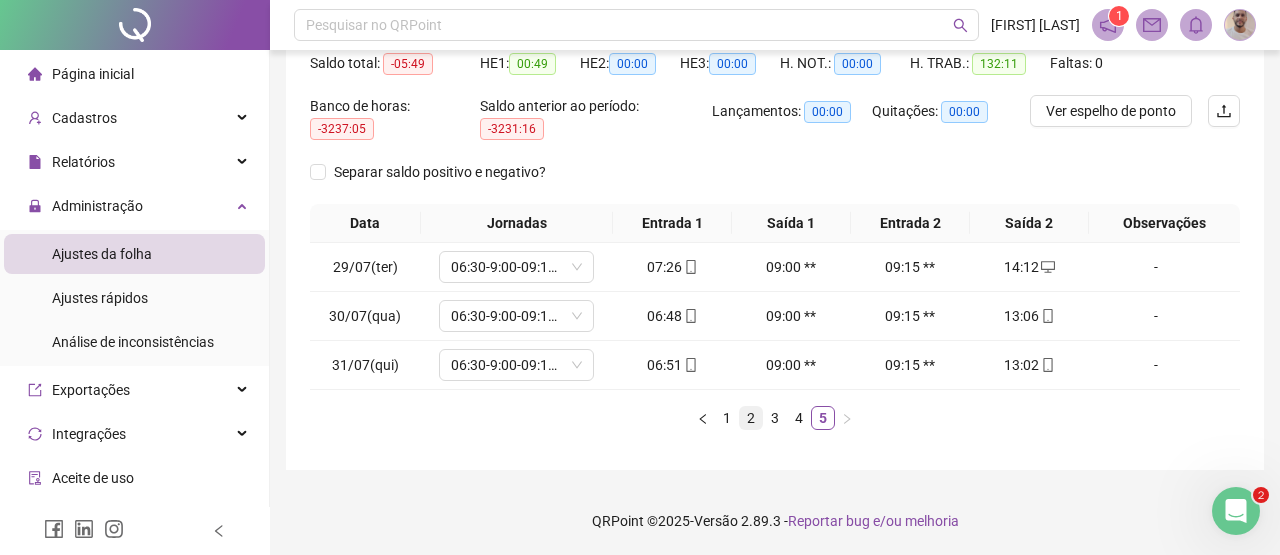 click on "2" at bounding box center [751, 418] 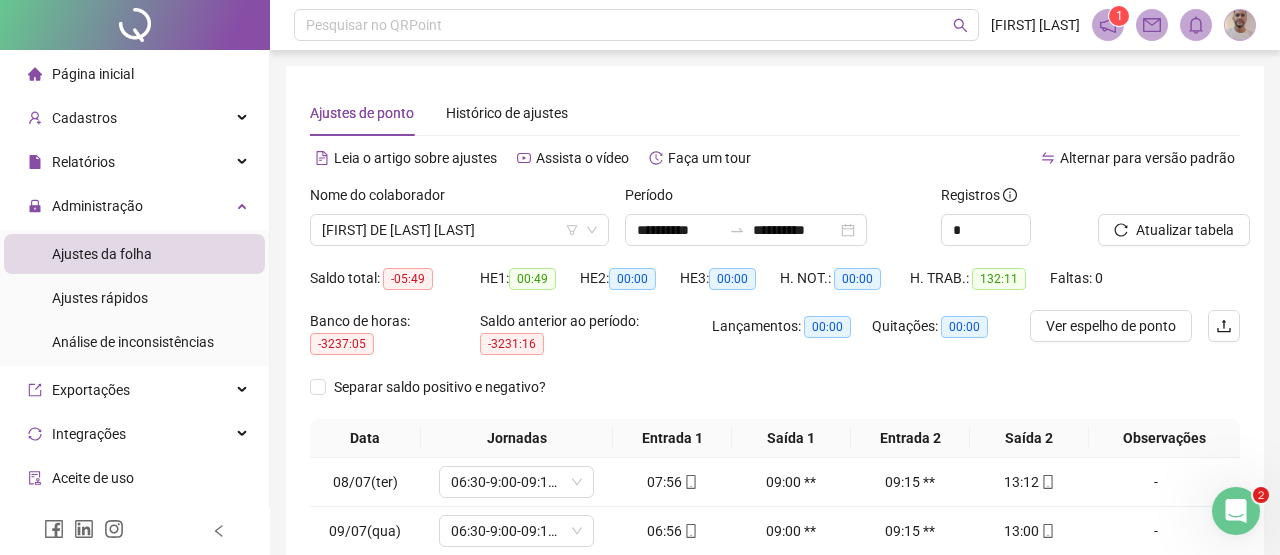 scroll, scrollTop: 336, scrollLeft: 0, axis: vertical 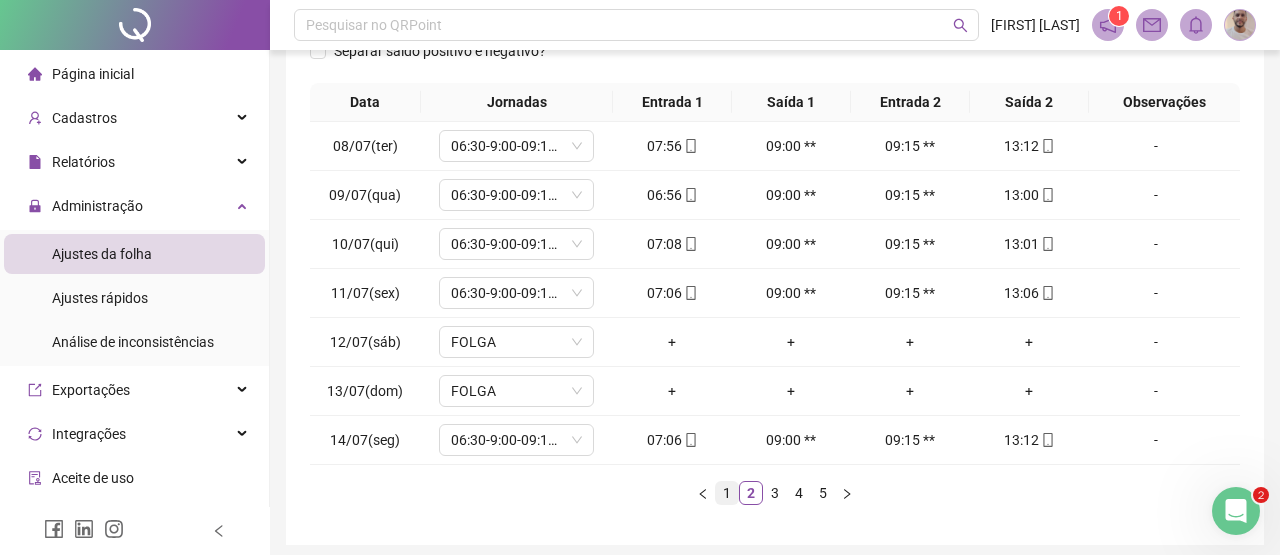 click on "1" at bounding box center [727, 493] 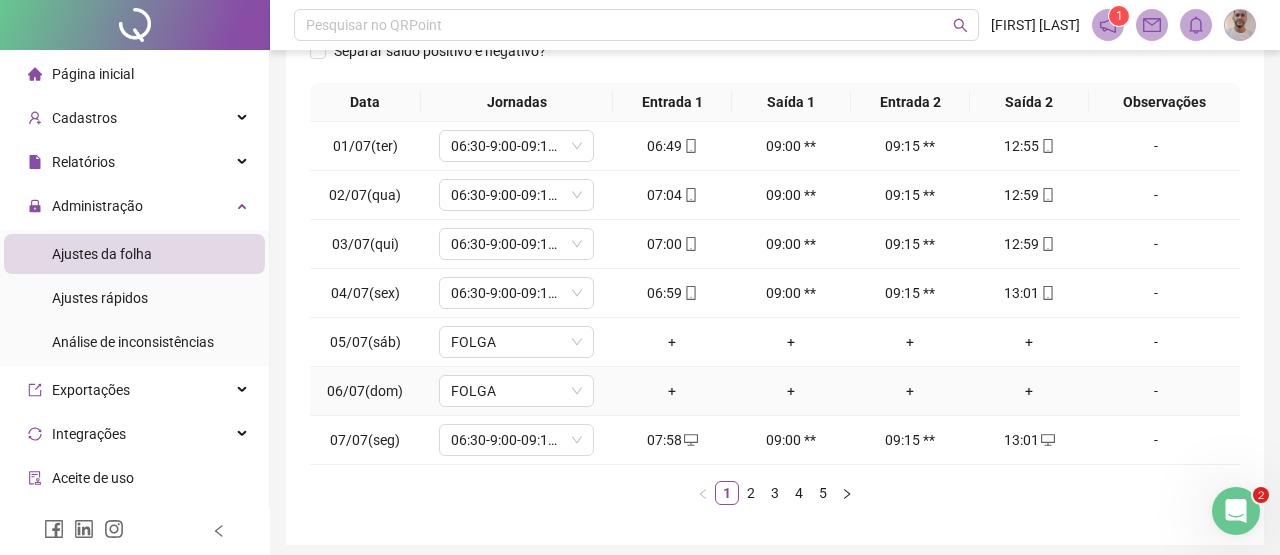 scroll, scrollTop: 410, scrollLeft: 0, axis: vertical 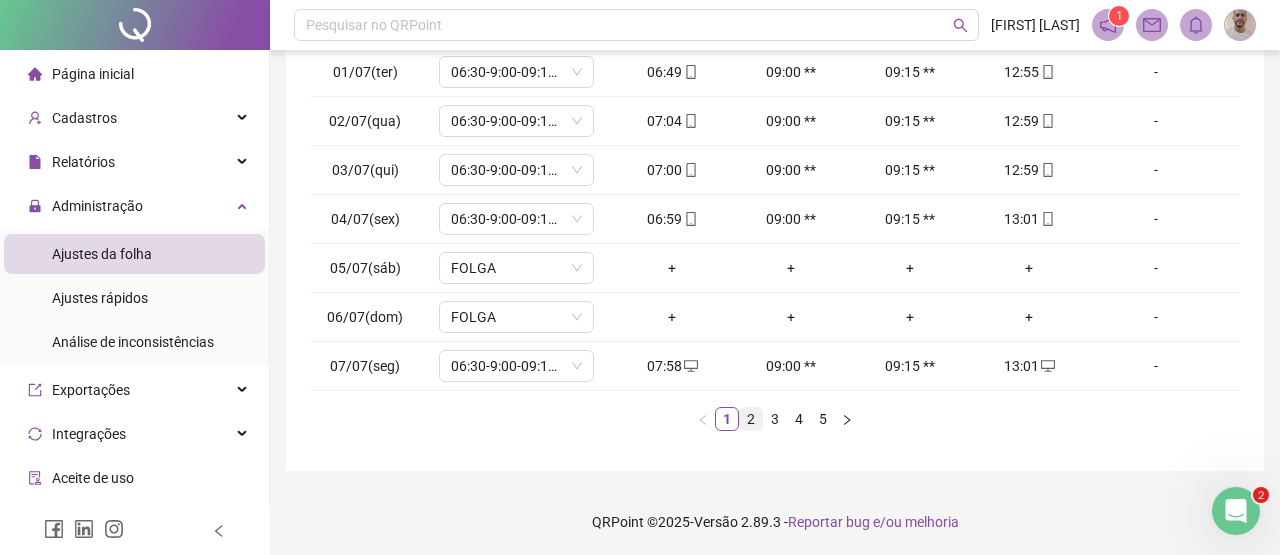 click on "2" at bounding box center [751, 419] 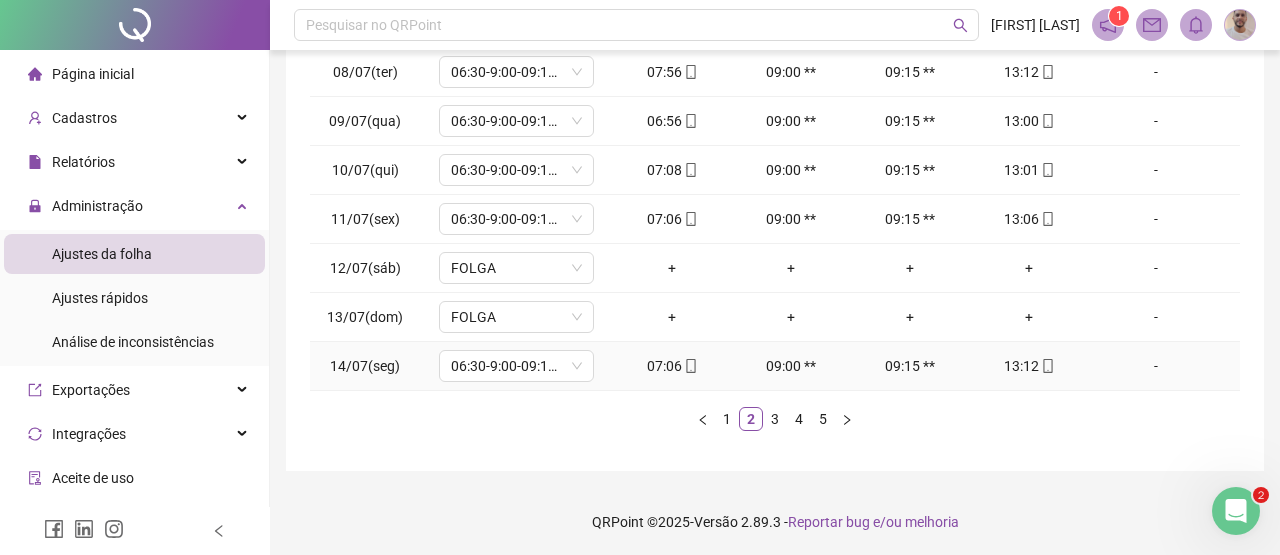 scroll, scrollTop: 0, scrollLeft: 0, axis: both 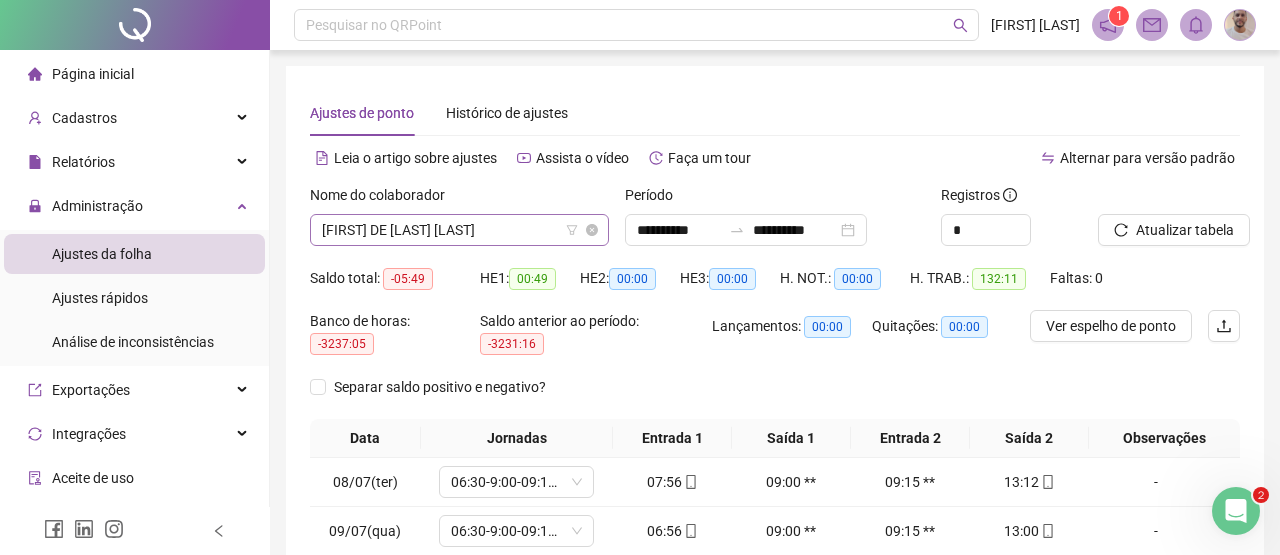 click on "[FIRST] DE [LAST] [LAST]" at bounding box center (459, 230) 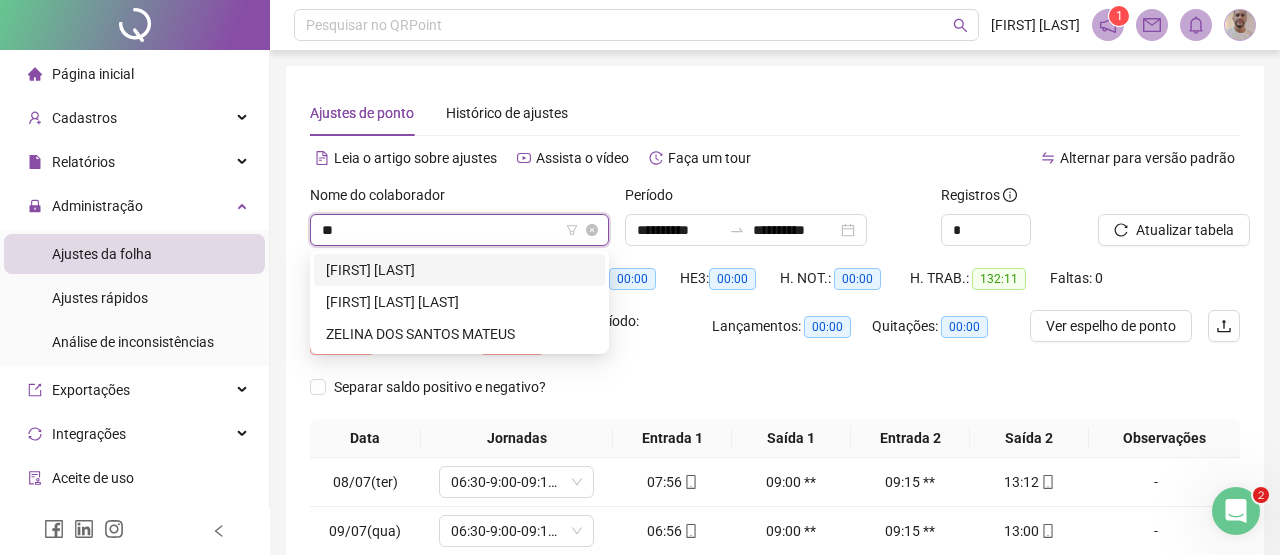 scroll, scrollTop: 0, scrollLeft: 0, axis: both 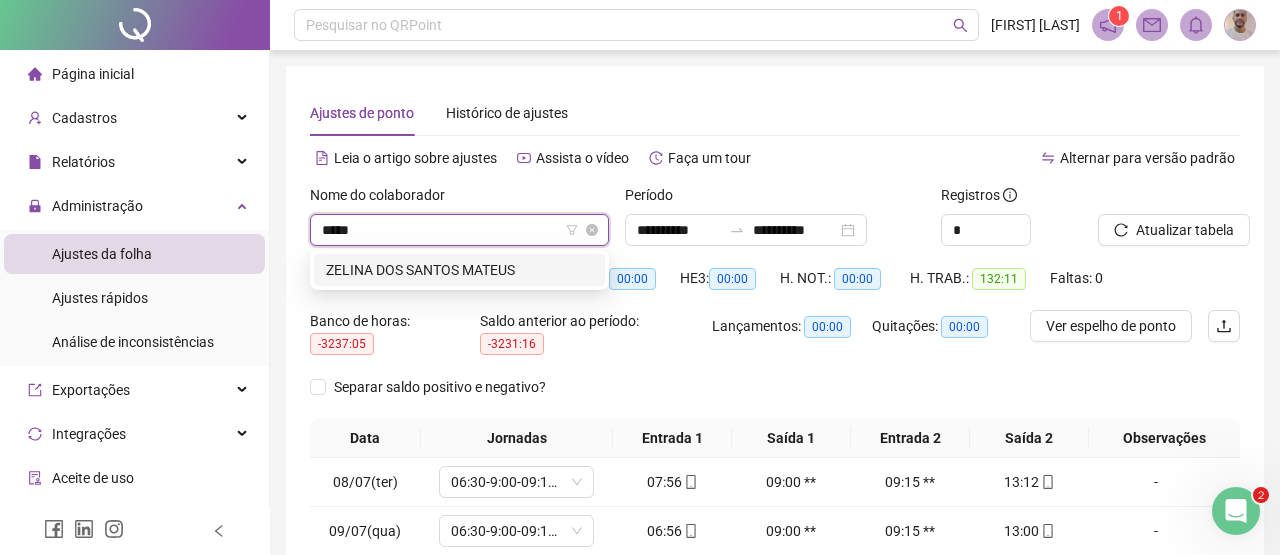 type on "******" 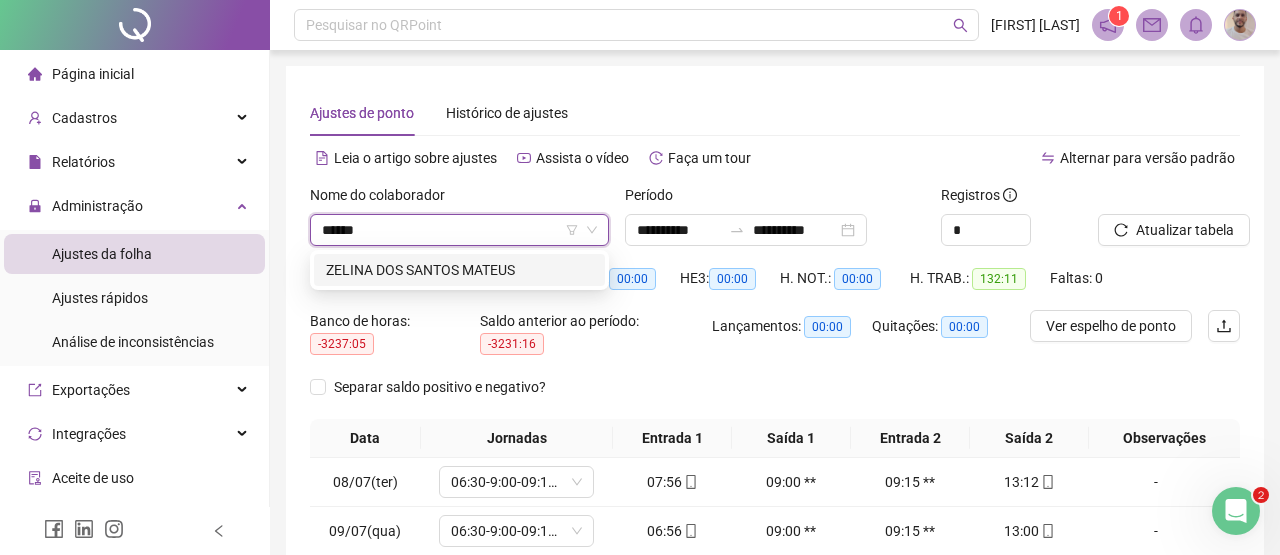 click on "ZELINA DOS SANTOS MATEUS" at bounding box center (459, 270) 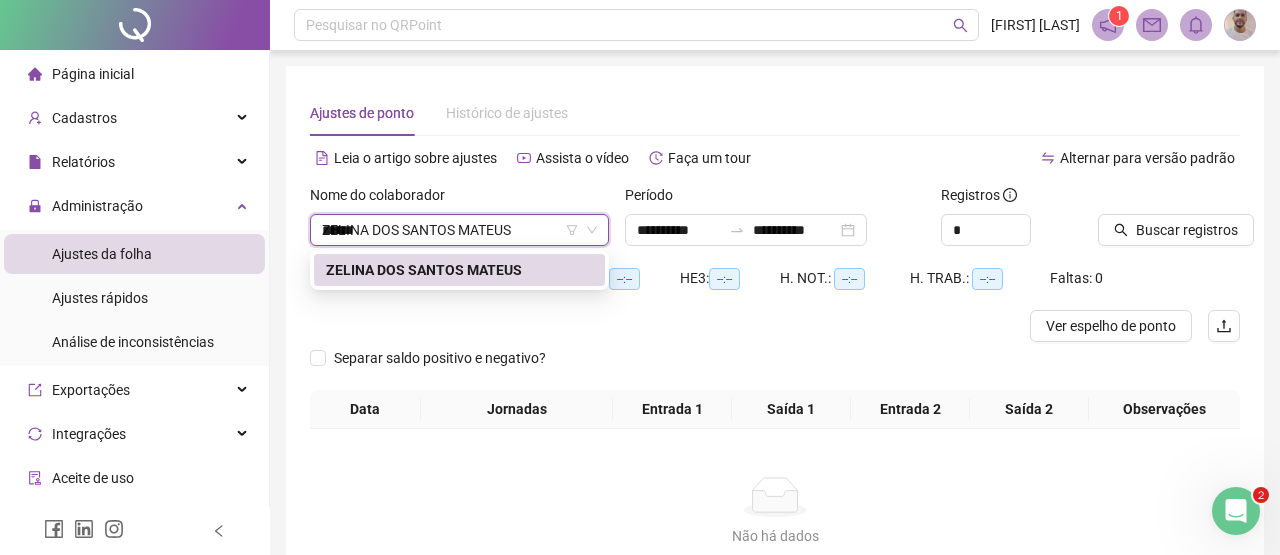 type 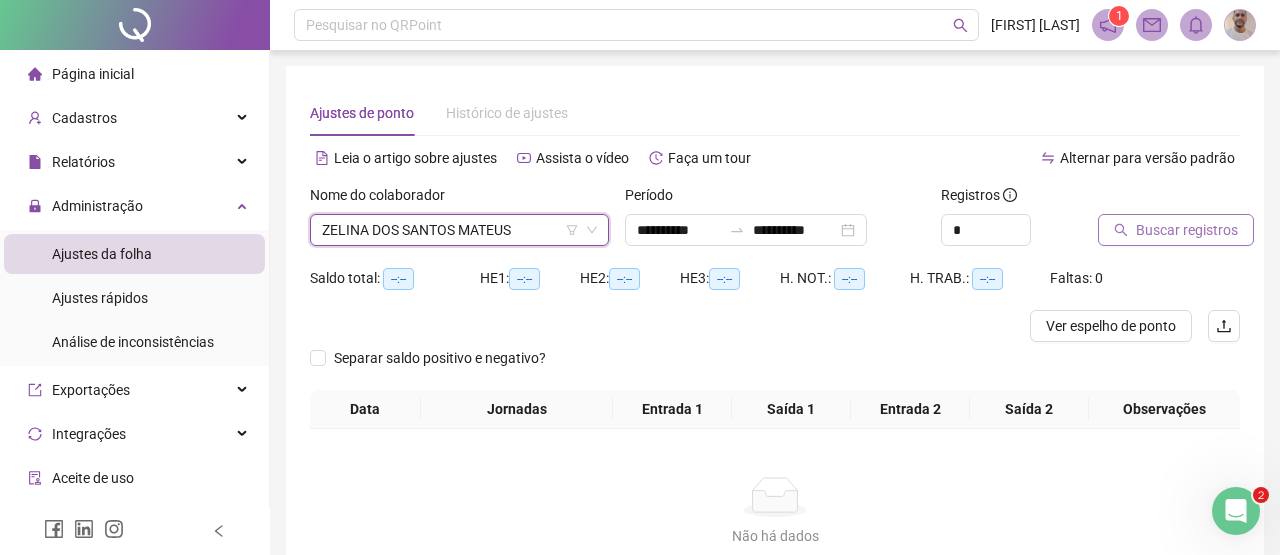 click on "Buscar registros" at bounding box center (1187, 230) 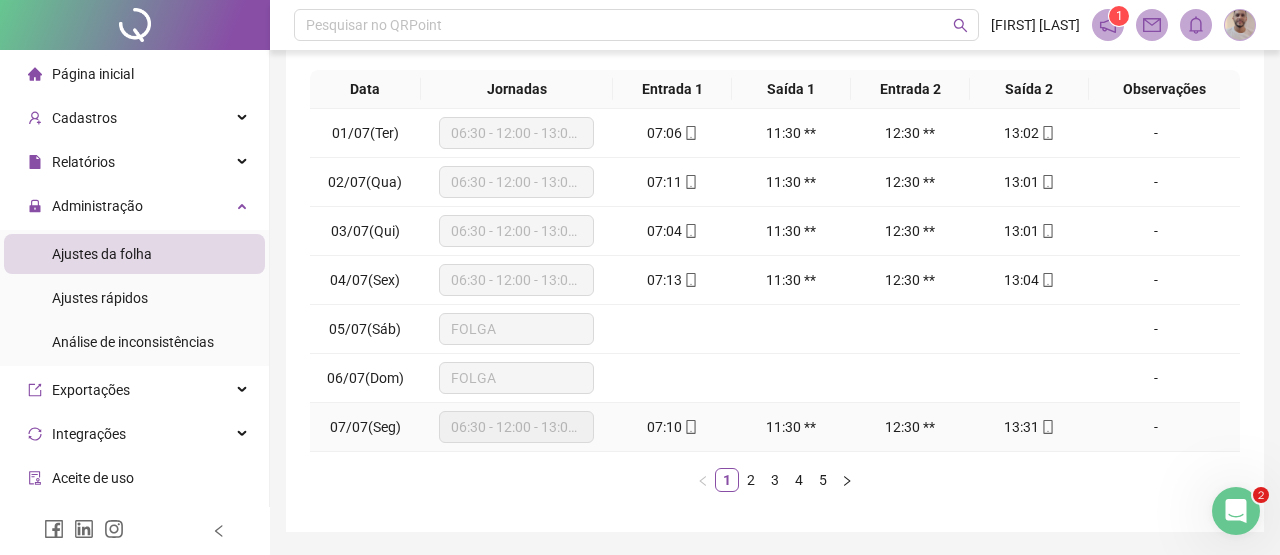 scroll, scrollTop: 396, scrollLeft: 0, axis: vertical 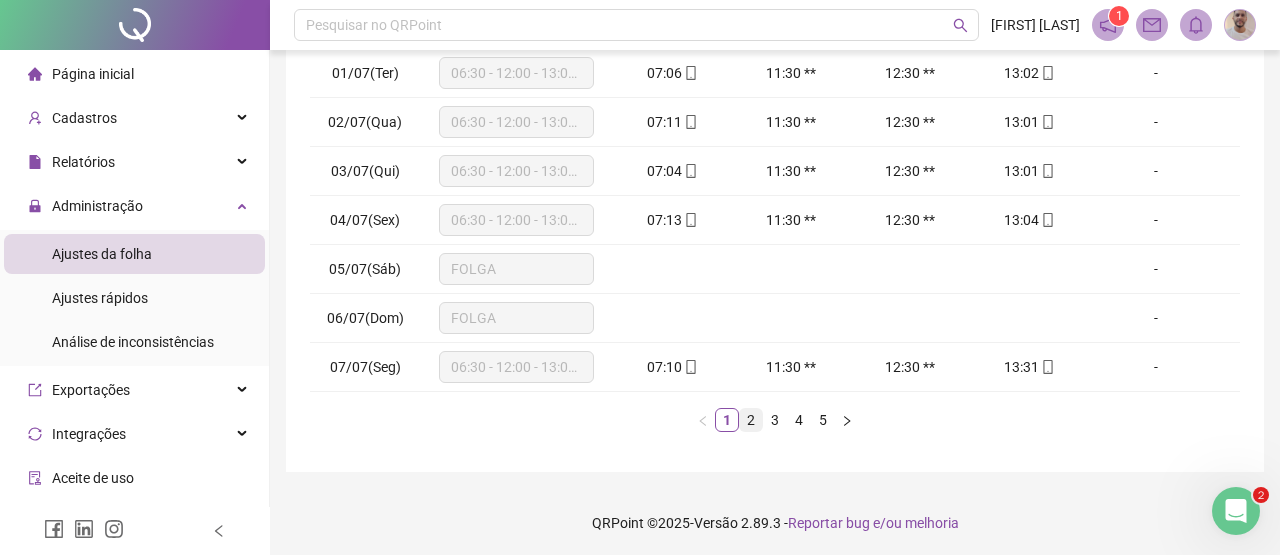 click on "2" at bounding box center (751, 420) 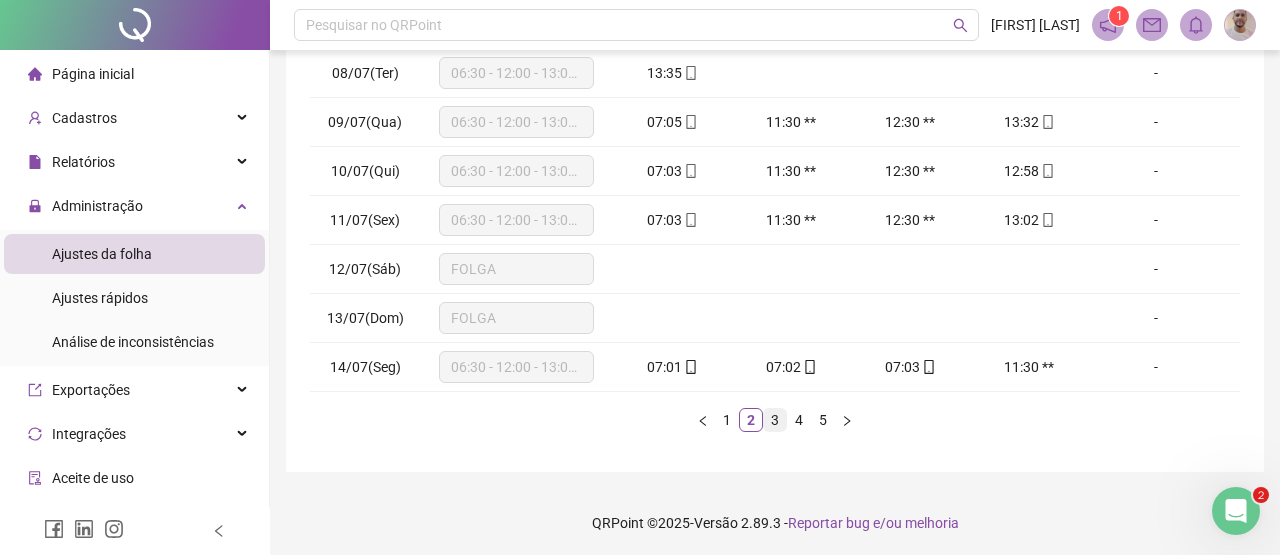 click on "3" at bounding box center [775, 420] 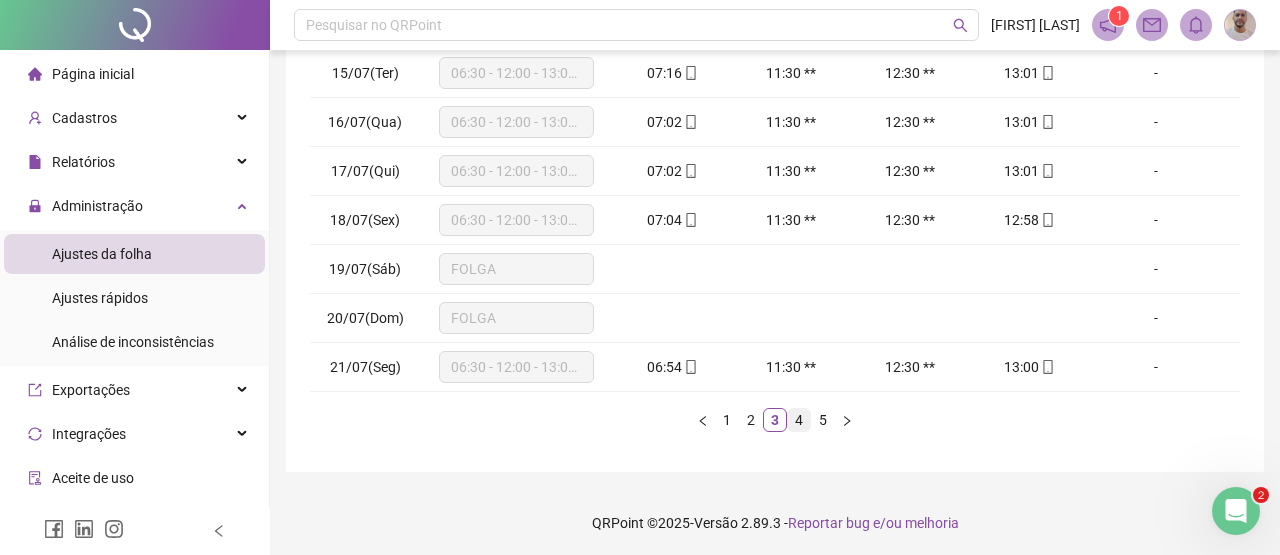click on "4" at bounding box center [799, 420] 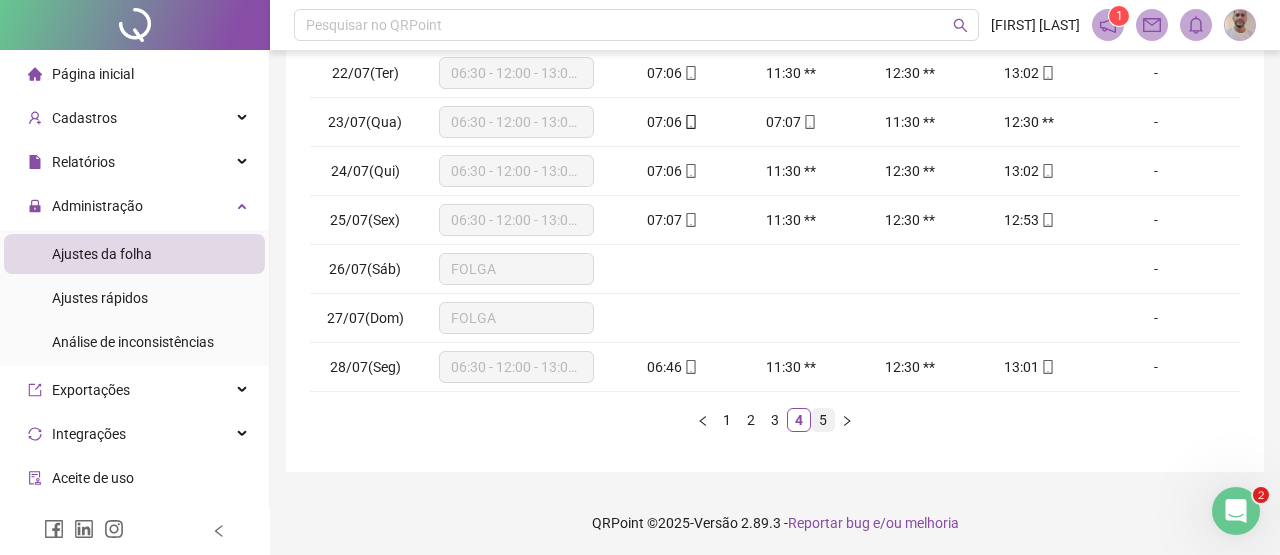 click on "5" at bounding box center [823, 420] 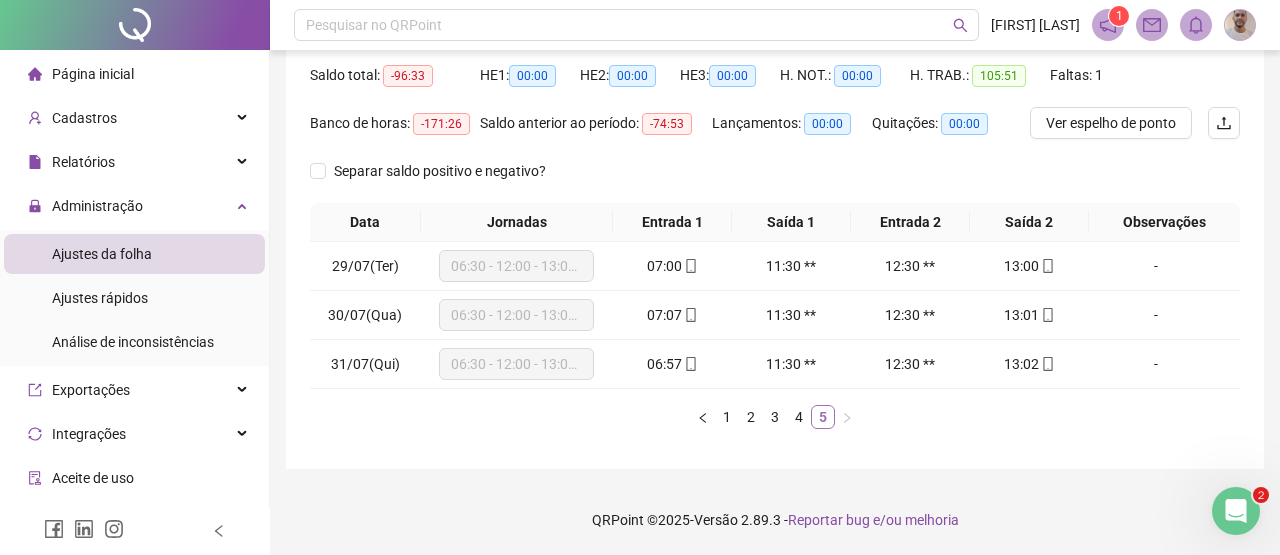 scroll, scrollTop: 202, scrollLeft: 0, axis: vertical 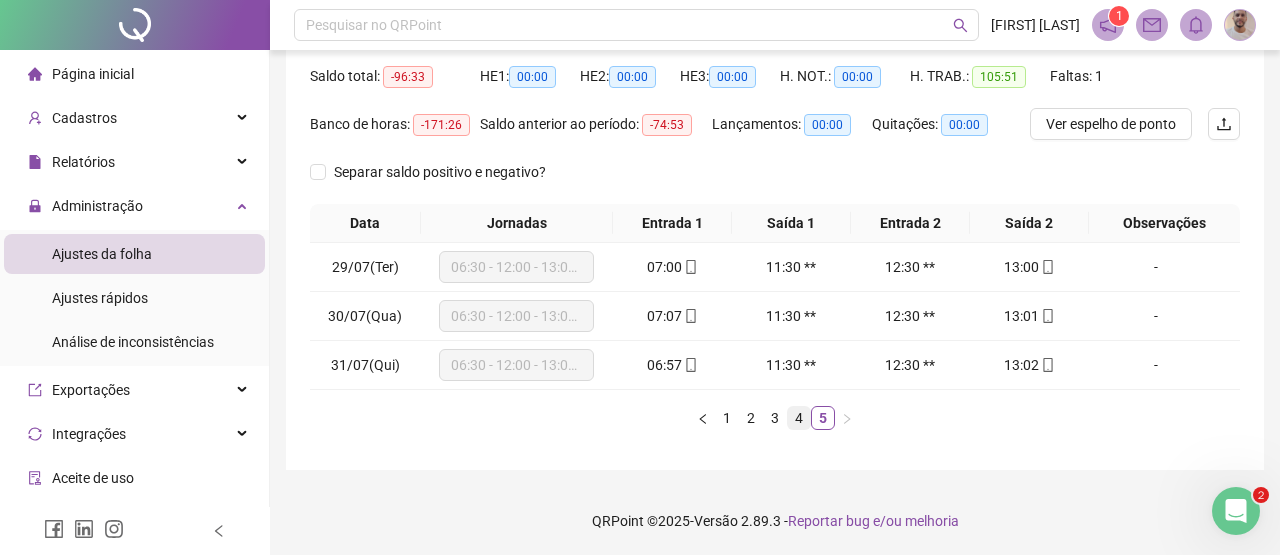 click on "4" at bounding box center [799, 418] 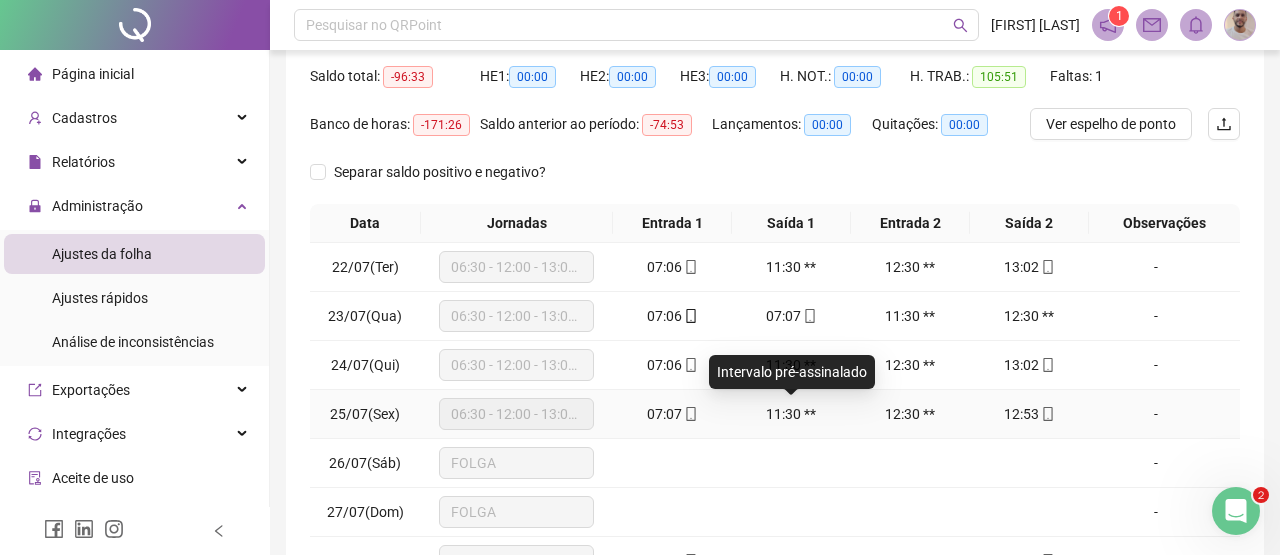 scroll, scrollTop: 0, scrollLeft: 0, axis: both 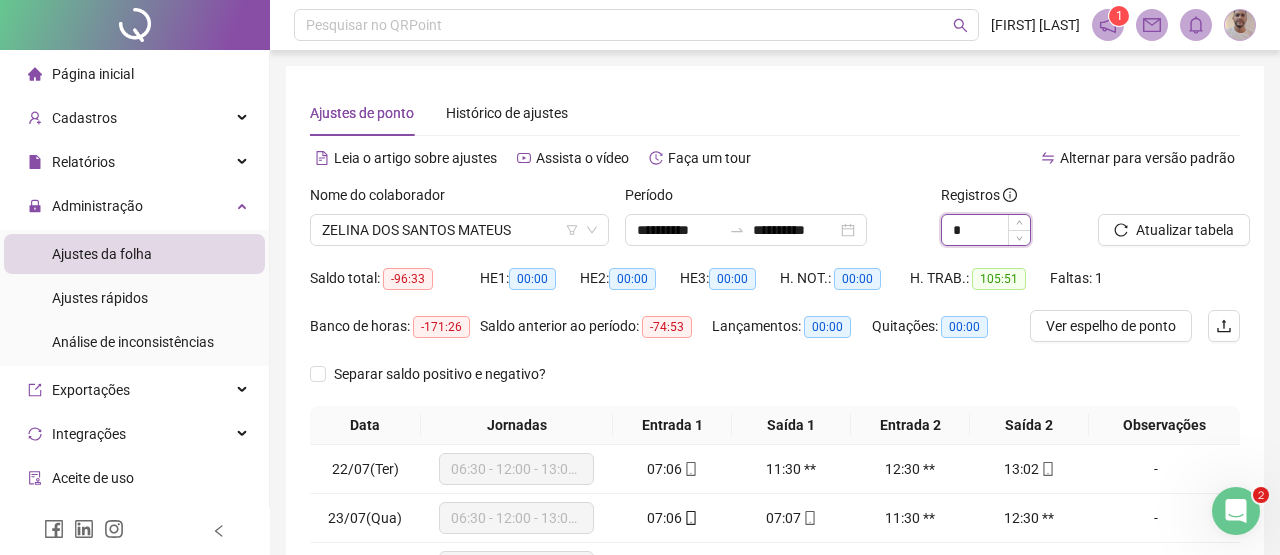 click on "*" at bounding box center [986, 230] 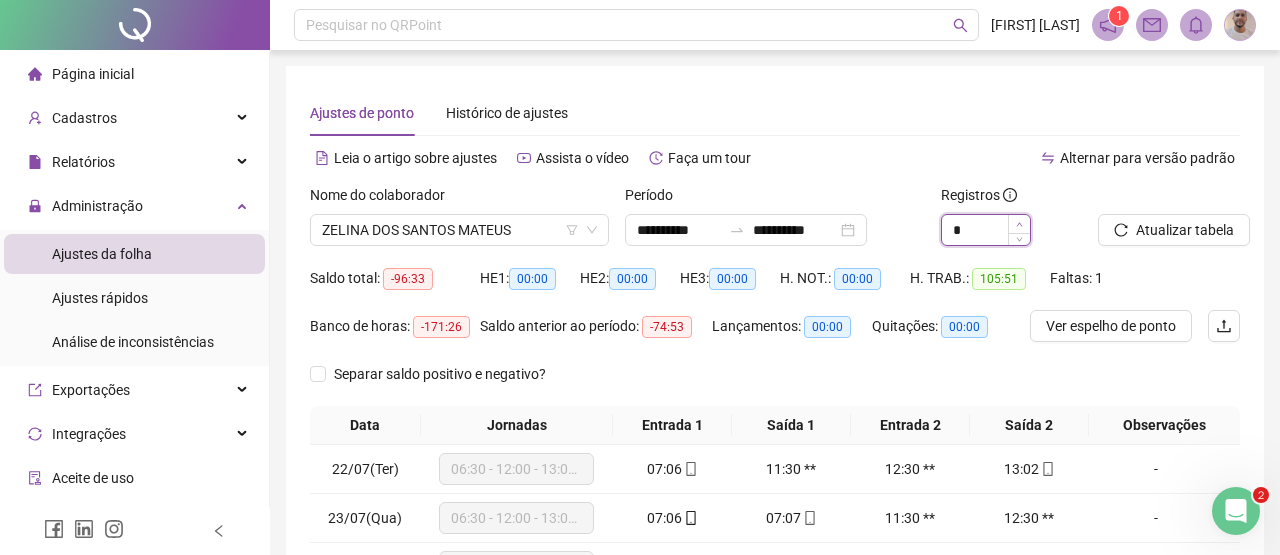 click at bounding box center (1019, 224) 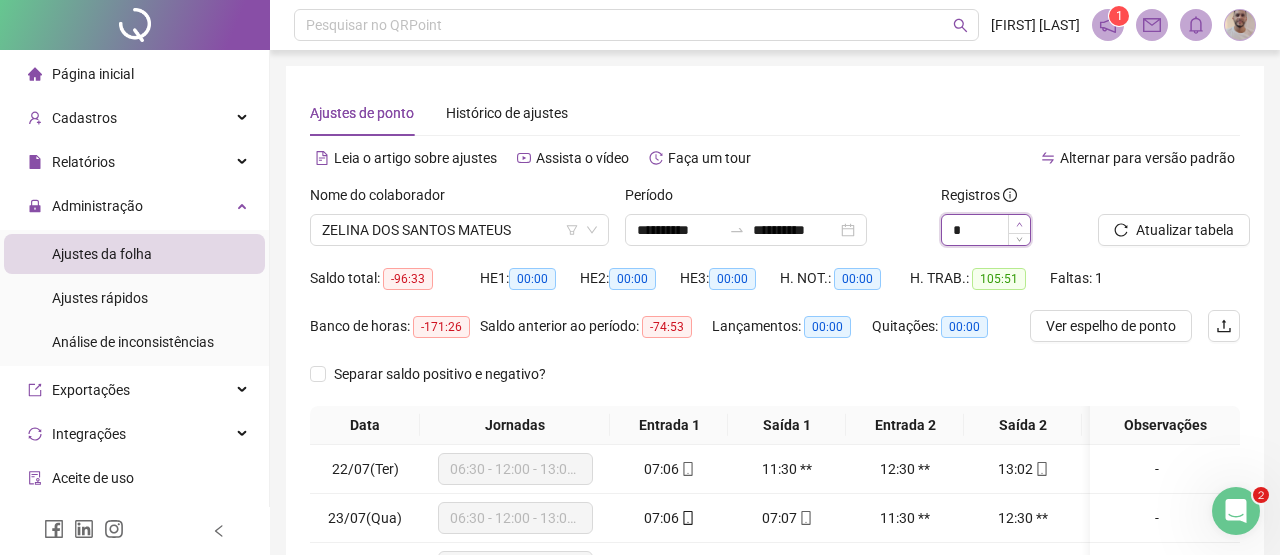 type on "*" 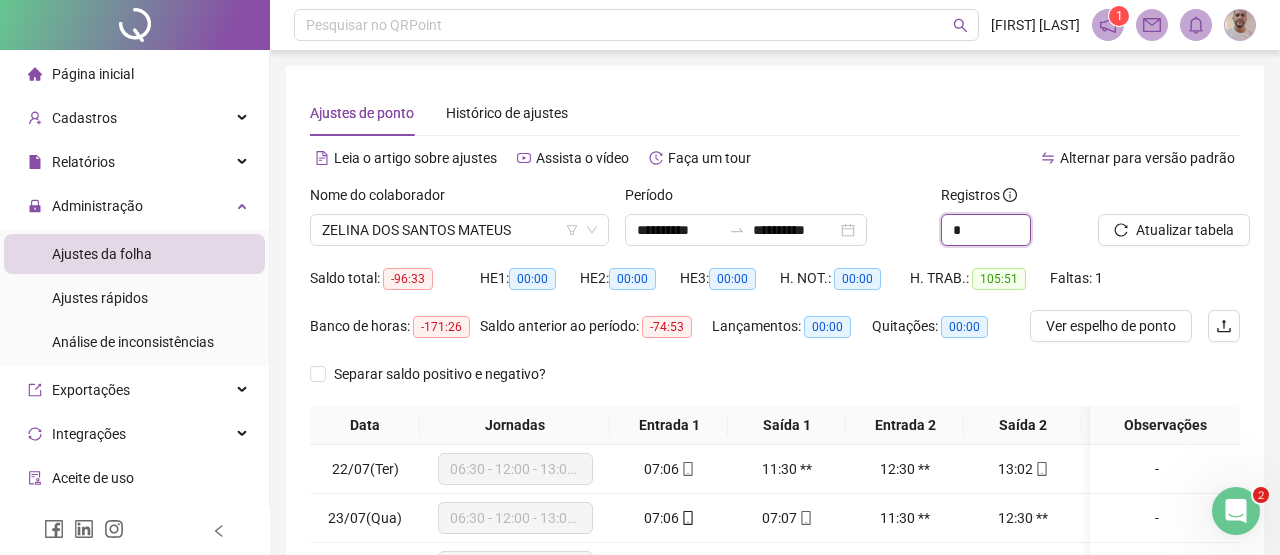 scroll, scrollTop: 396, scrollLeft: 0, axis: vertical 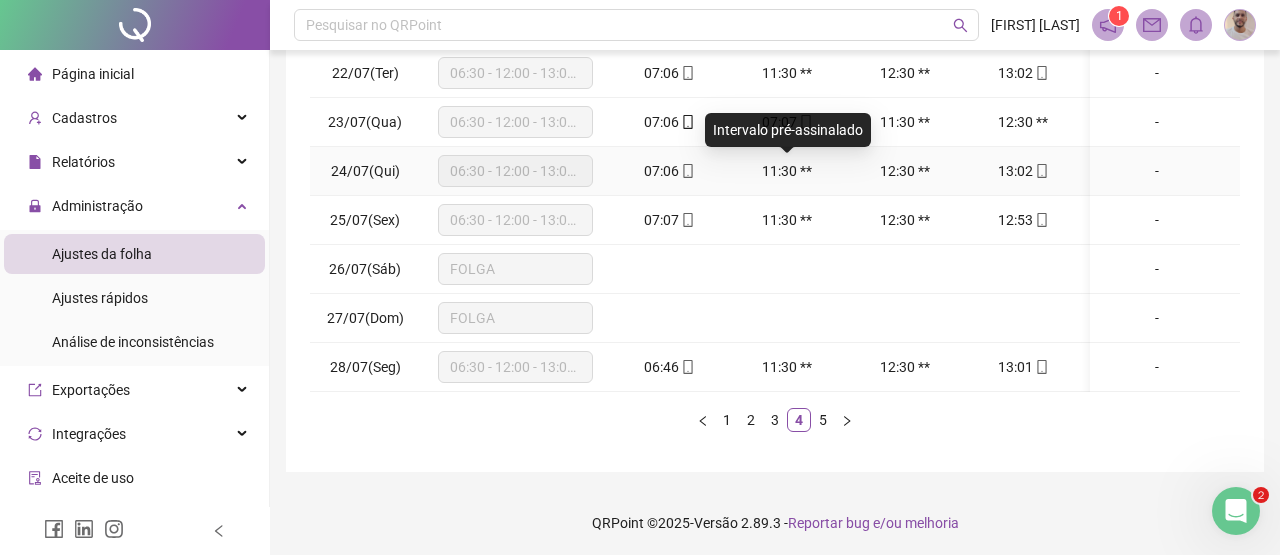 click on "11:30   **" at bounding box center (787, 171) 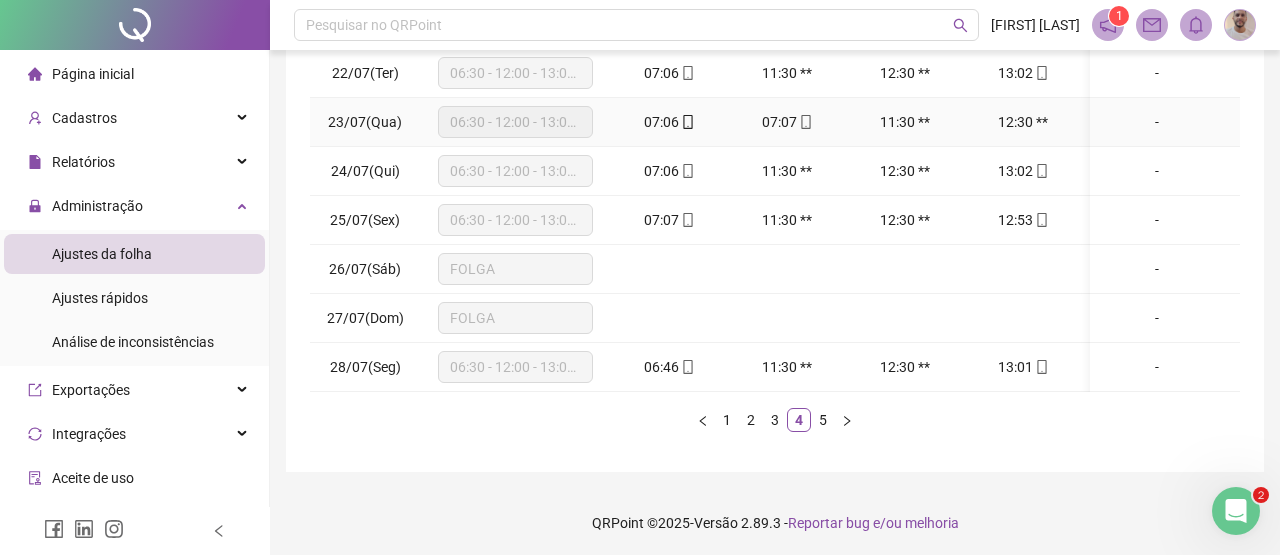 click on "07:07" at bounding box center [787, 122] 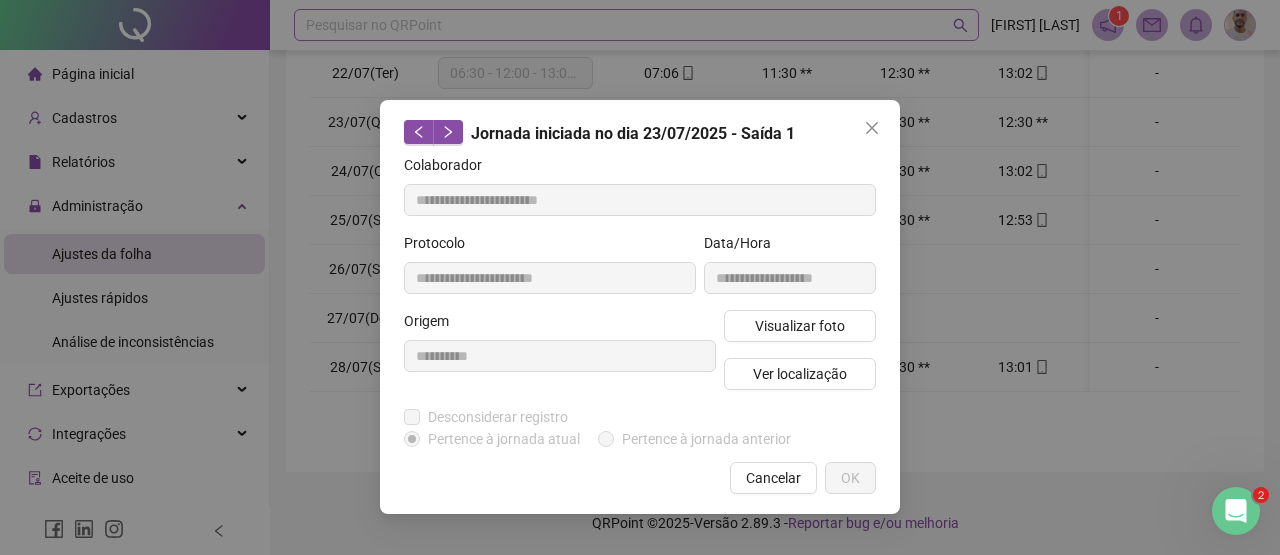 type on "**********" 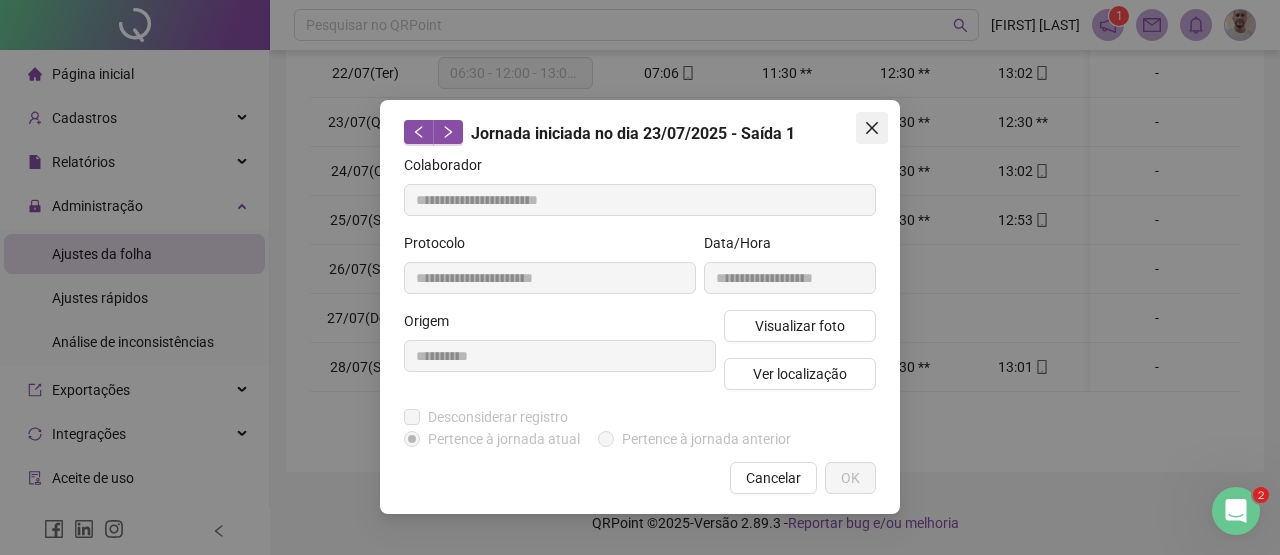 click 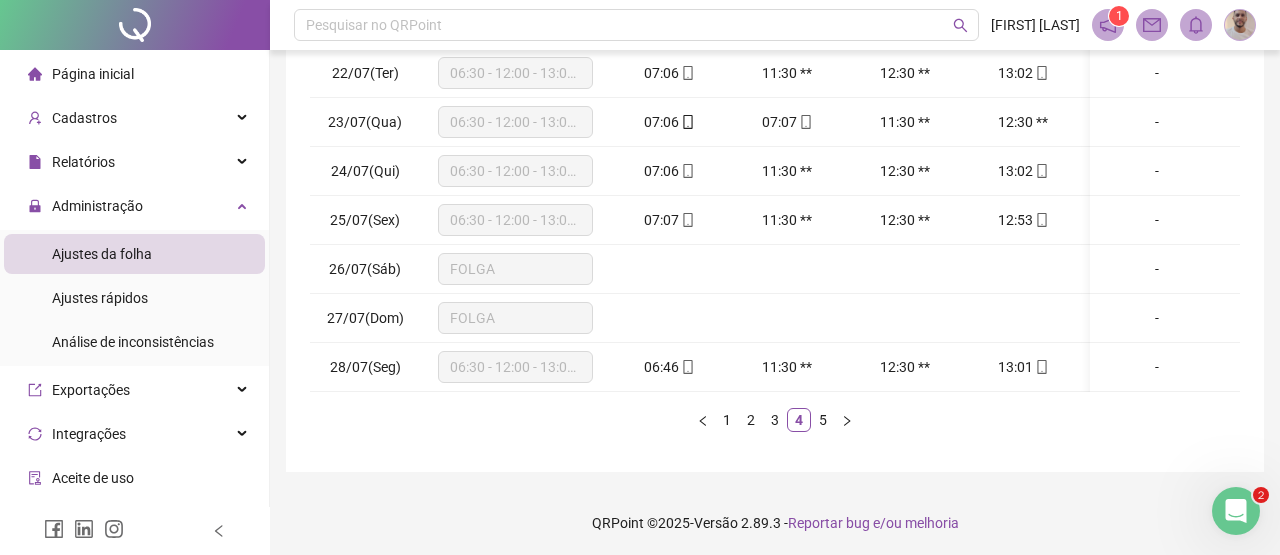 scroll, scrollTop: 0, scrollLeft: 0, axis: both 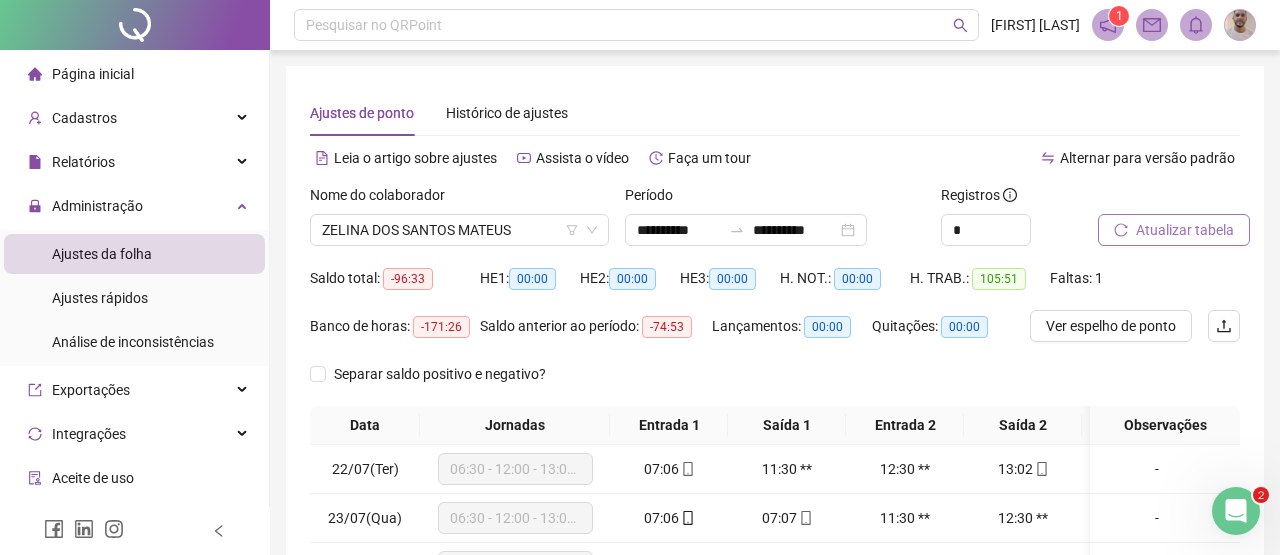 click on "Atualizar tabela" at bounding box center (1185, 230) 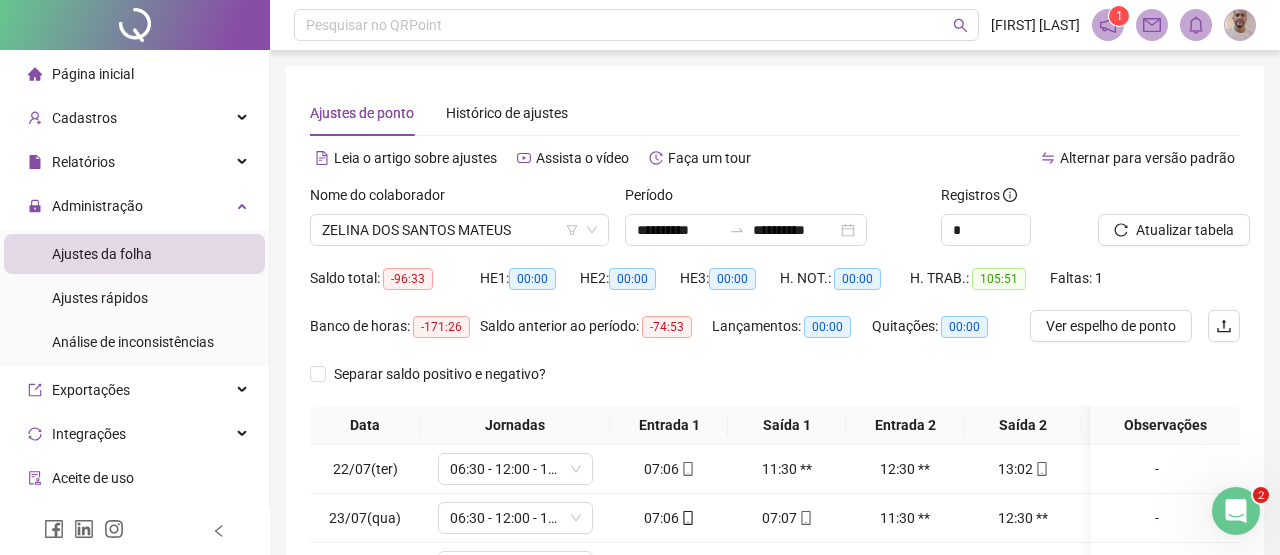 scroll, scrollTop: 336, scrollLeft: 0, axis: vertical 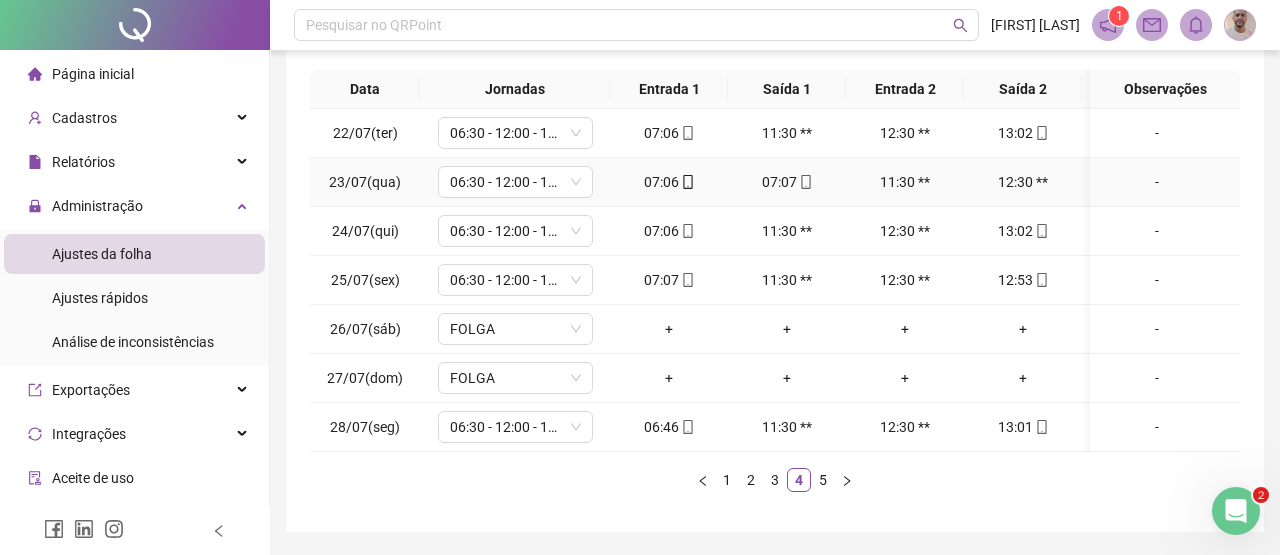 click on "07:07" at bounding box center [787, 182] 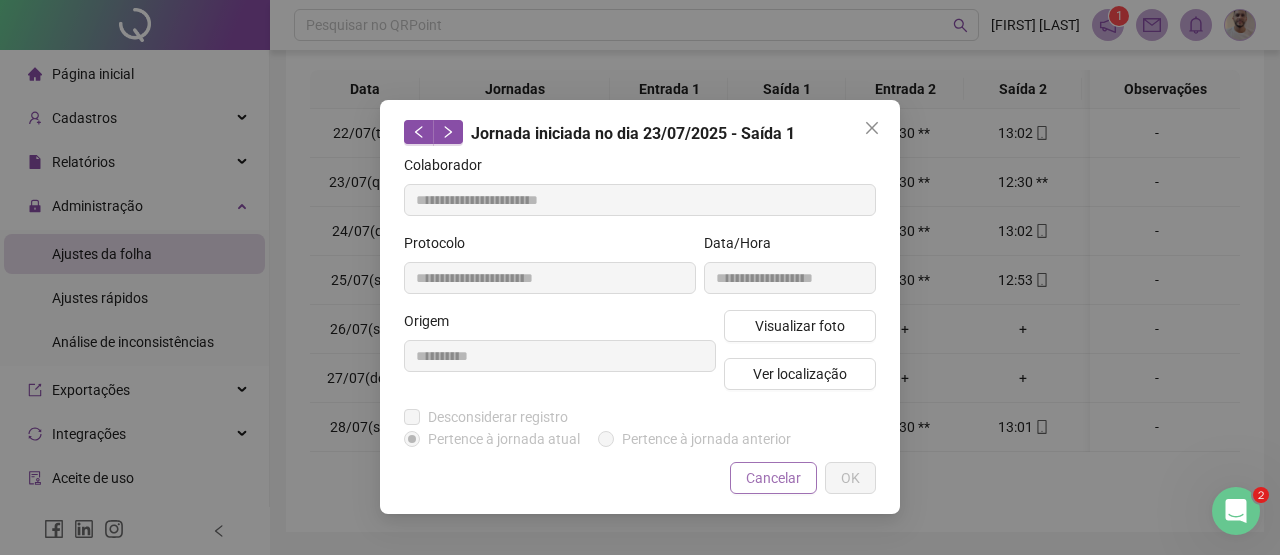 click on "Cancelar" at bounding box center [773, 478] 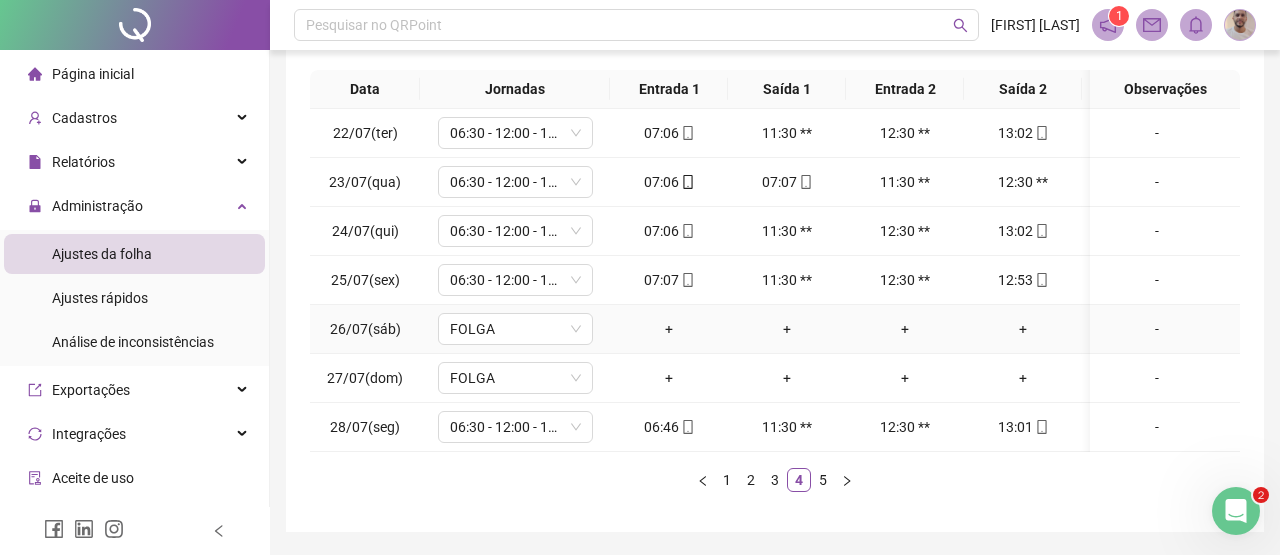 click on "+" at bounding box center (905, 329) 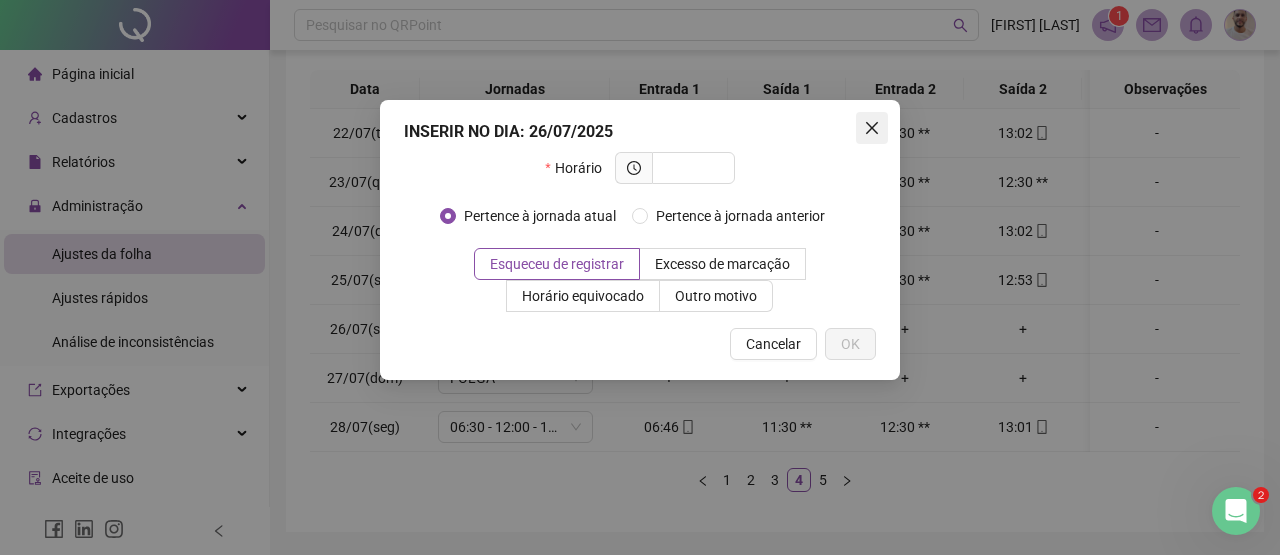 click 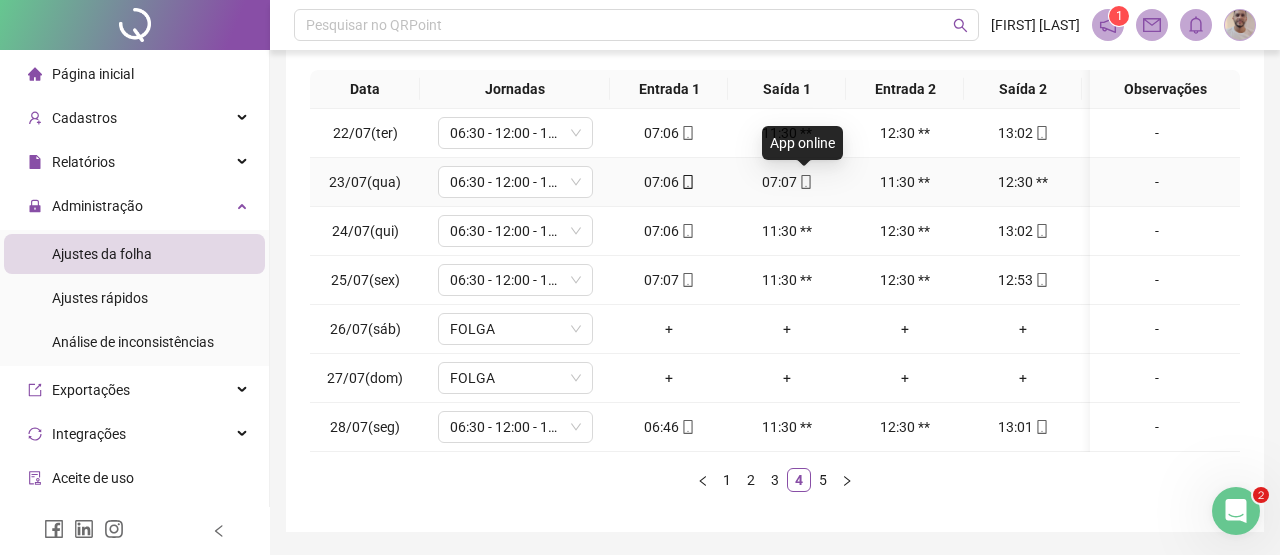 click at bounding box center [805, 182] 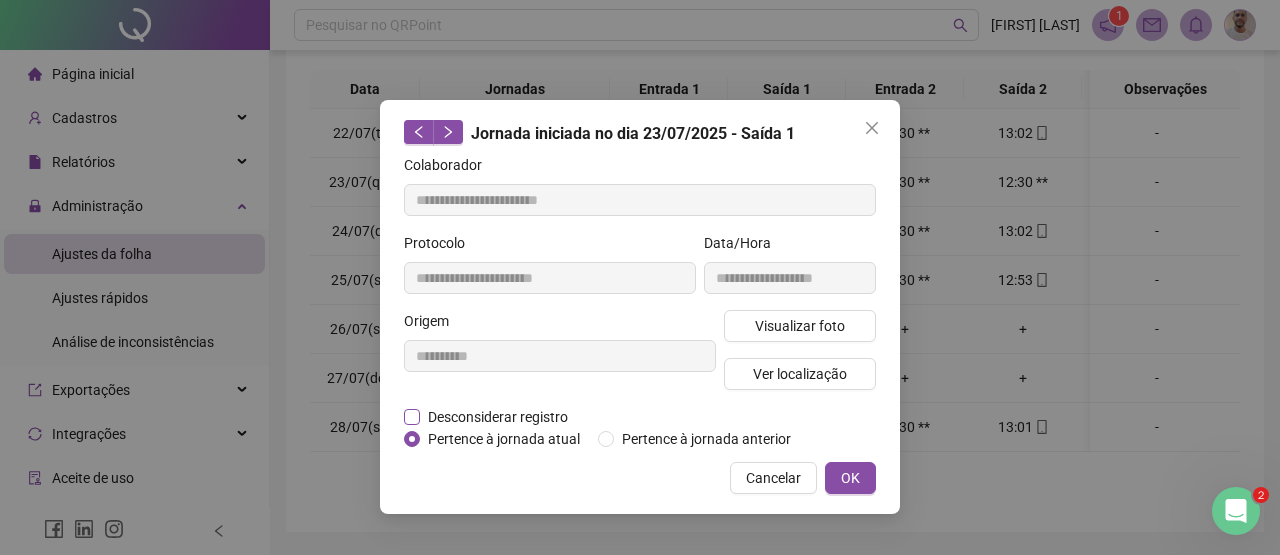 click on "Desconsiderar registro" at bounding box center [498, 417] 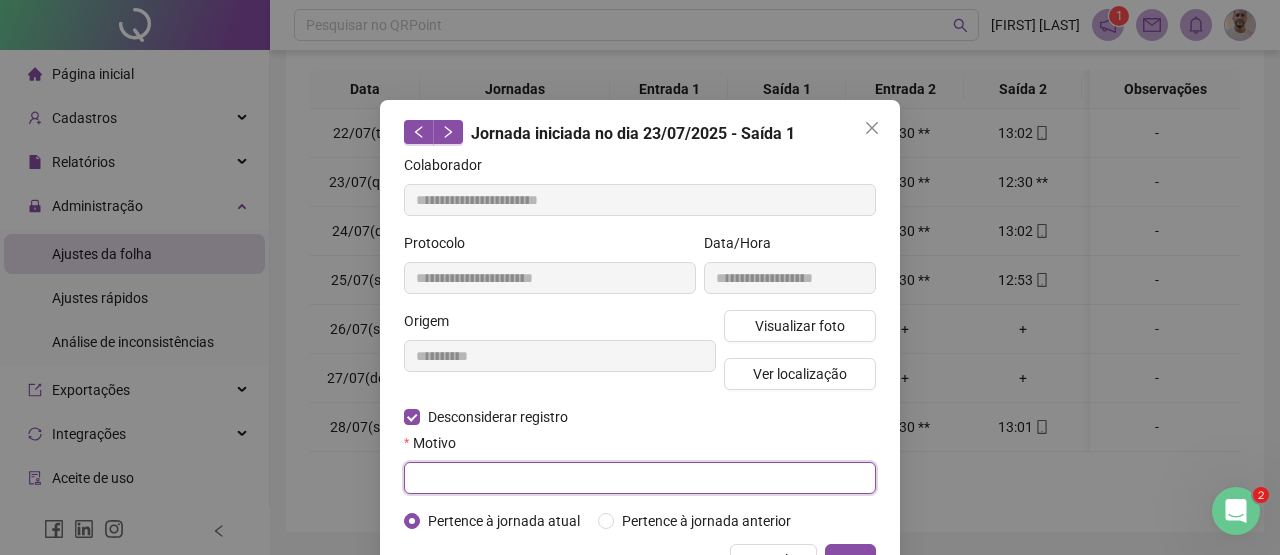 click at bounding box center [640, 478] 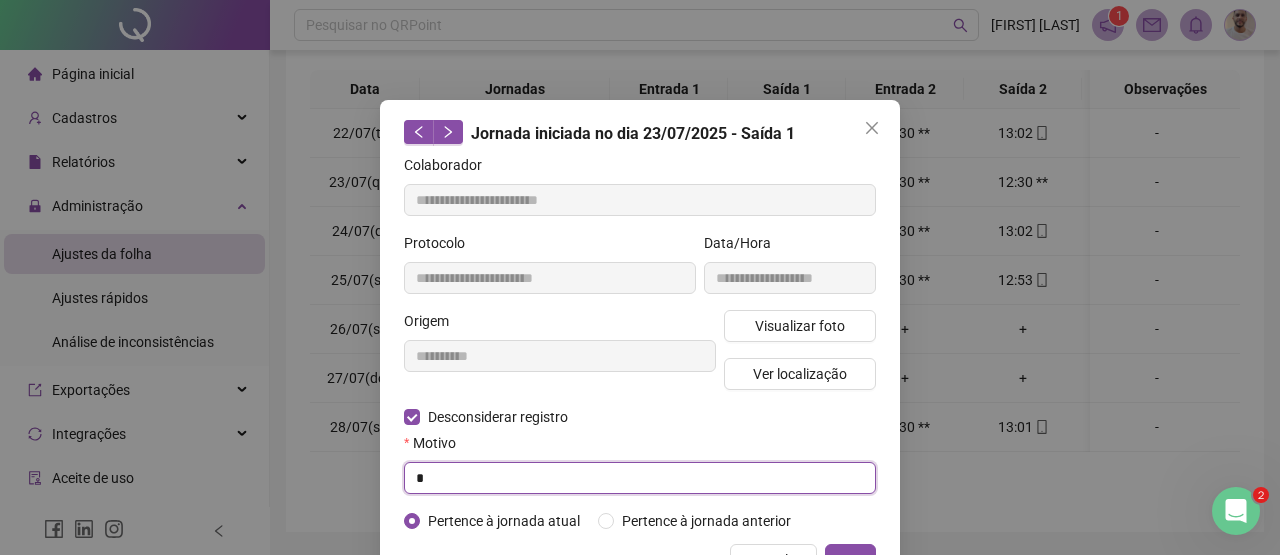 scroll, scrollTop: 65, scrollLeft: 0, axis: vertical 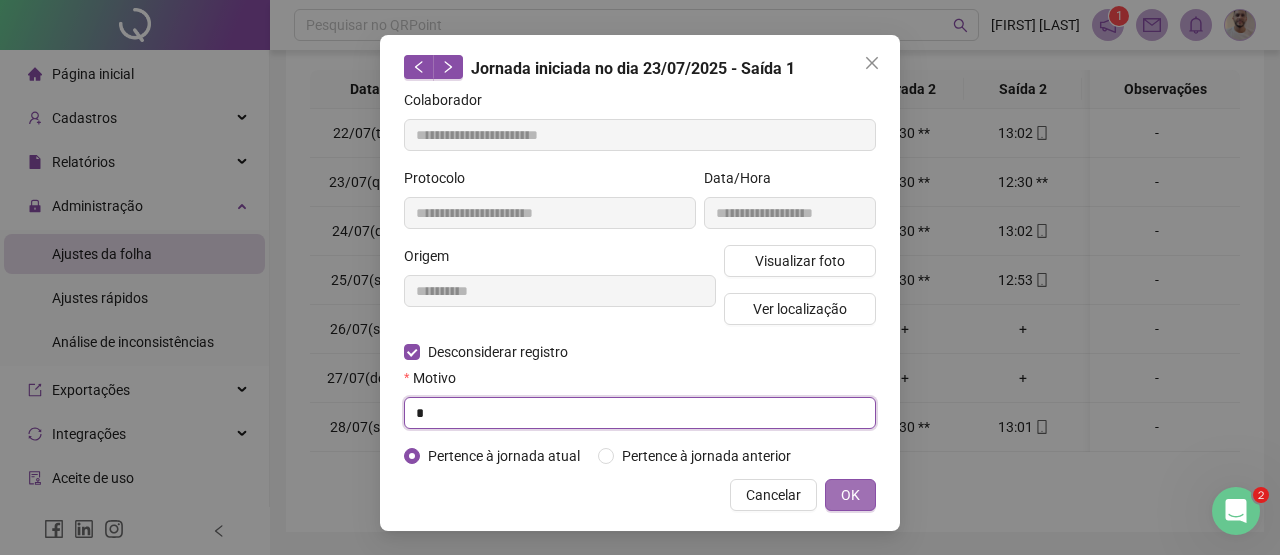 type on "*" 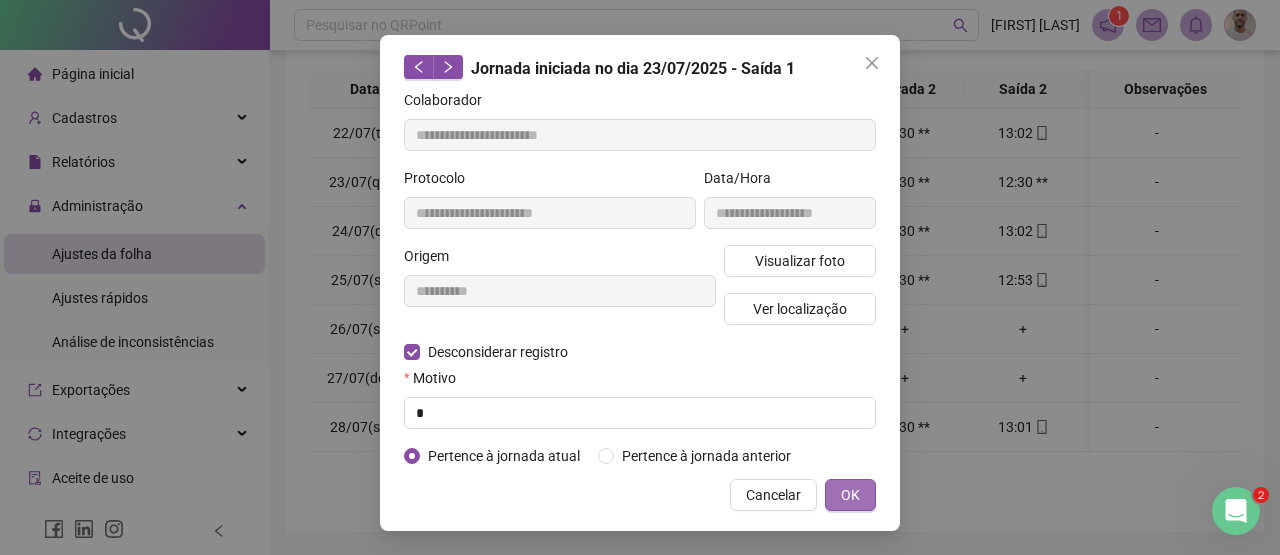 click on "OK" at bounding box center [850, 495] 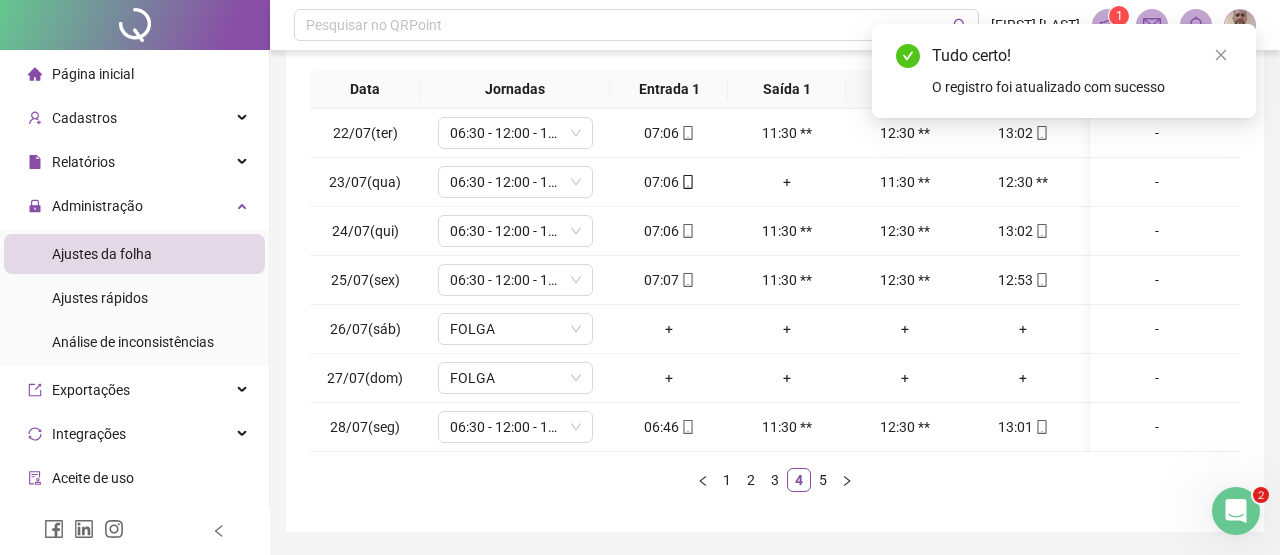 scroll, scrollTop: 0, scrollLeft: 0, axis: both 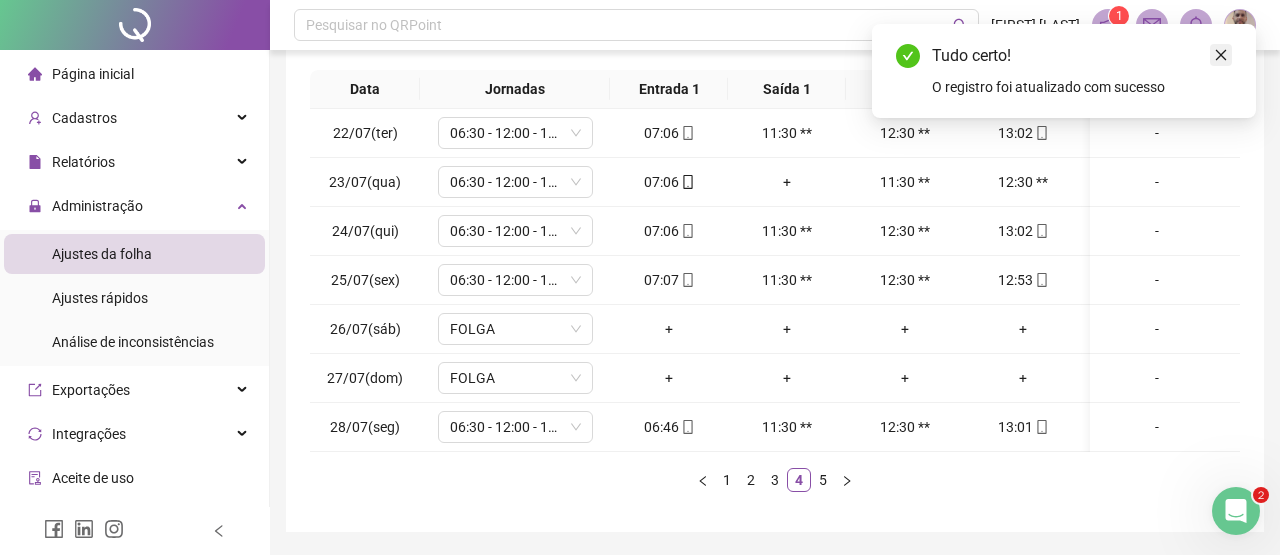 click 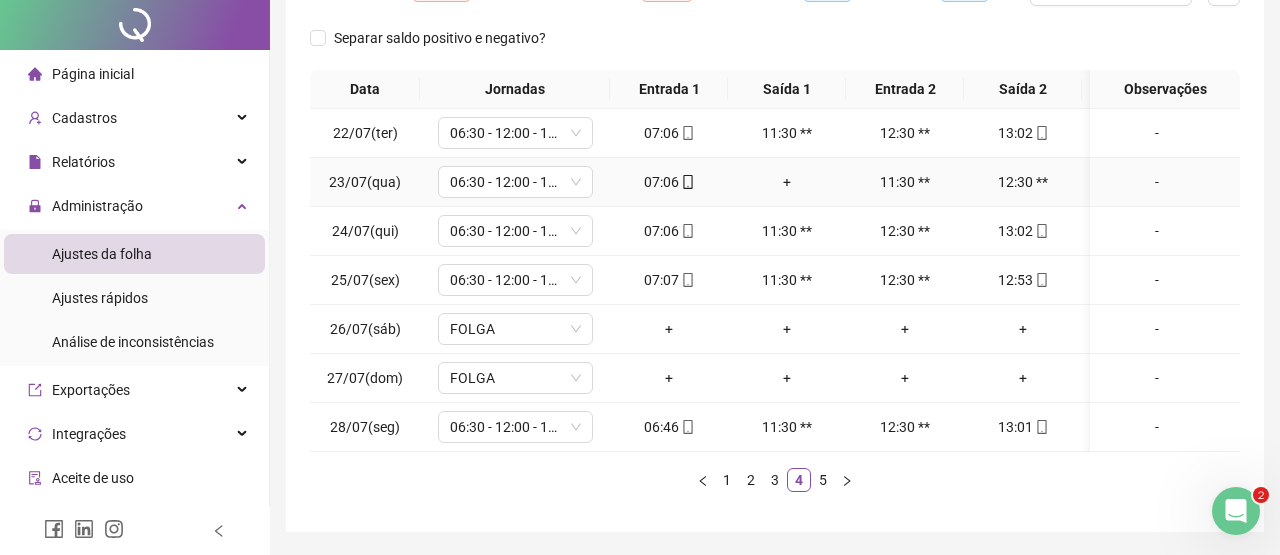 scroll, scrollTop: 0, scrollLeft: 0, axis: both 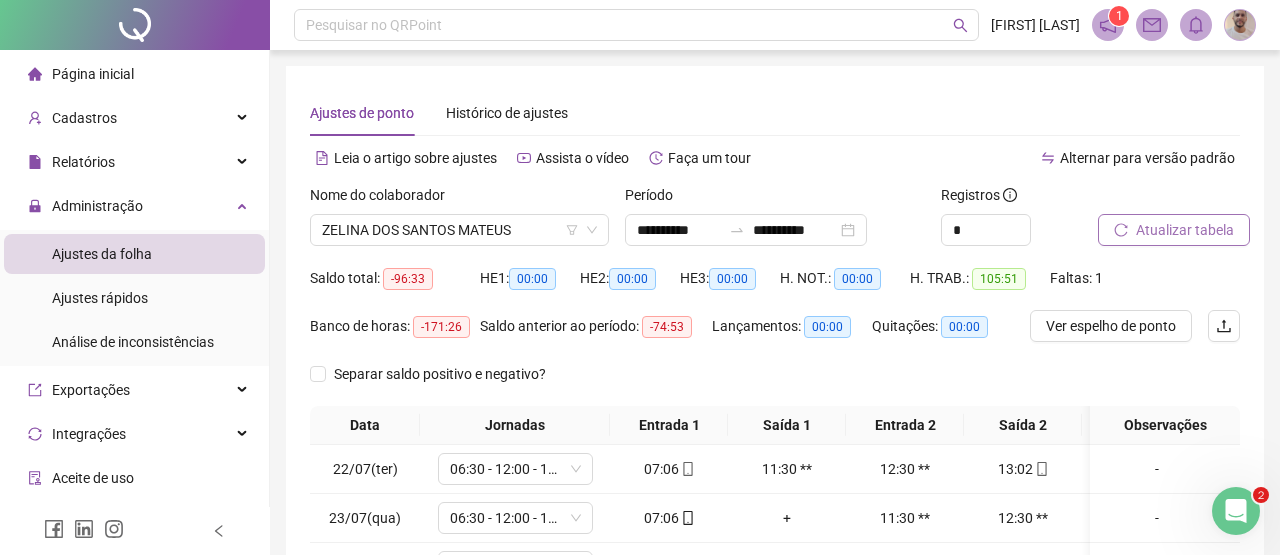 click on "Atualizar tabela" at bounding box center (1185, 230) 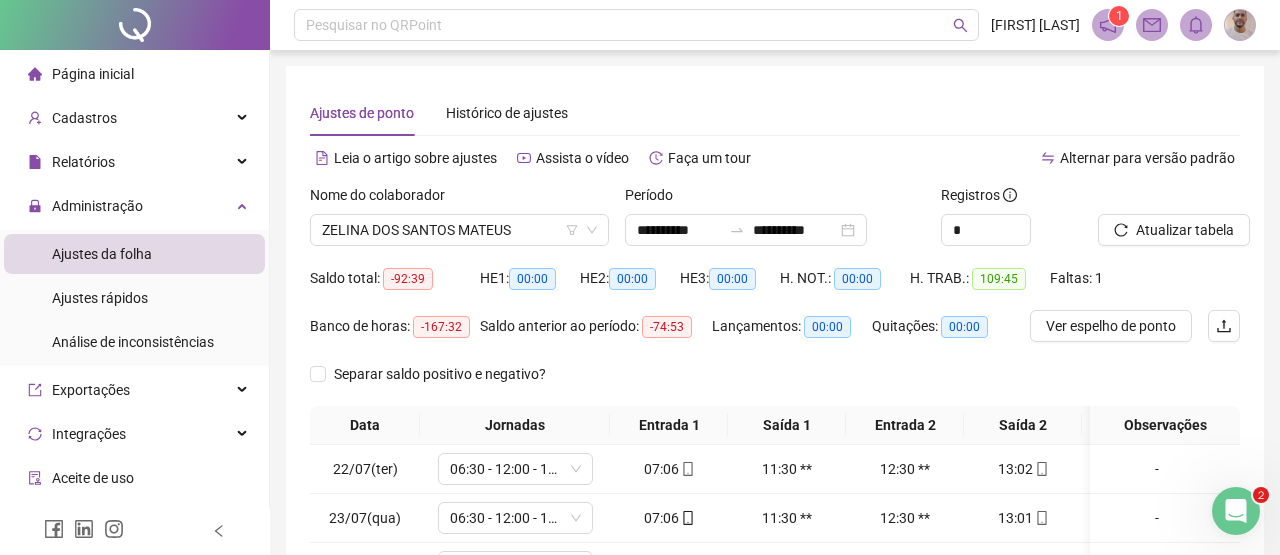 scroll, scrollTop: 396, scrollLeft: 0, axis: vertical 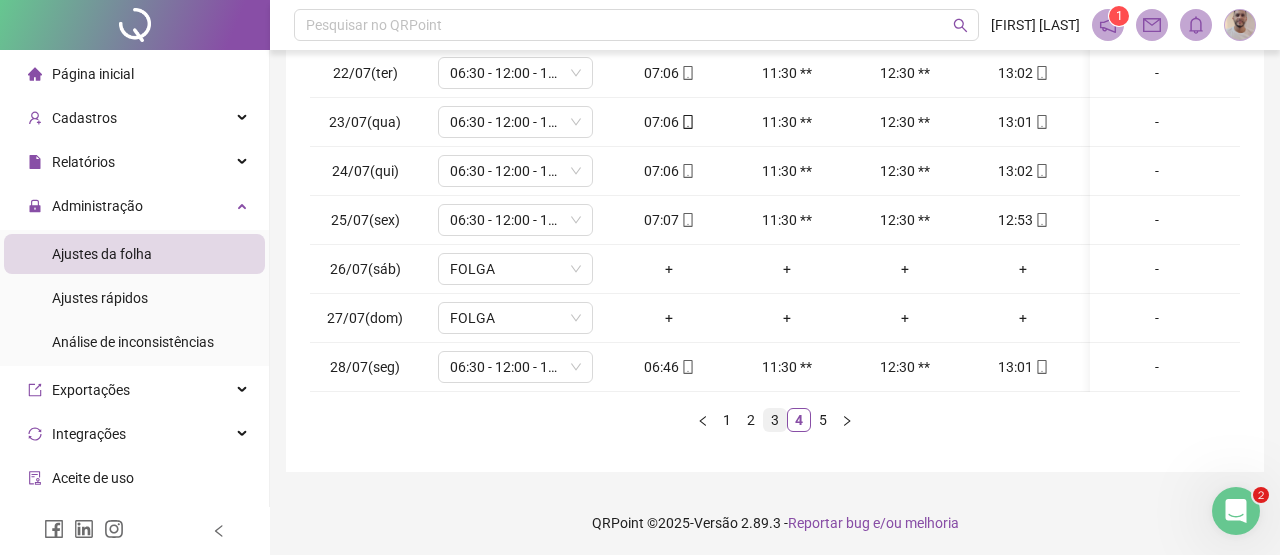 click on "3" at bounding box center (775, 420) 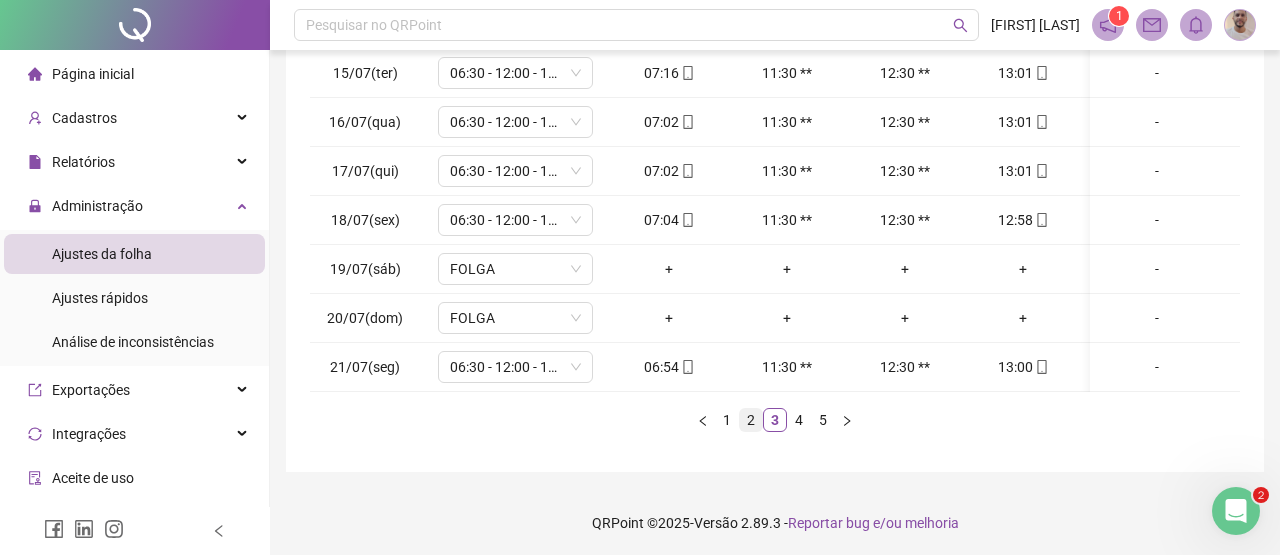 click on "2" at bounding box center [751, 420] 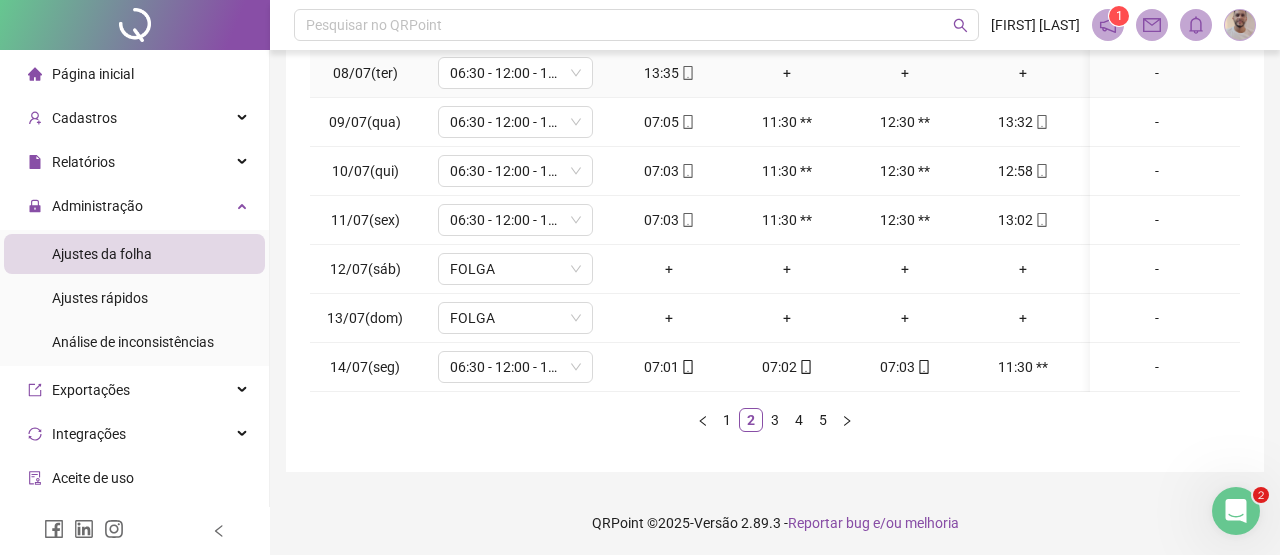 click on "+" at bounding box center [1023, 73] 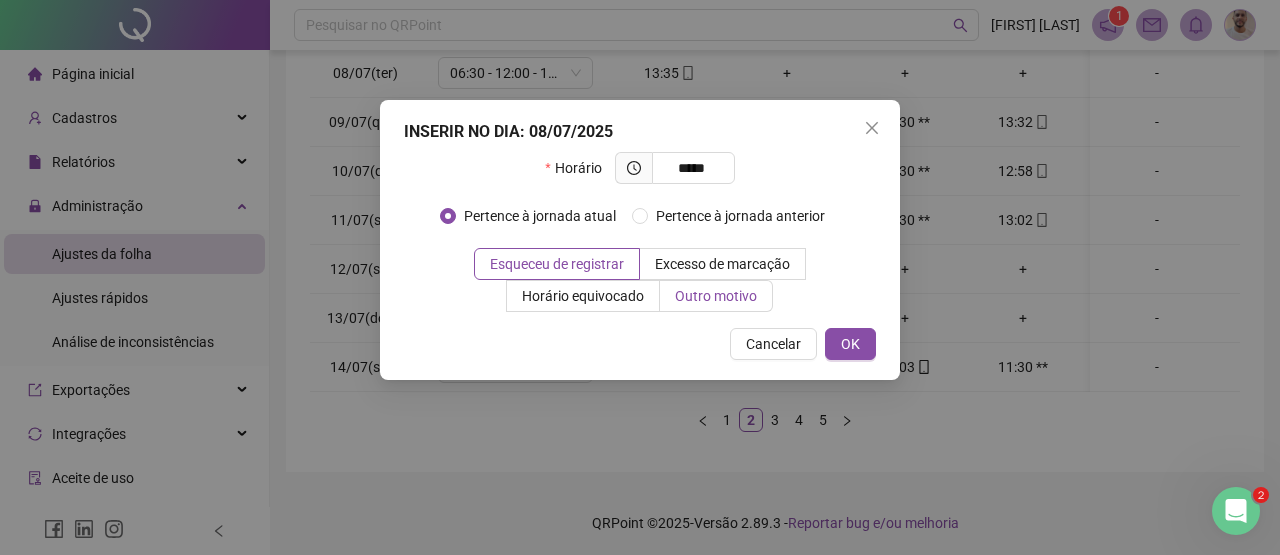 type on "*****" 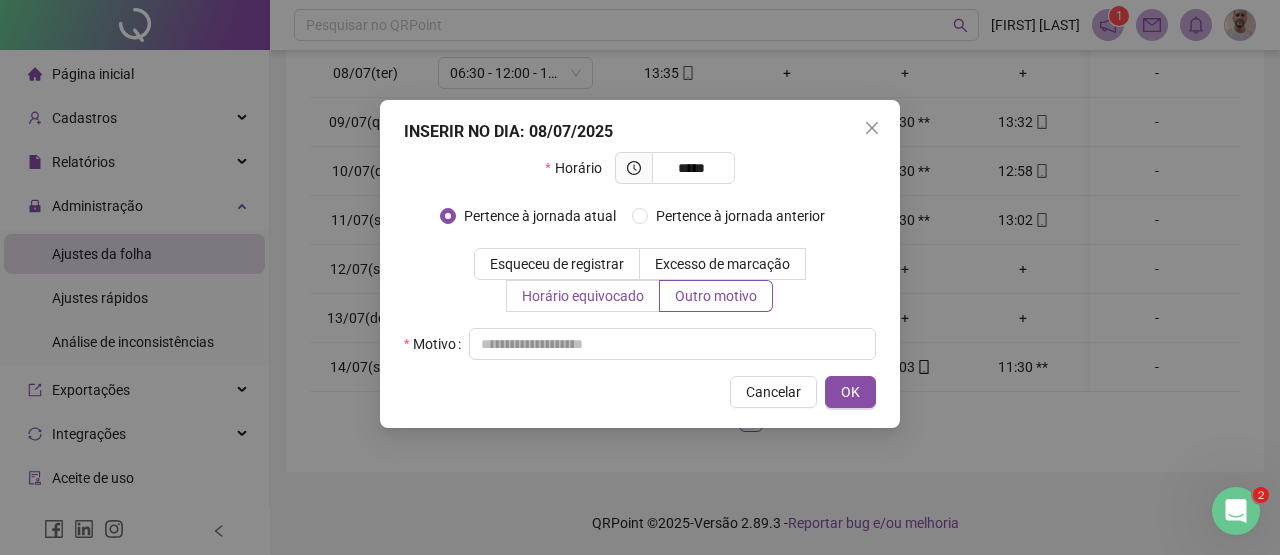 click on "Horário equivocado" at bounding box center [583, 296] 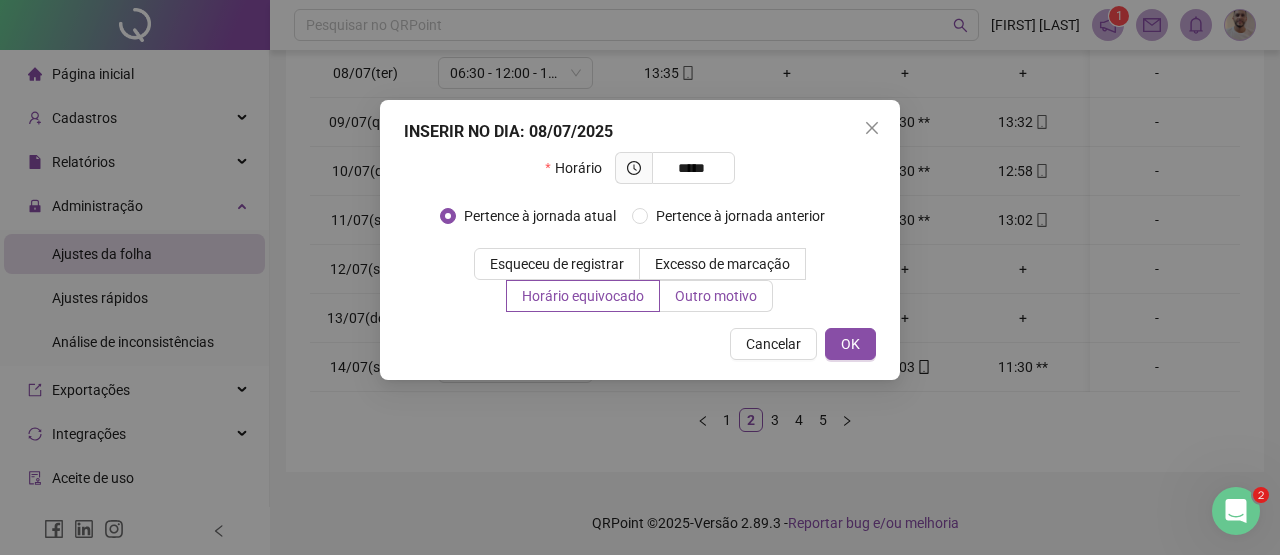 click on "Outro motivo" at bounding box center [716, 296] 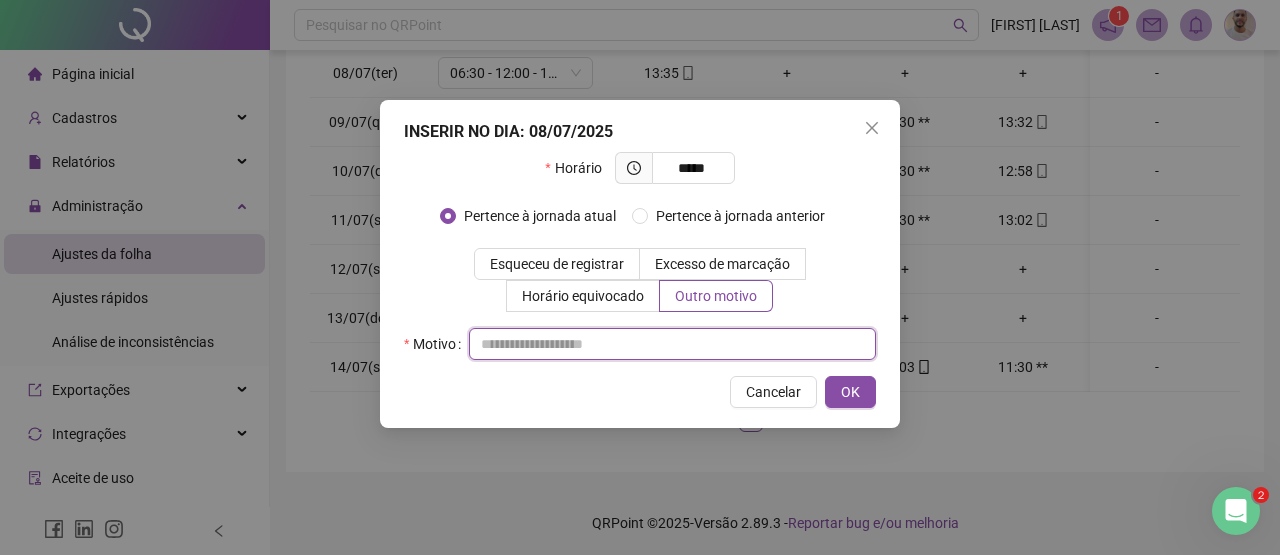 click at bounding box center [672, 344] 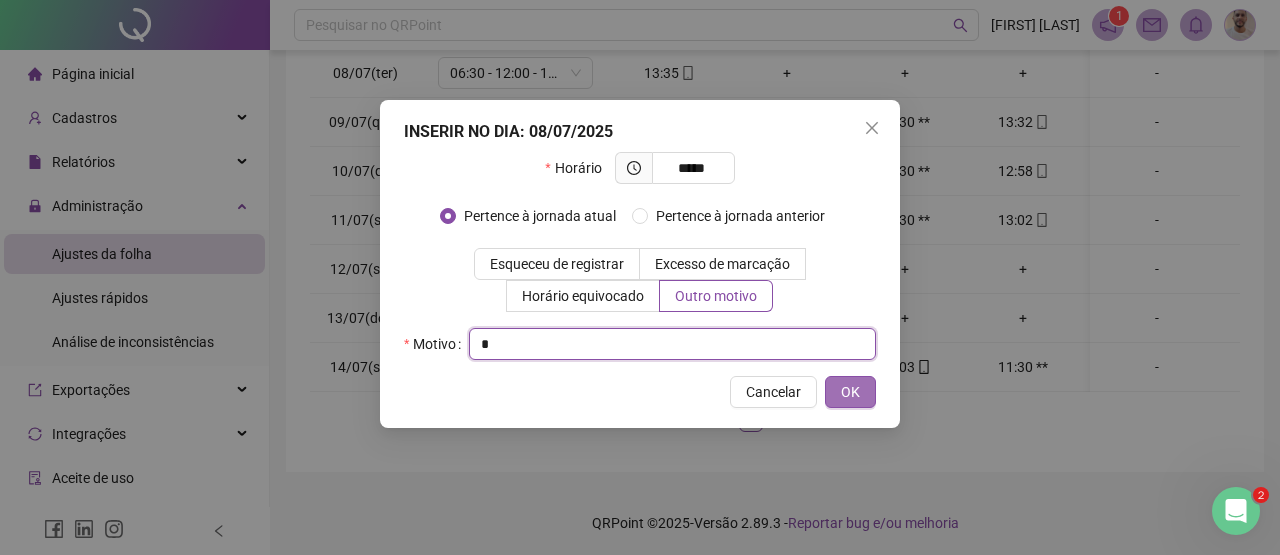 type on "*" 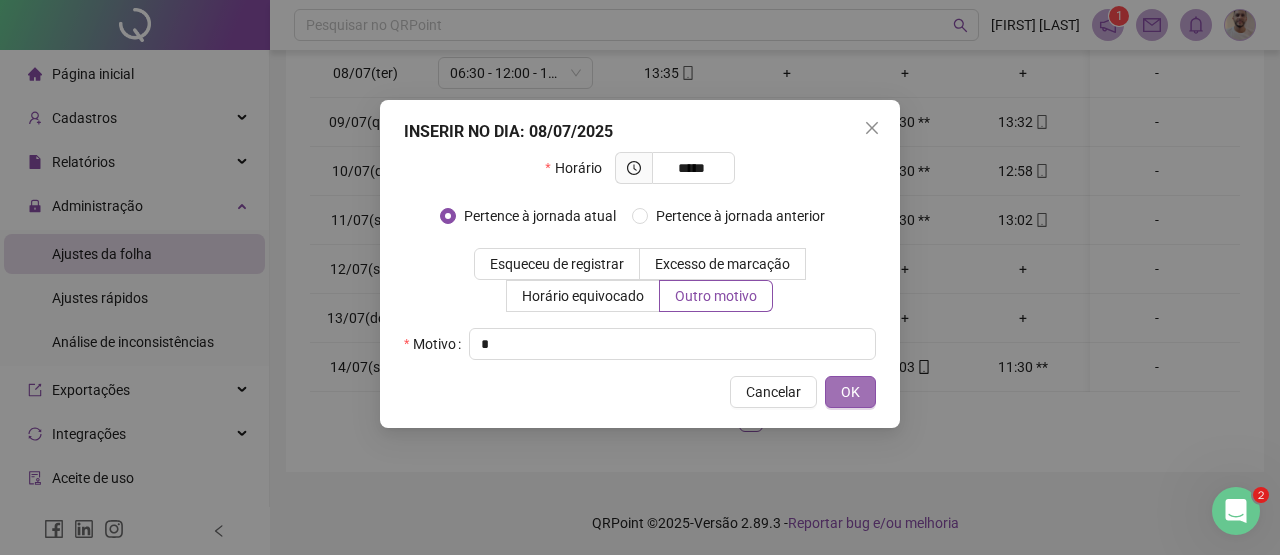 click on "OK" at bounding box center [850, 392] 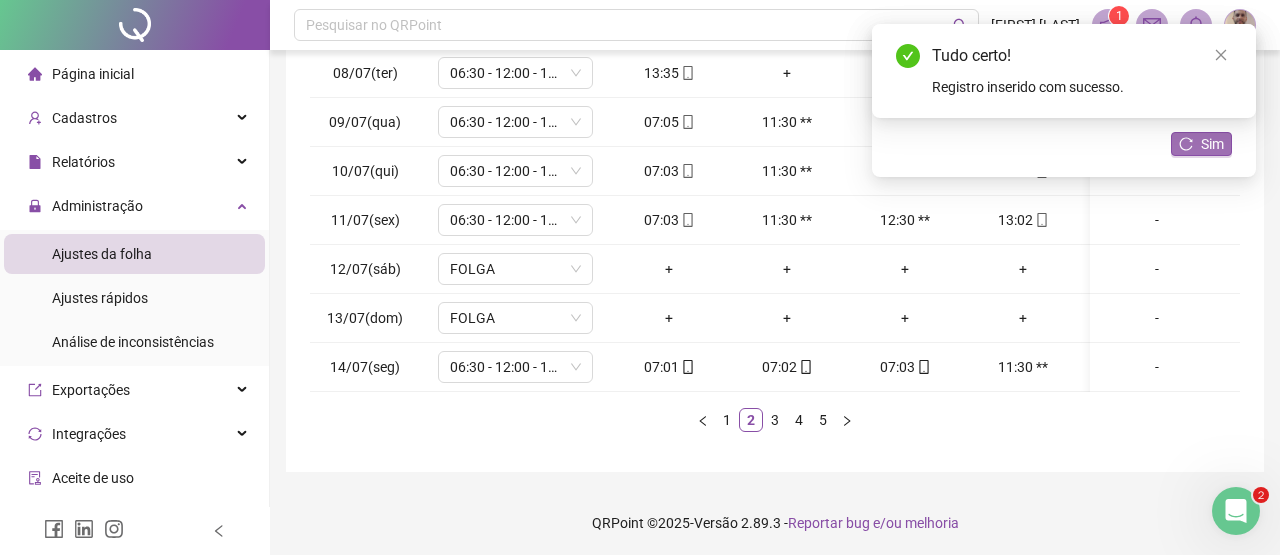 click on "Sim" at bounding box center (1201, 144) 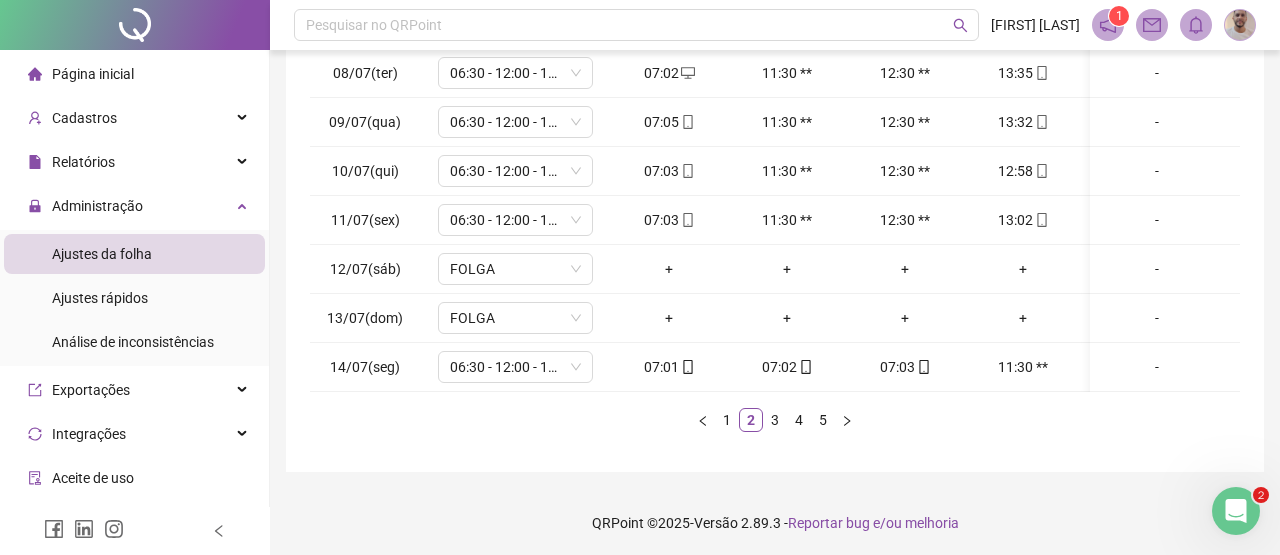 scroll, scrollTop: 60, scrollLeft: 0, axis: vertical 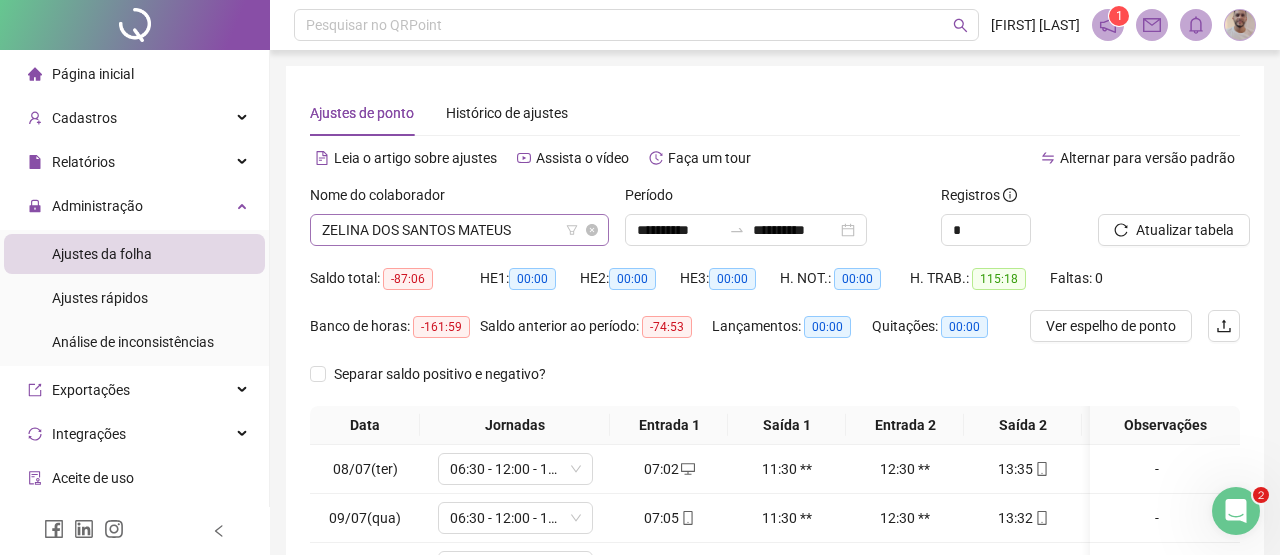 click on "ZELINA DOS SANTOS MATEUS" at bounding box center [459, 230] 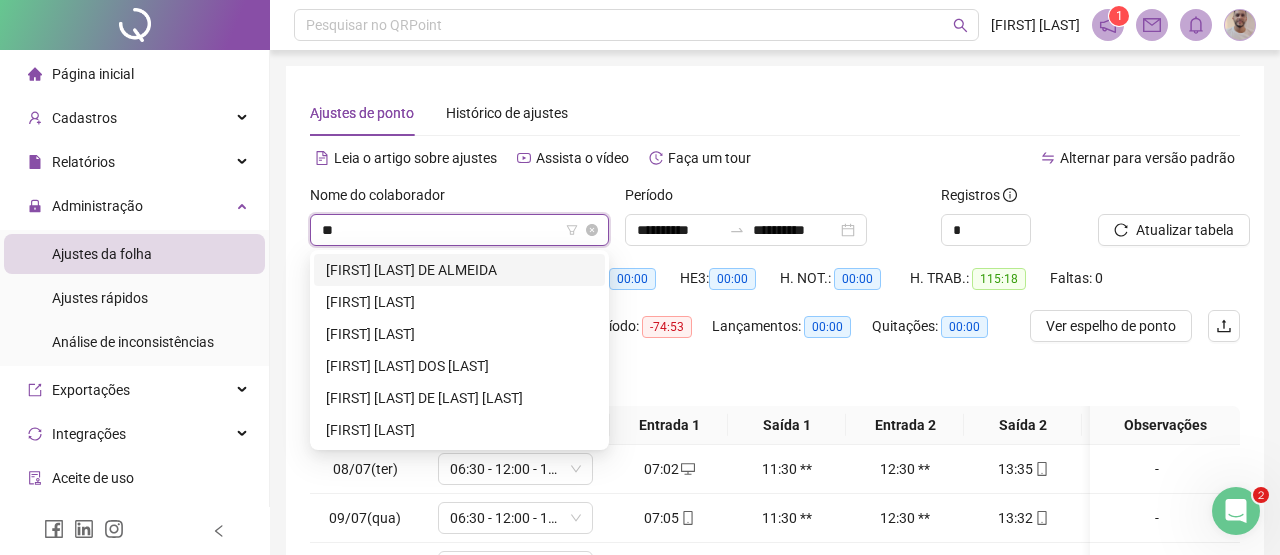 scroll, scrollTop: 0, scrollLeft: 0, axis: both 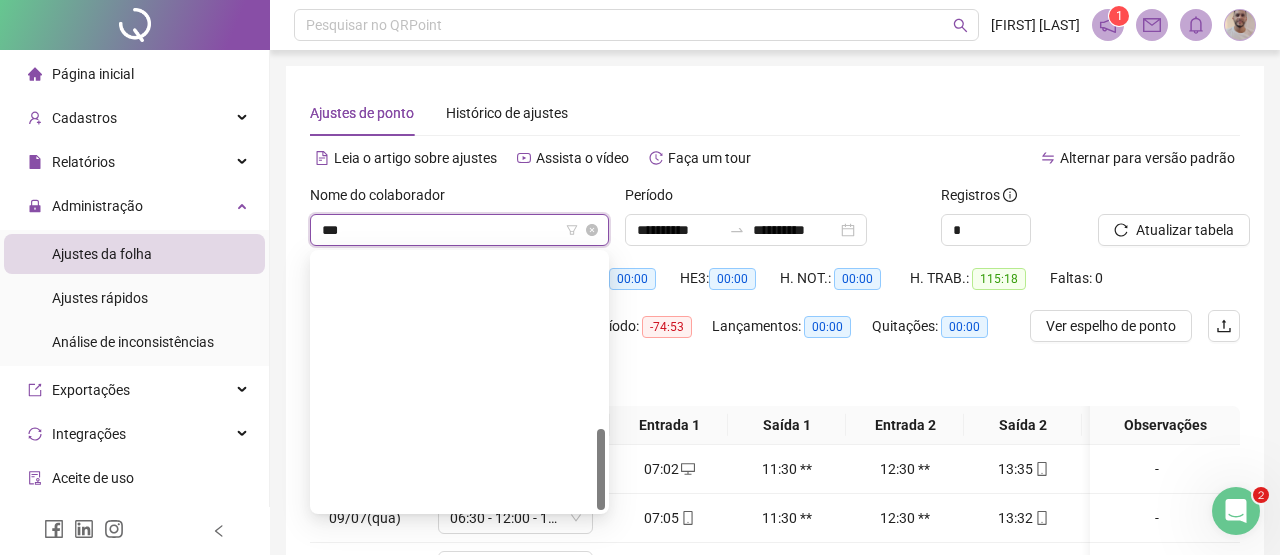 type on "****" 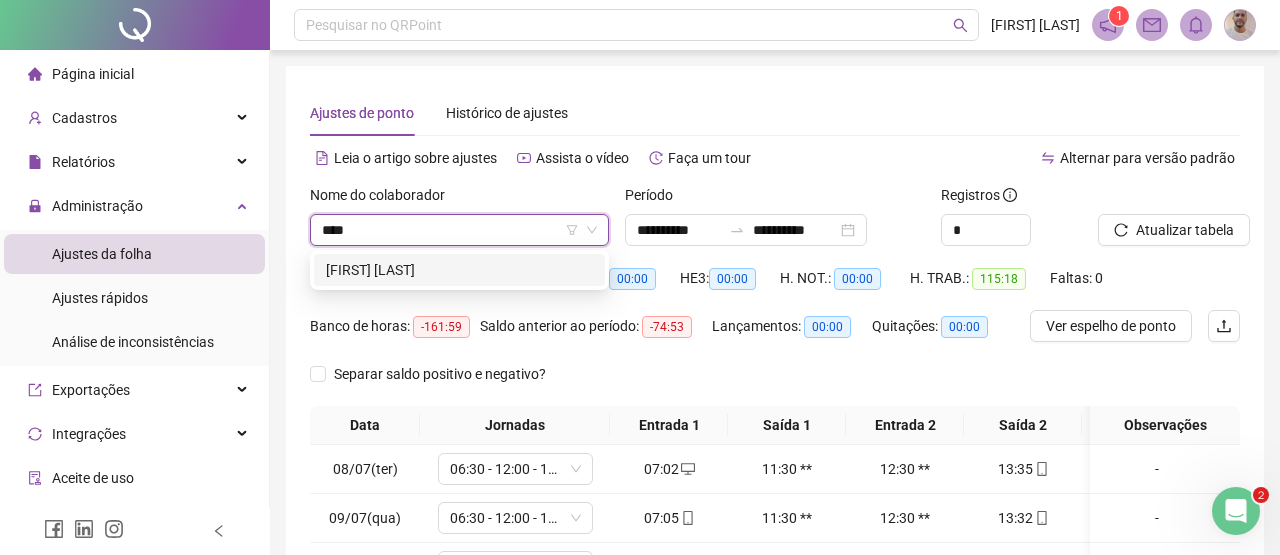 click on "[FIRST] [LAST]" at bounding box center (459, 270) 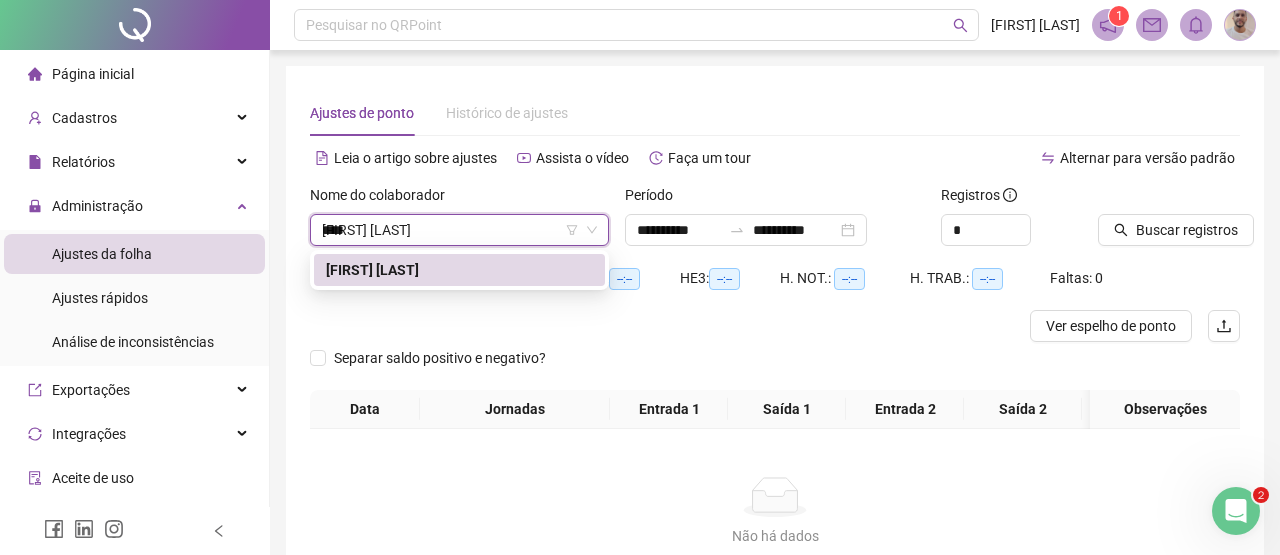 type 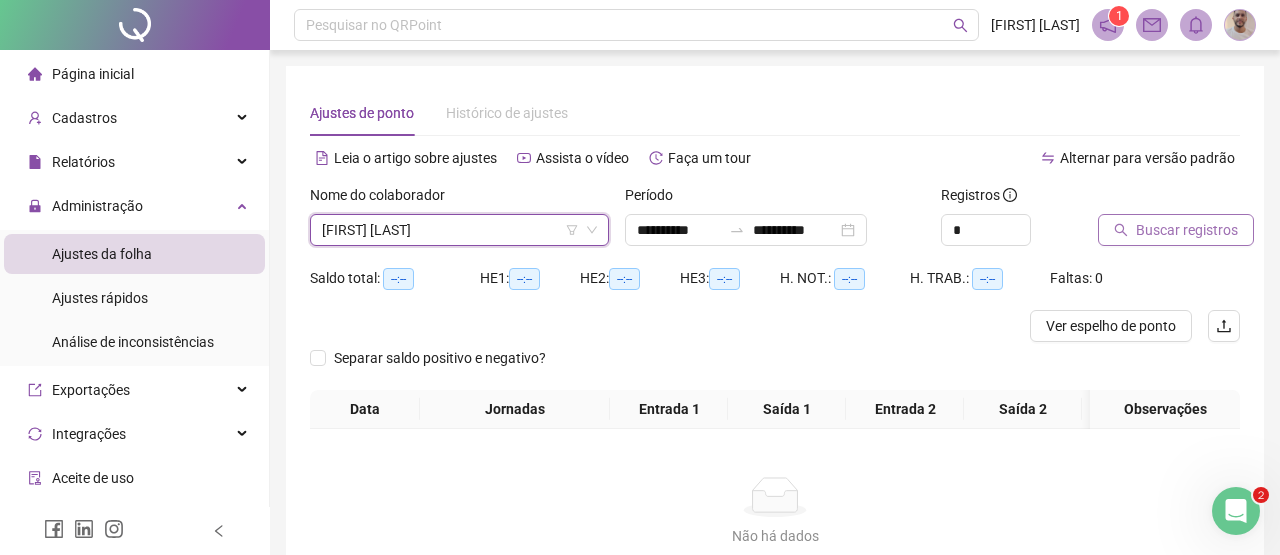click 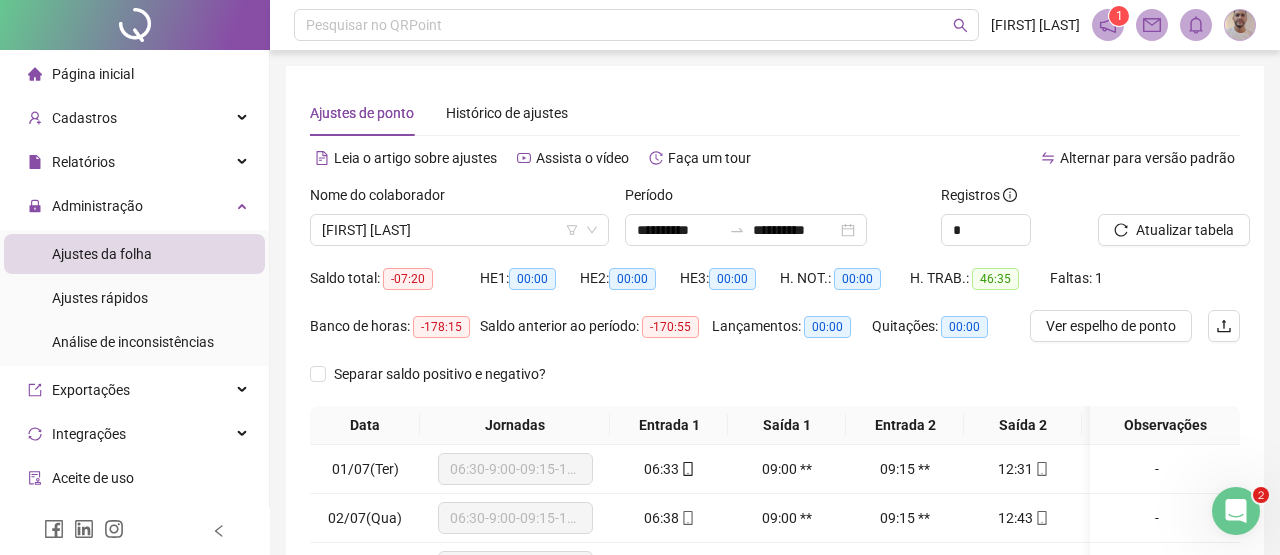 scroll, scrollTop: 396, scrollLeft: 0, axis: vertical 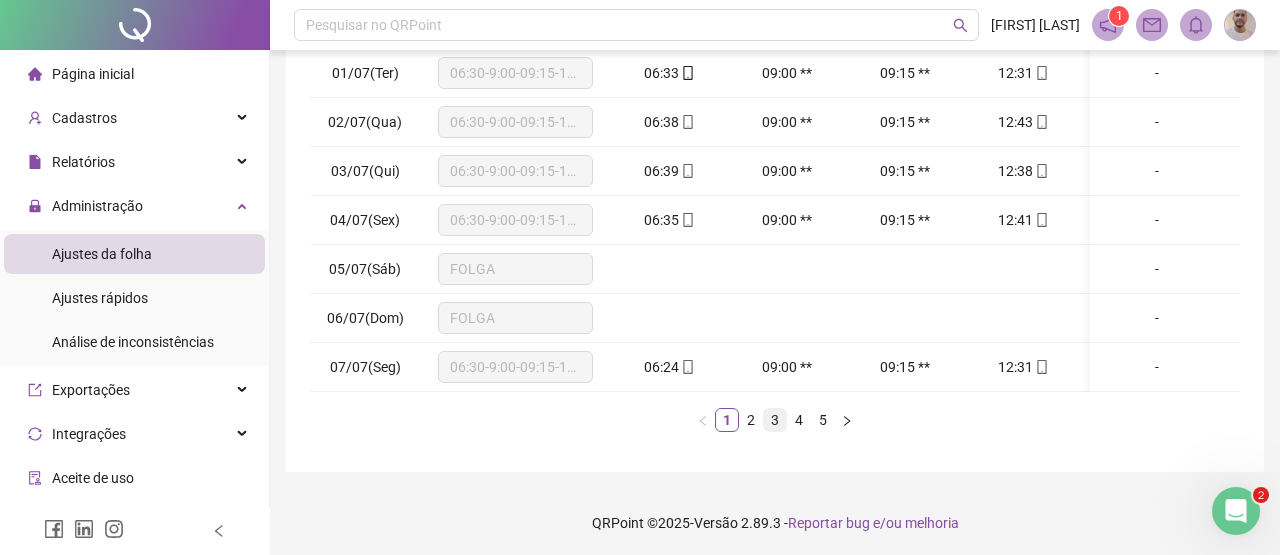 click on "3" at bounding box center (775, 420) 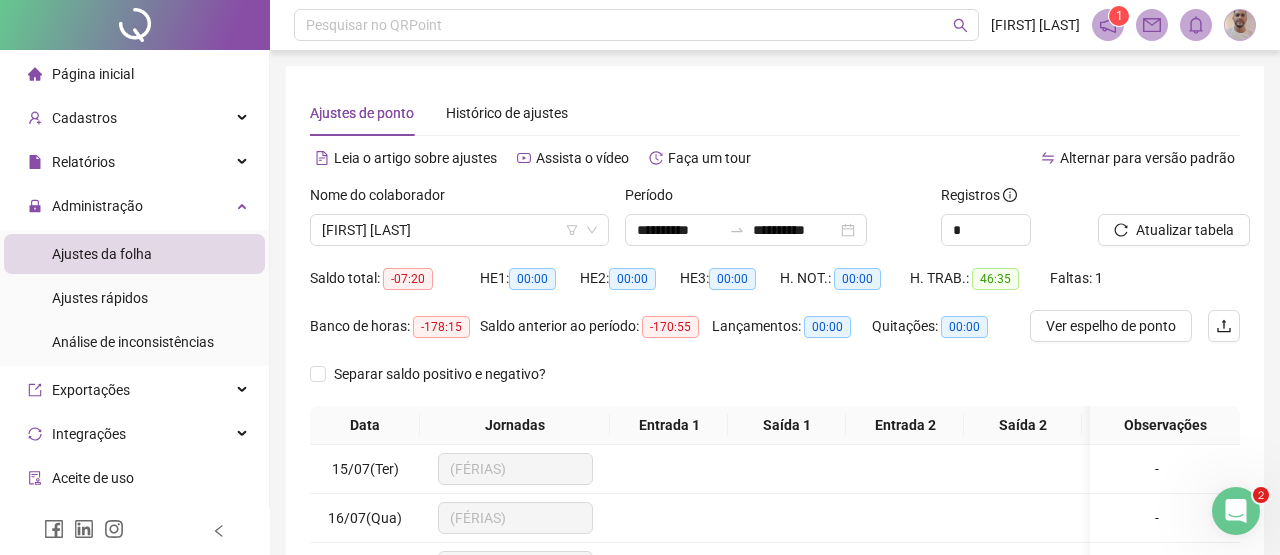 scroll, scrollTop: 396, scrollLeft: 0, axis: vertical 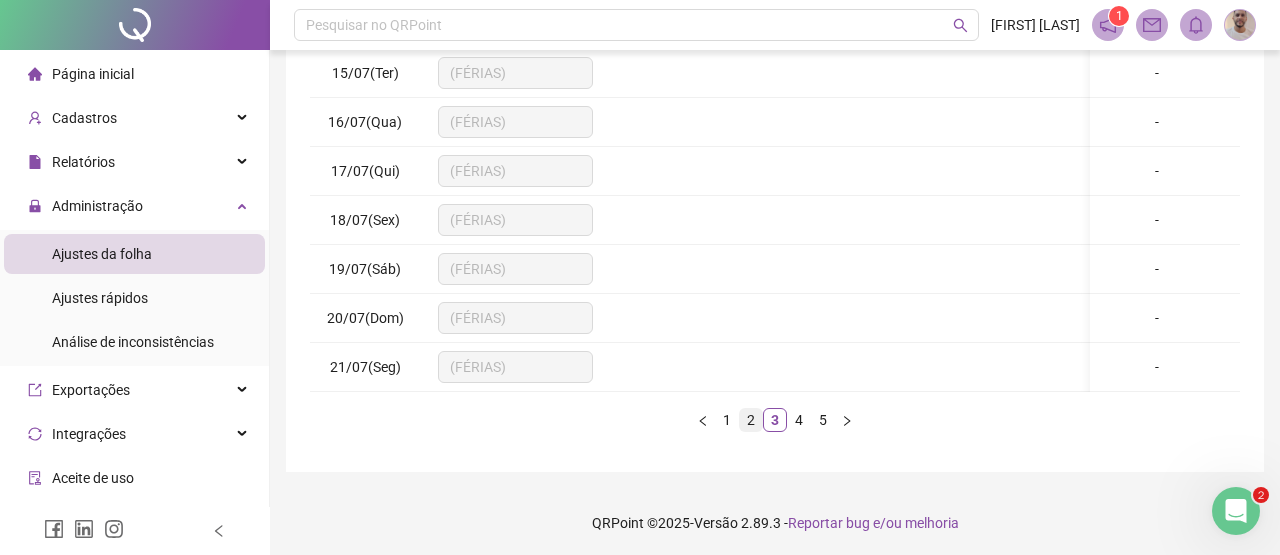 click on "2" at bounding box center (751, 420) 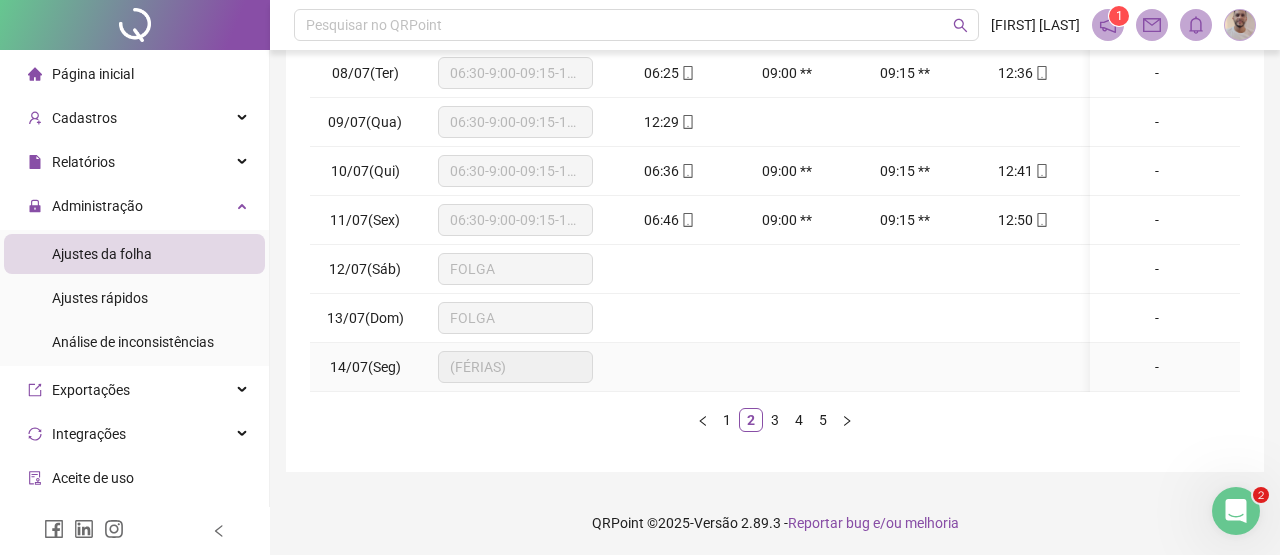 scroll, scrollTop: 60, scrollLeft: 0, axis: vertical 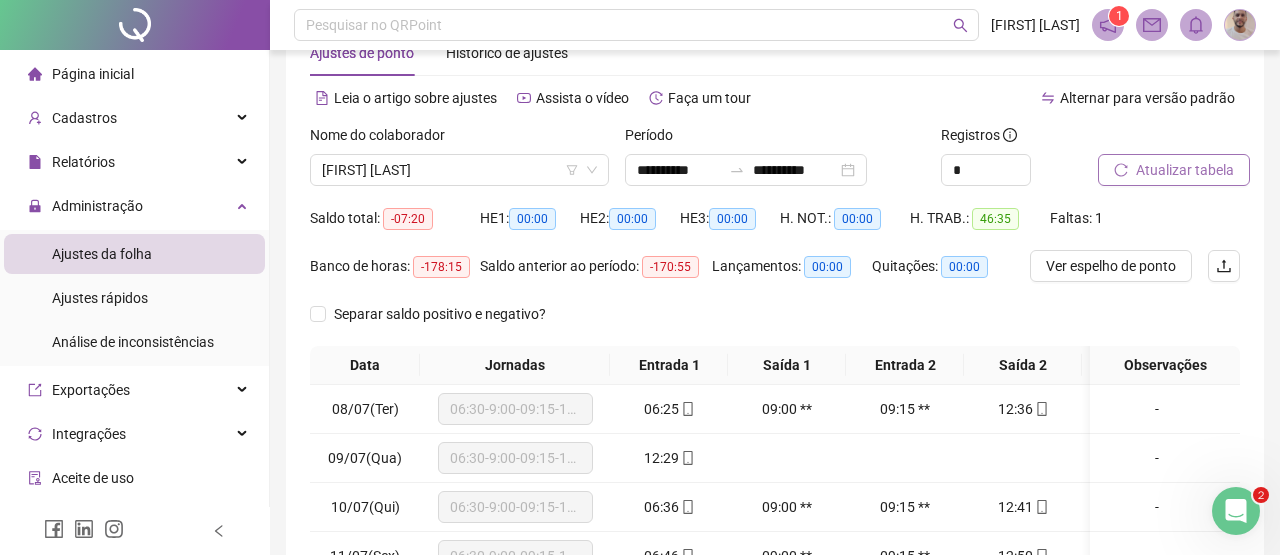 click on "Atualizar tabela" at bounding box center [1185, 170] 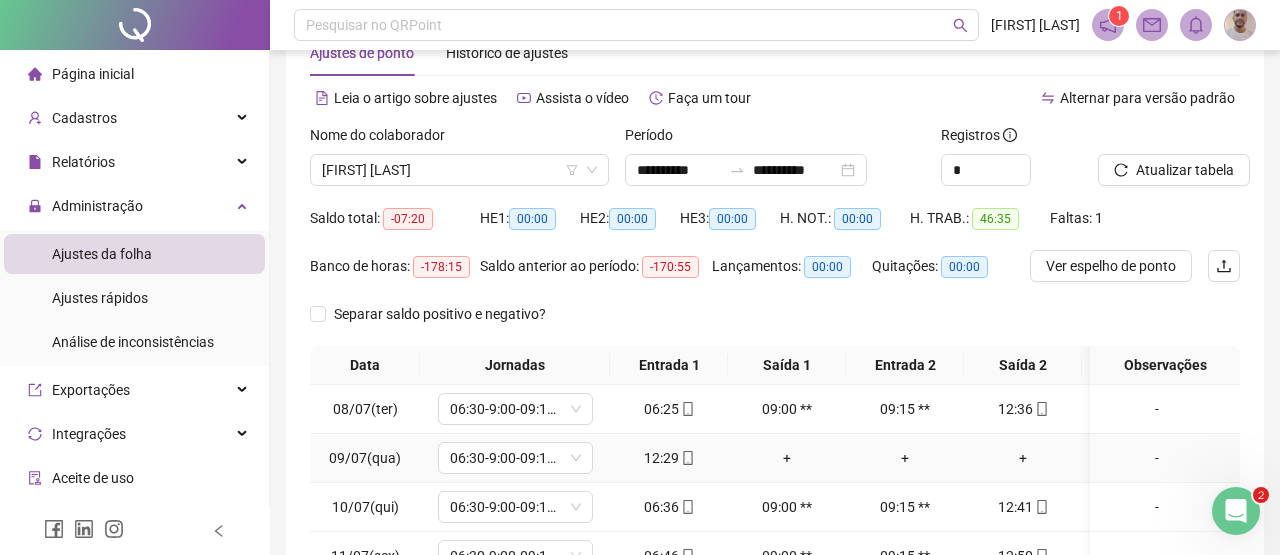 click on "+" at bounding box center (1023, 458) 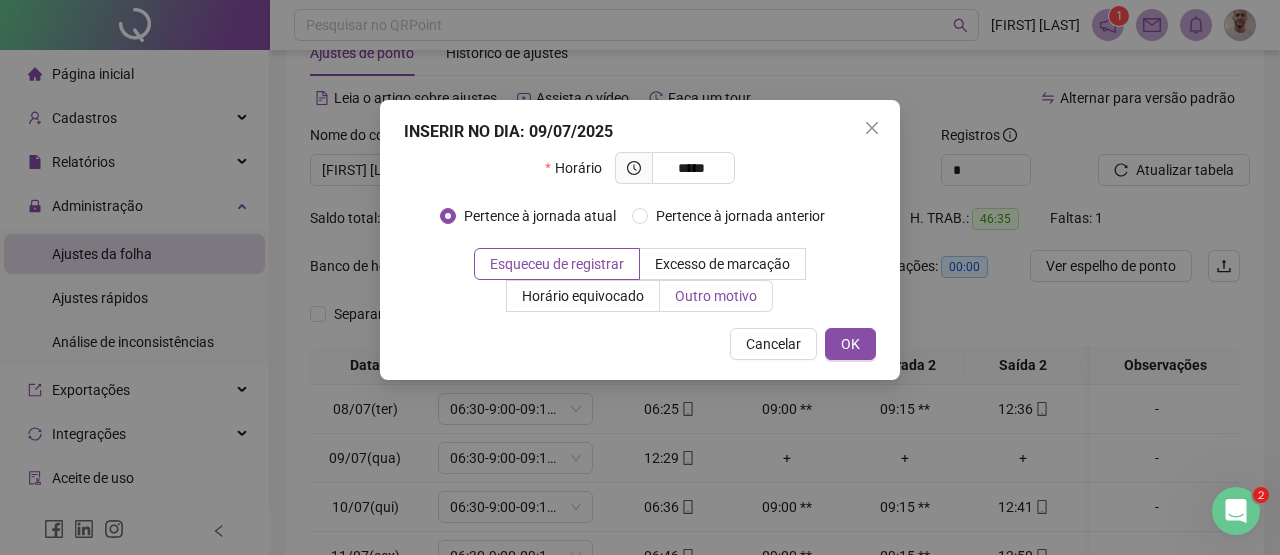 type on "*****" 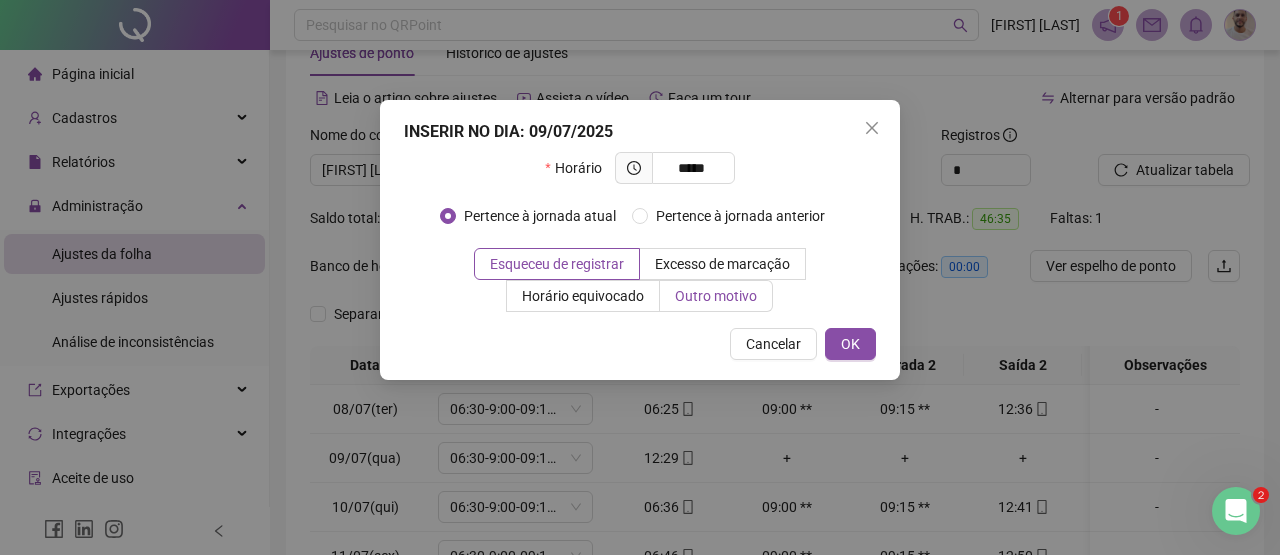 click on "Outro motivo" at bounding box center [716, 296] 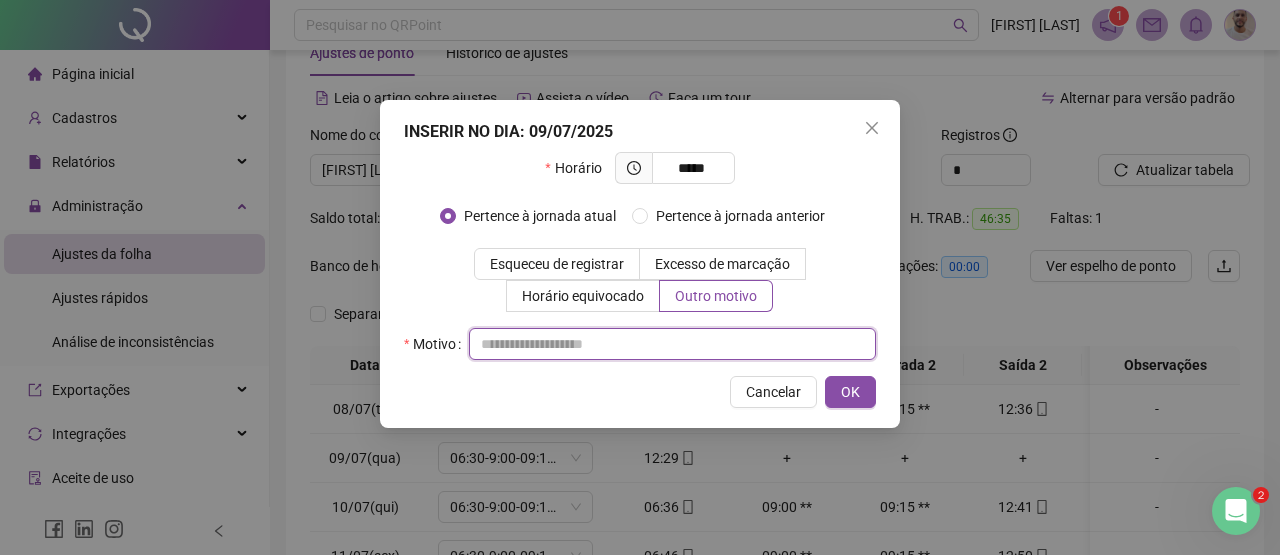 click at bounding box center (672, 344) 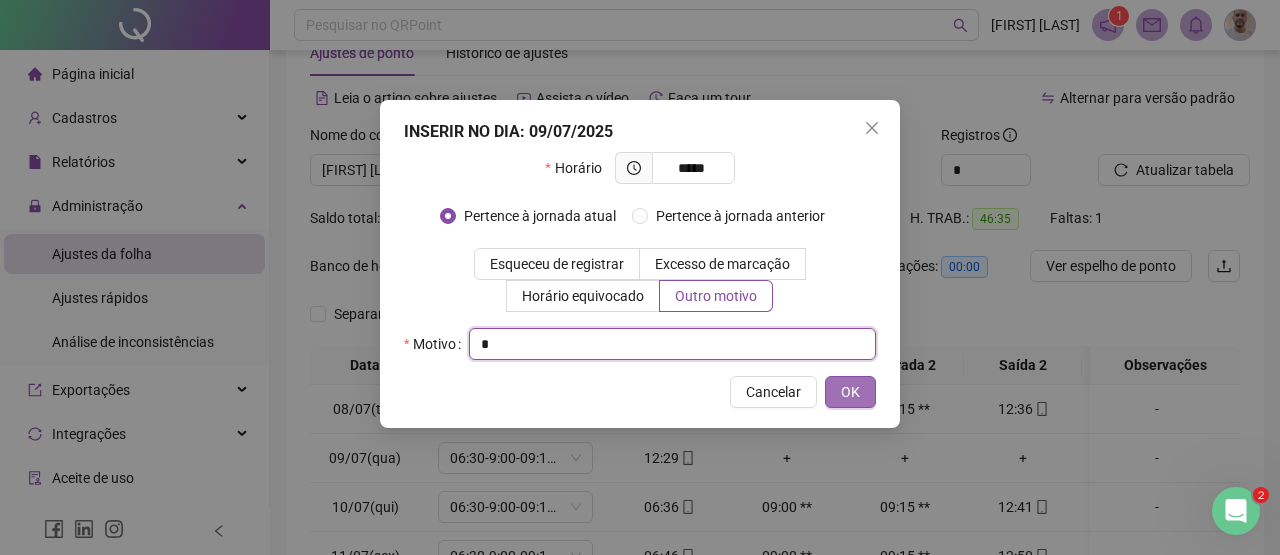type on "*" 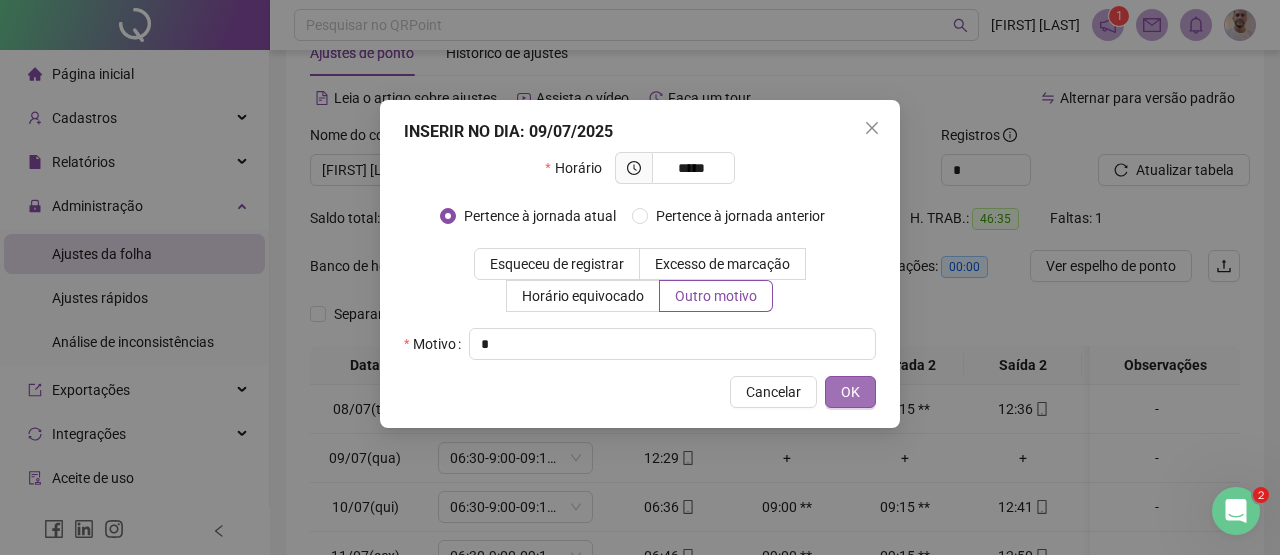 click on "OK" at bounding box center (850, 392) 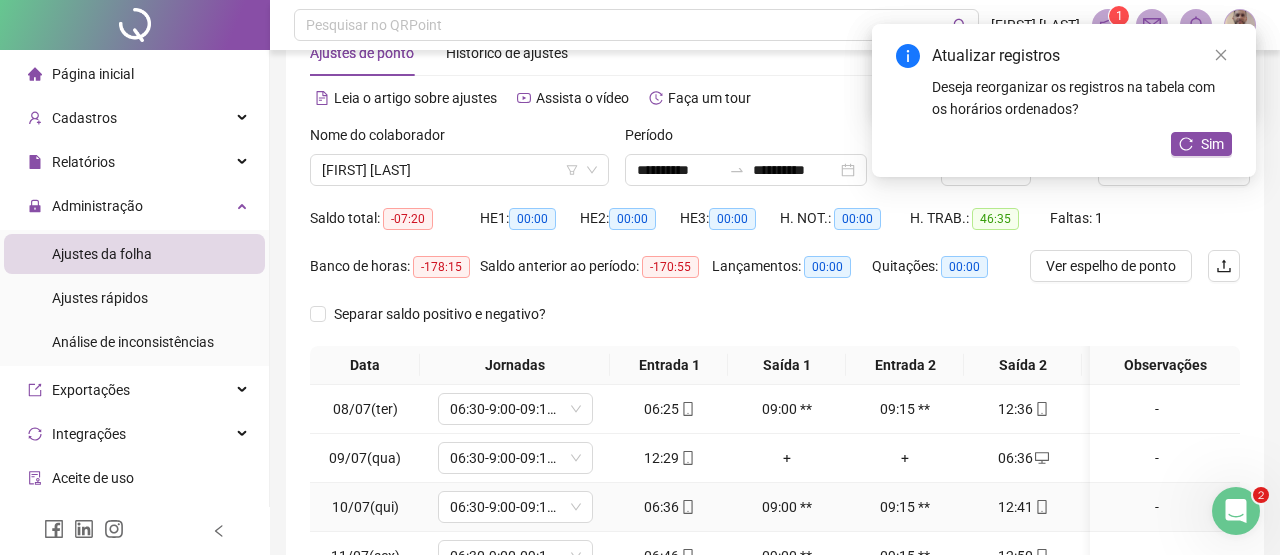 scroll, scrollTop: 0, scrollLeft: 0, axis: both 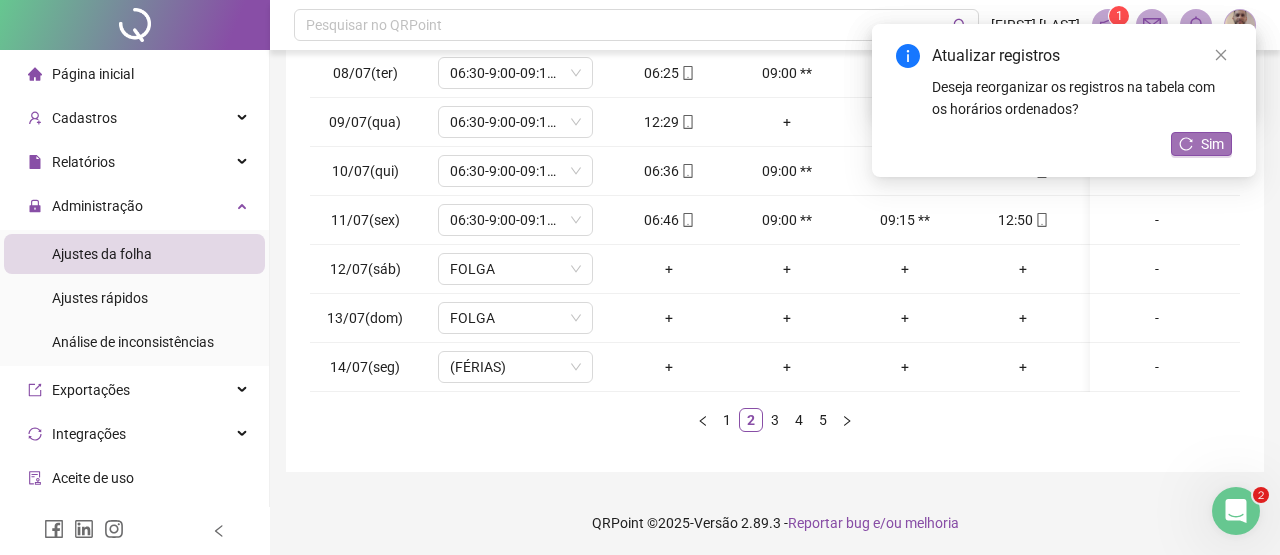 click on "Sim" at bounding box center (1212, 144) 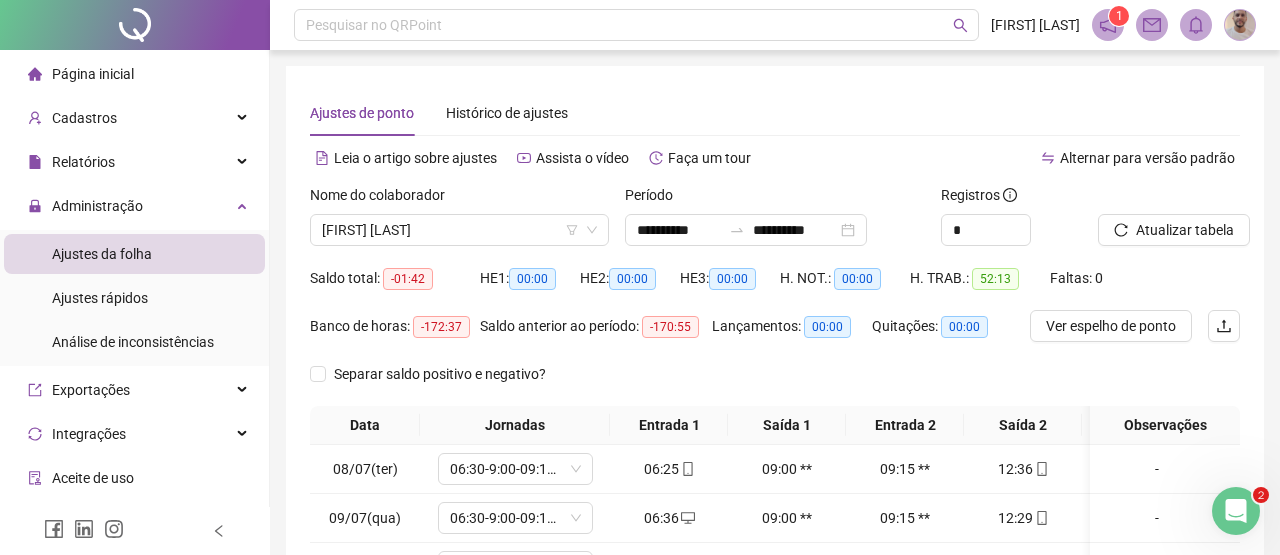 scroll, scrollTop: 396, scrollLeft: 0, axis: vertical 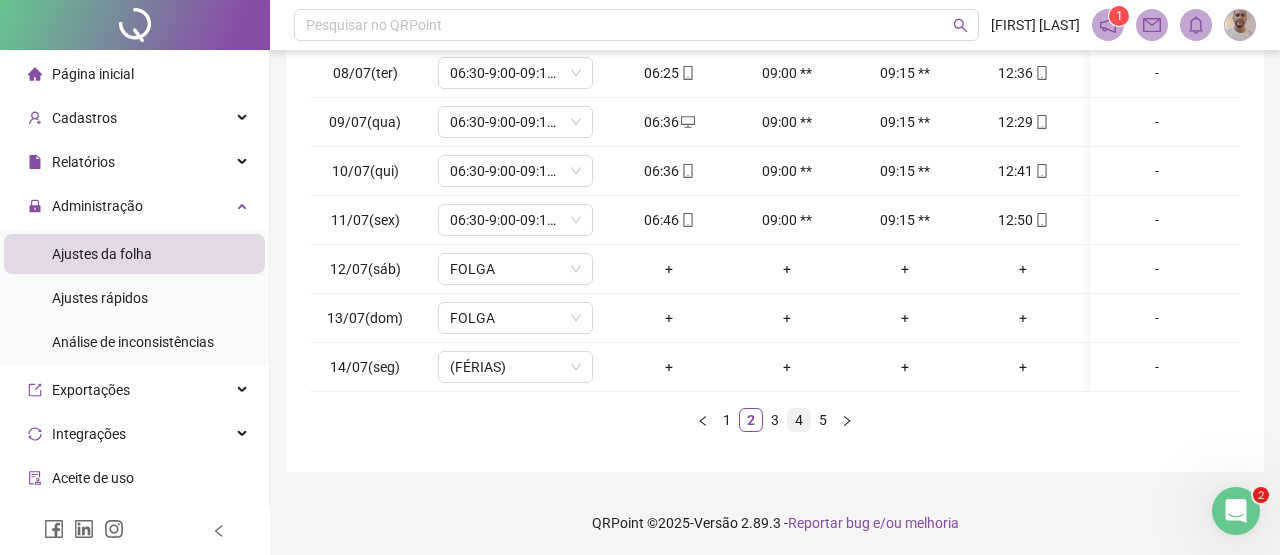 click on "4" at bounding box center (799, 420) 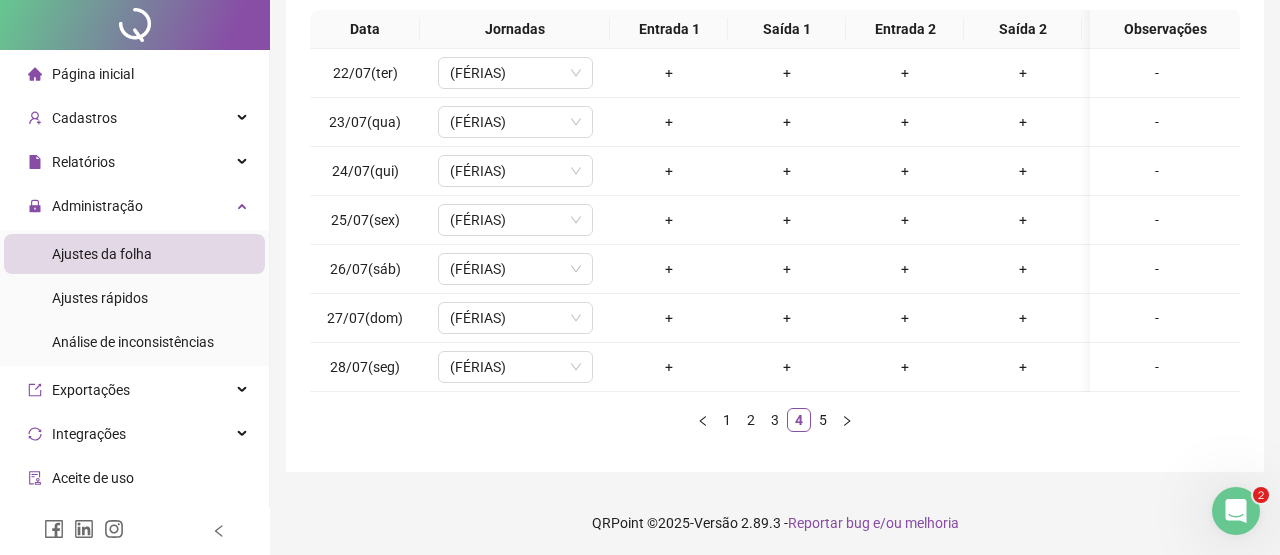 scroll, scrollTop: 0, scrollLeft: 0, axis: both 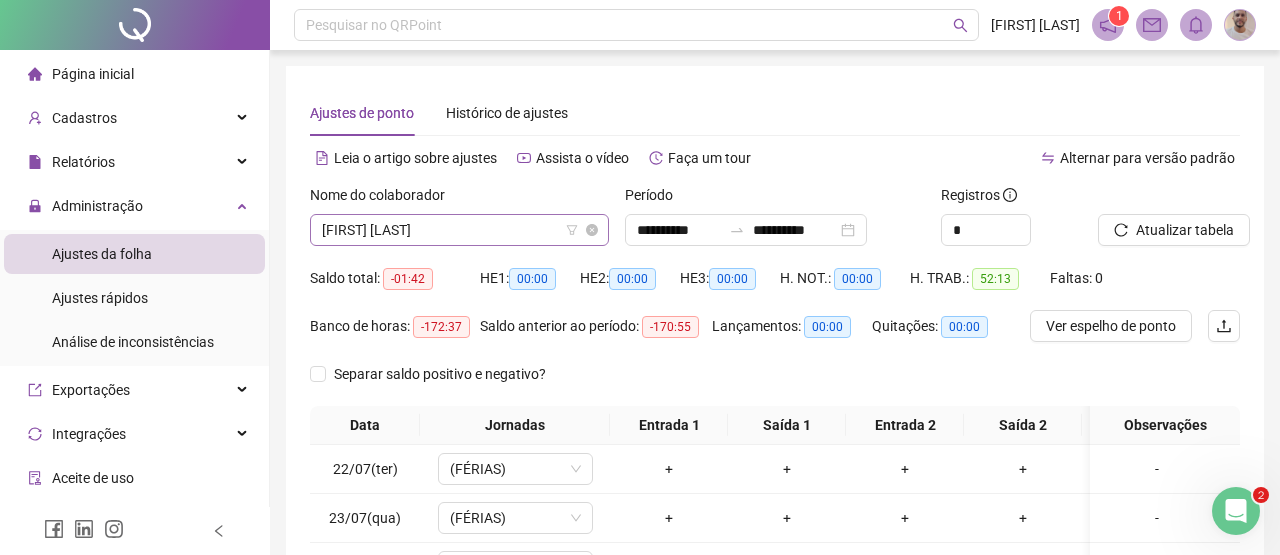click on "[FIRST] [LAST]" at bounding box center [459, 230] 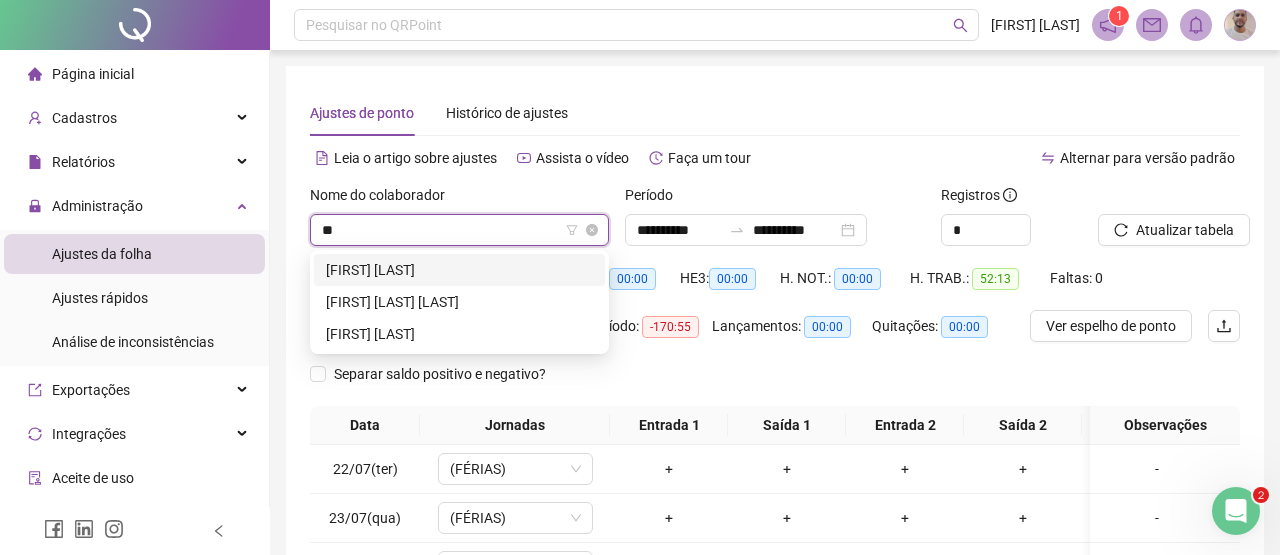 scroll, scrollTop: 0, scrollLeft: 0, axis: both 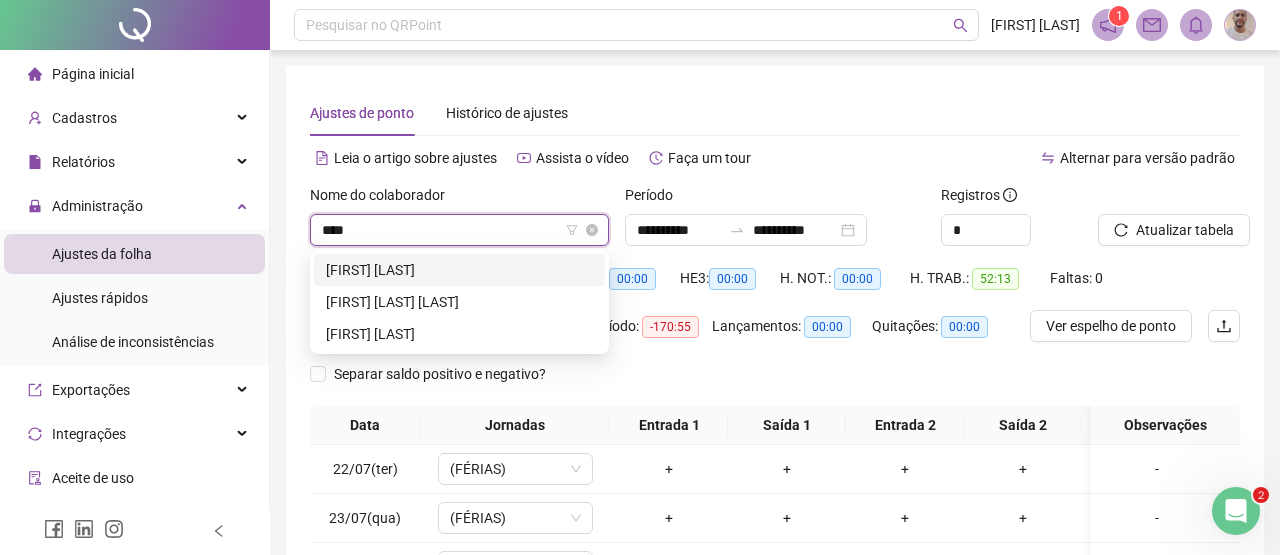 type on "*****" 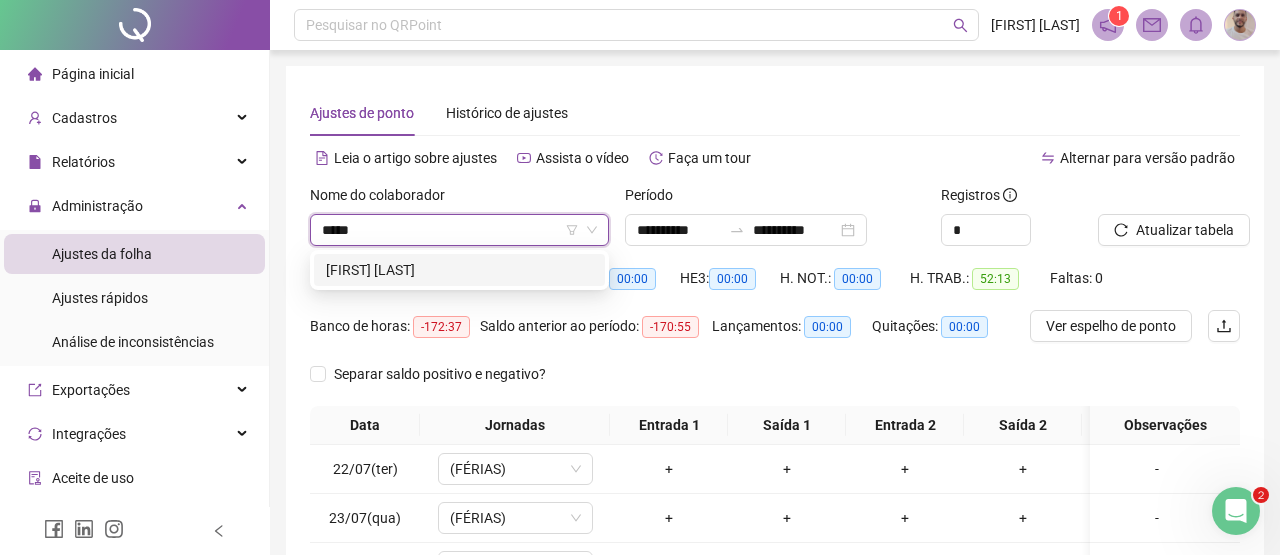 drag, startPoint x: 543, startPoint y: 265, endPoint x: 712, endPoint y: 269, distance: 169.04733 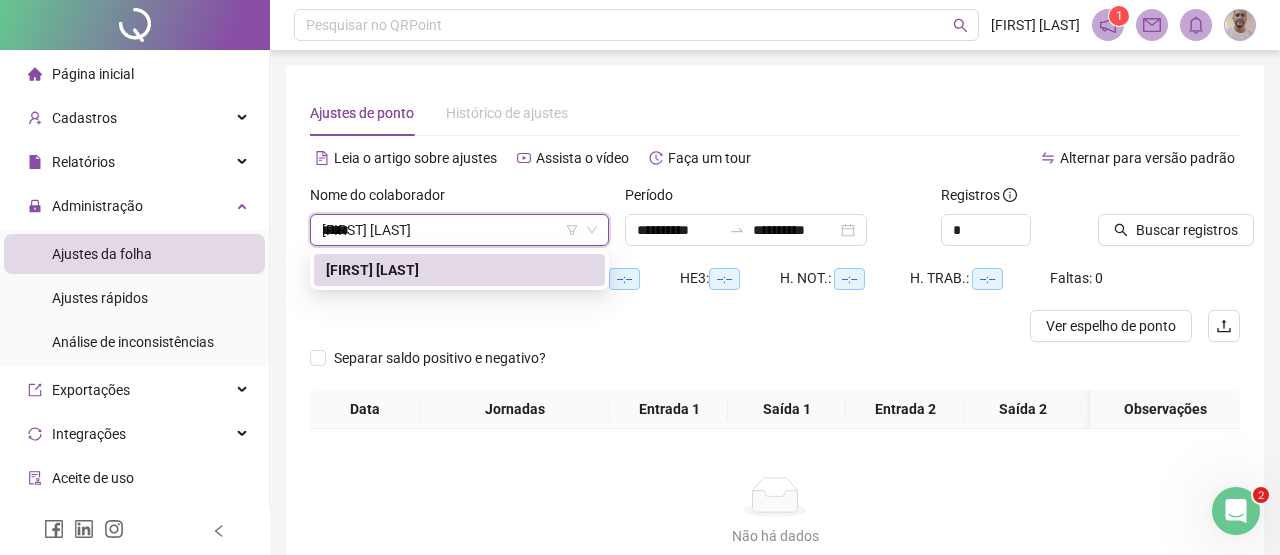 type 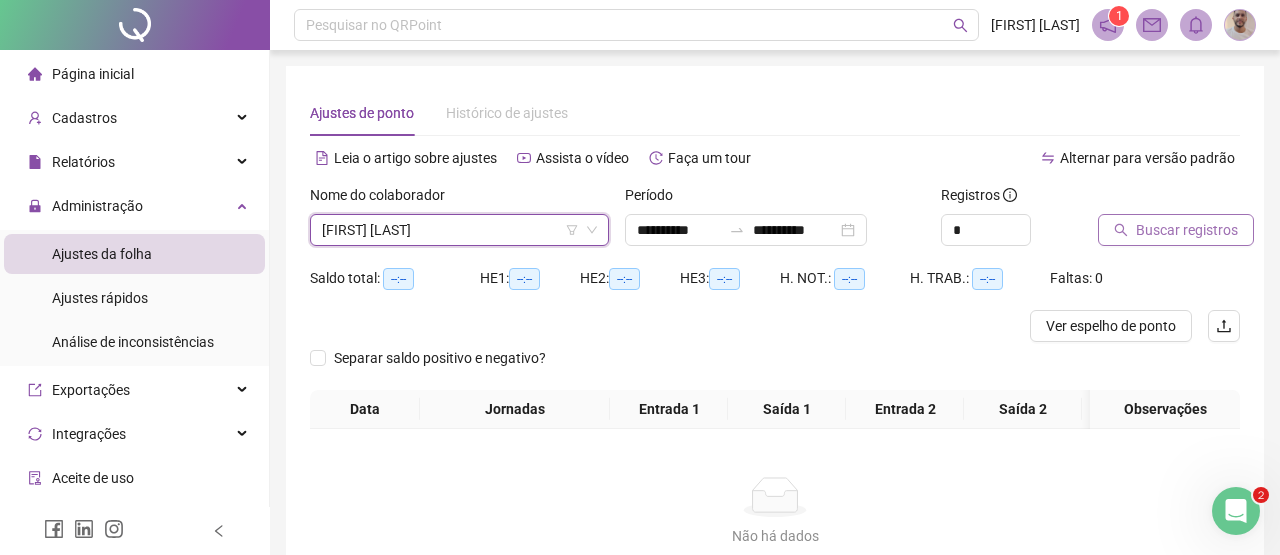 click on "Buscar registros" at bounding box center [1187, 230] 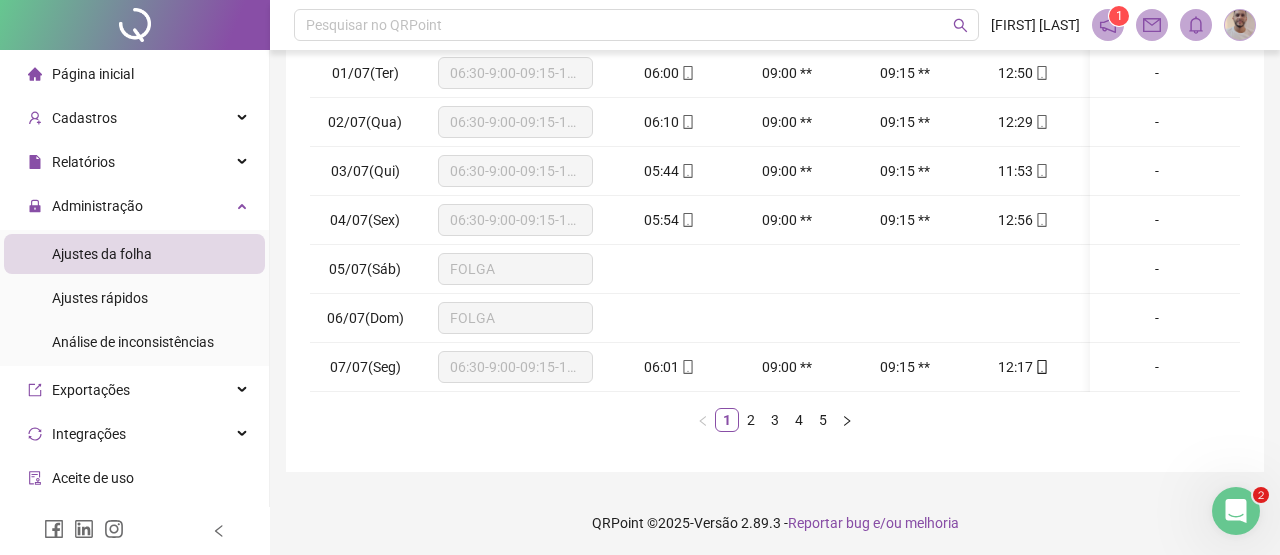 scroll, scrollTop: 0, scrollLeft: 0, axis: both 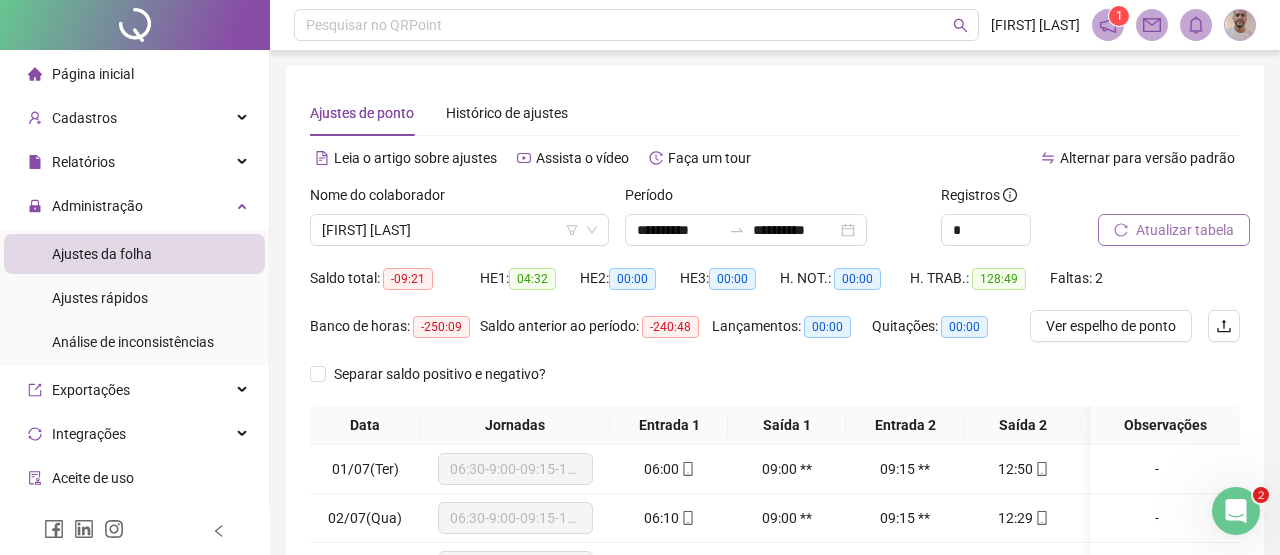 click on "Atualizar tabela" at bounding box center [1185, 230] 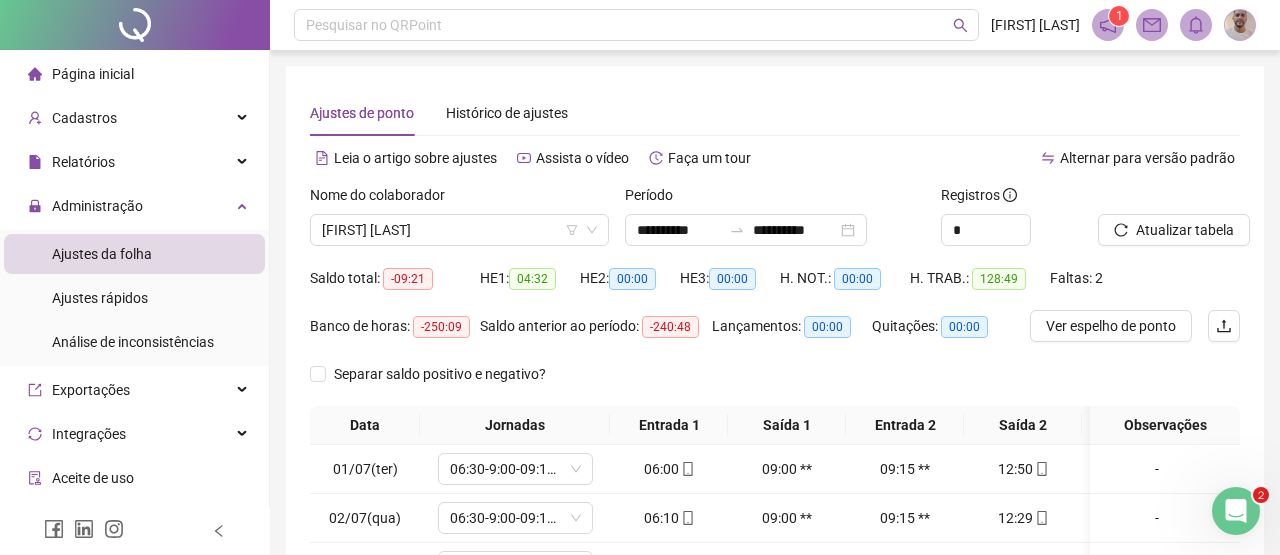 scroll, scrollTop: 396, scrollLeft: 0, axis: vertical 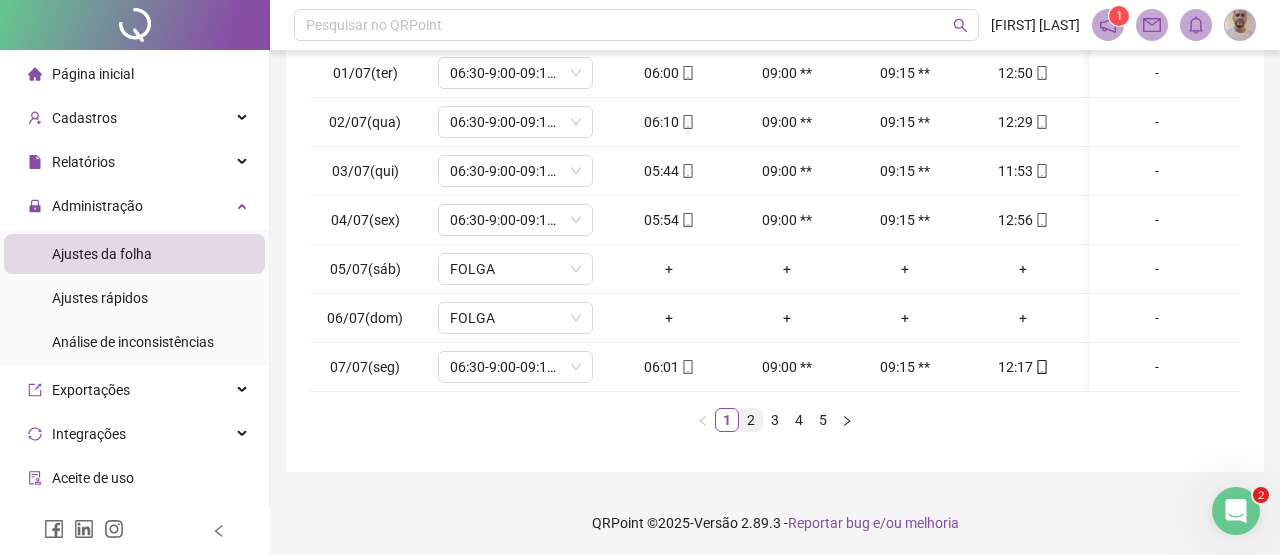 click on "2" at bounding box center [751, 420] 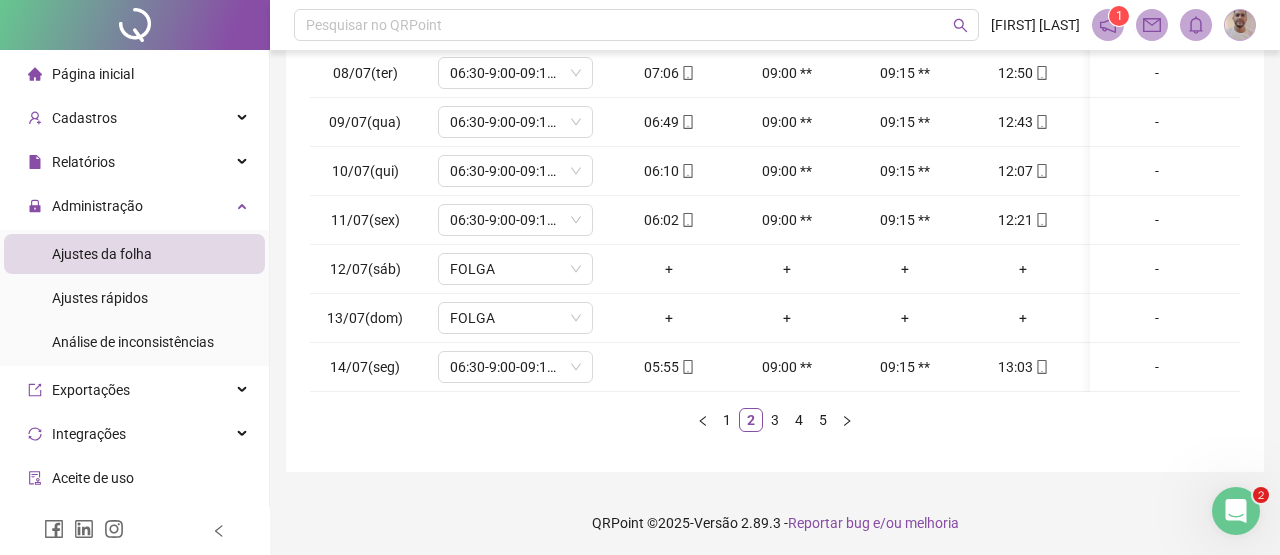 scroll, scrollTop: 0, scrollLeft: 0, axis: both 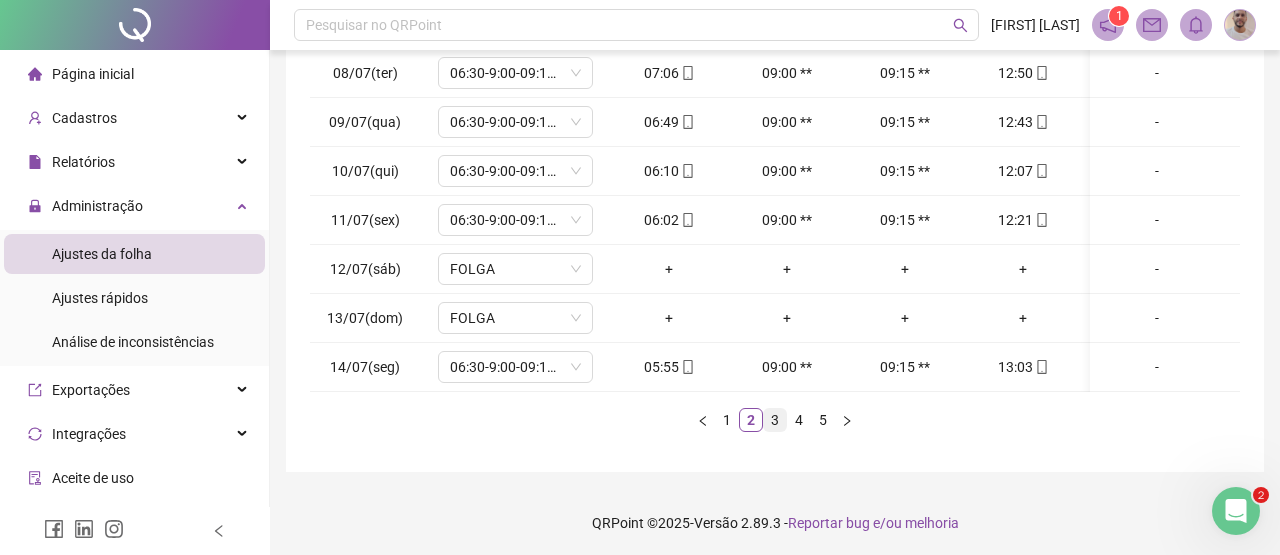 click on "3" at bounding box center [775, 420] 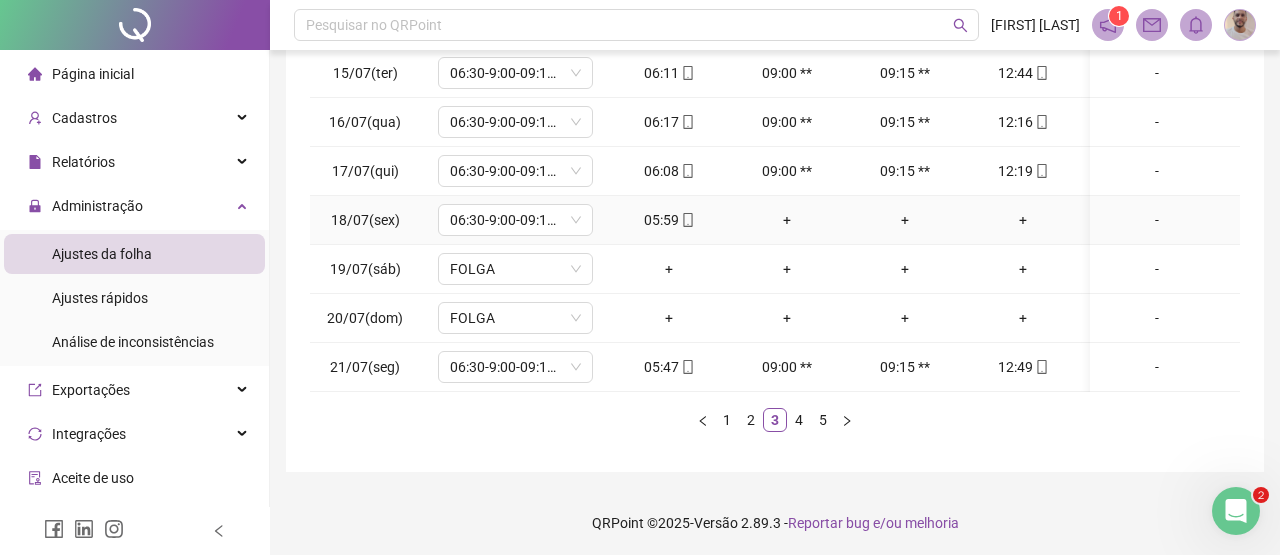 click on "+" at bounding box center [1023, 220] 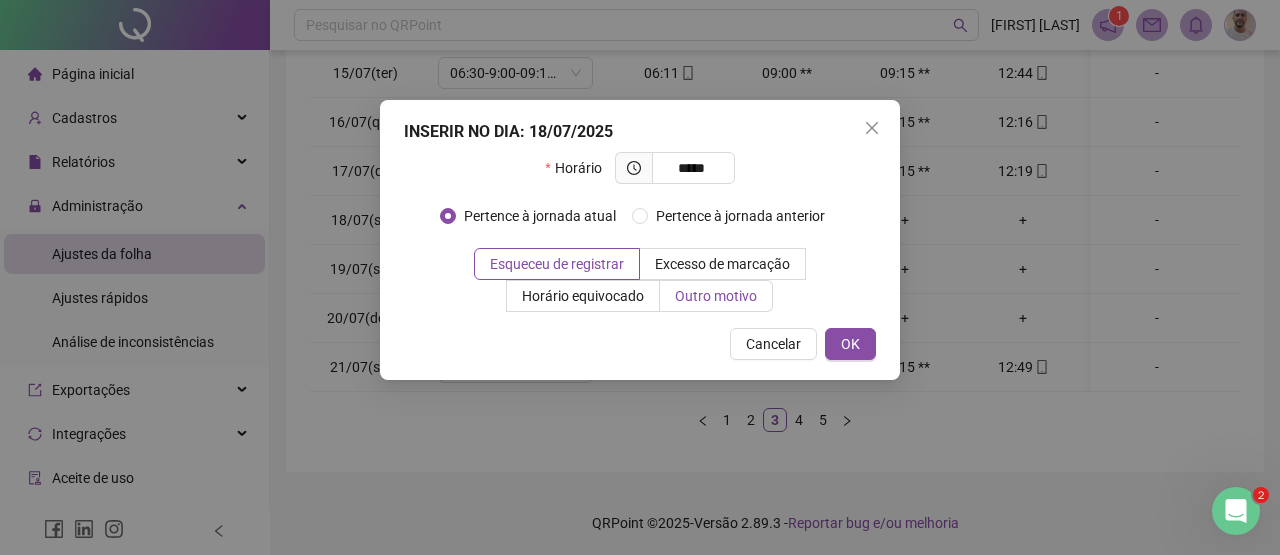 type on "*****" 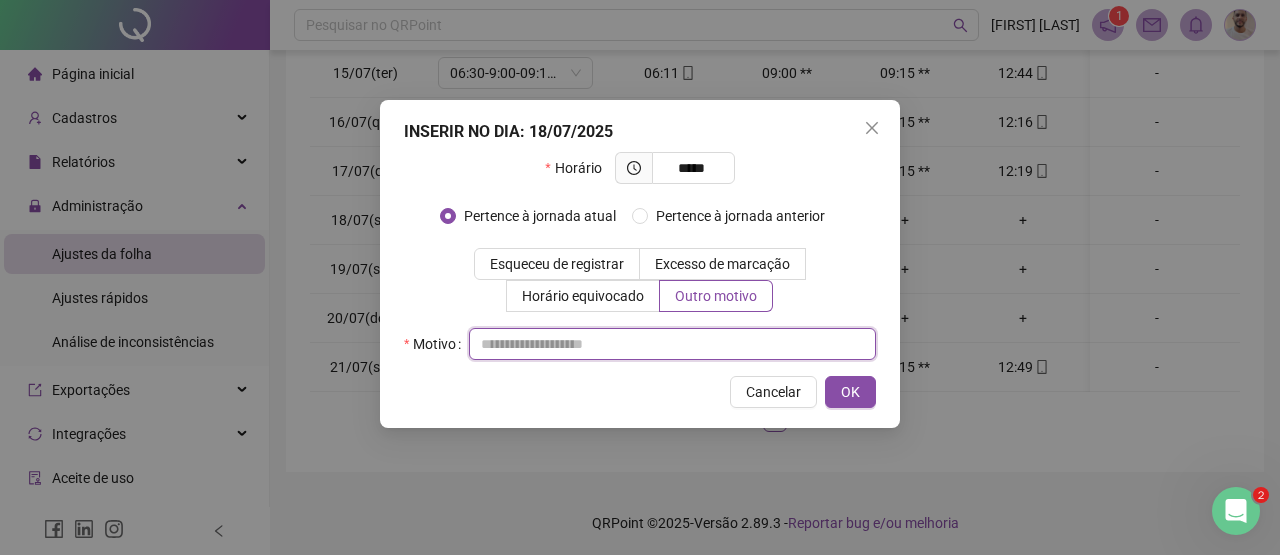 click at bounding box center [672, 344] 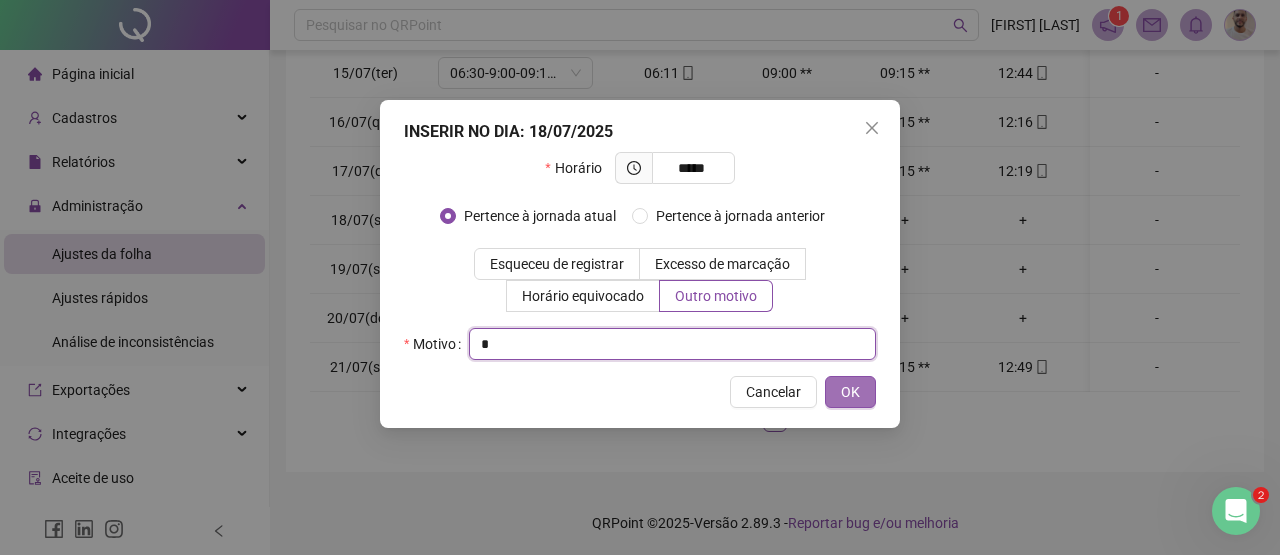 type on "*" 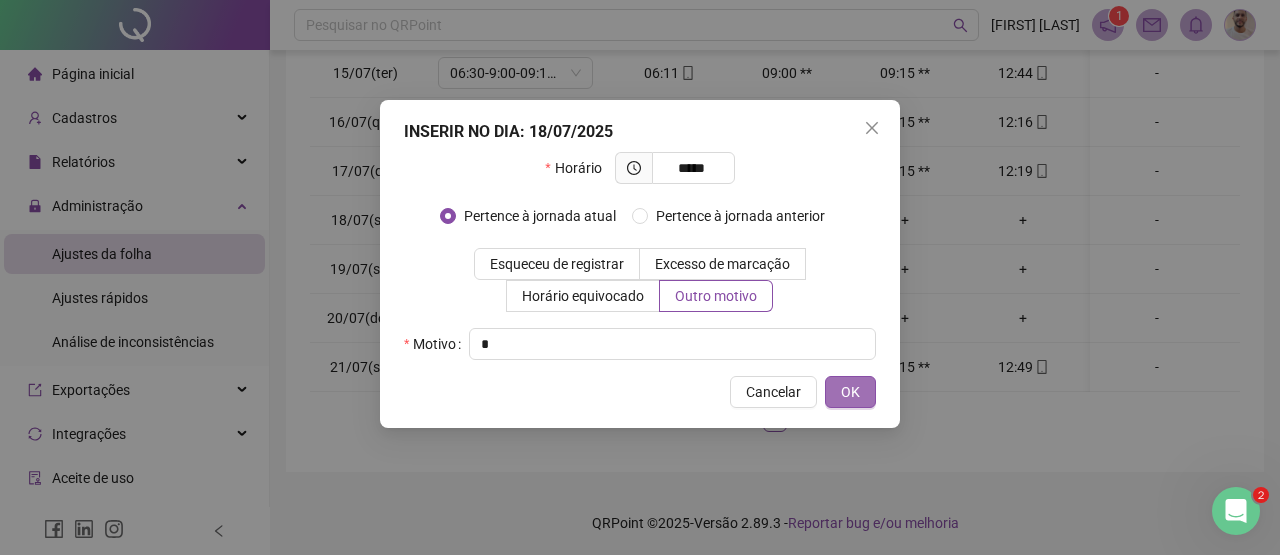 click on "OK" at bounding box center [850, 392] 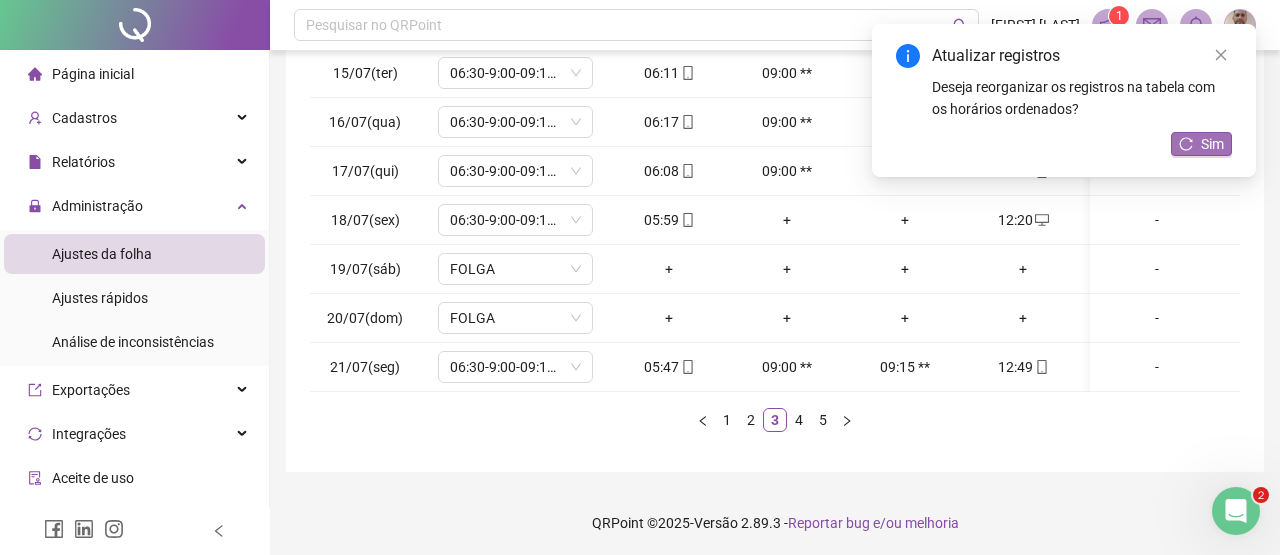 click on "Sim" at bounding box center [1212, 144] 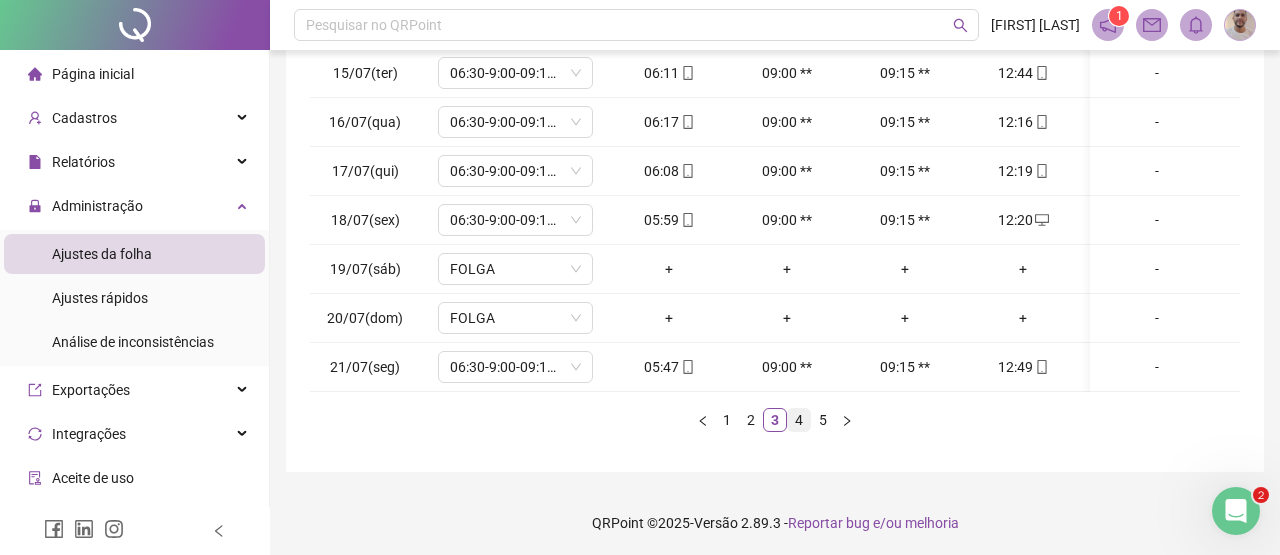 click on "4" at bounding box center (799, 420) 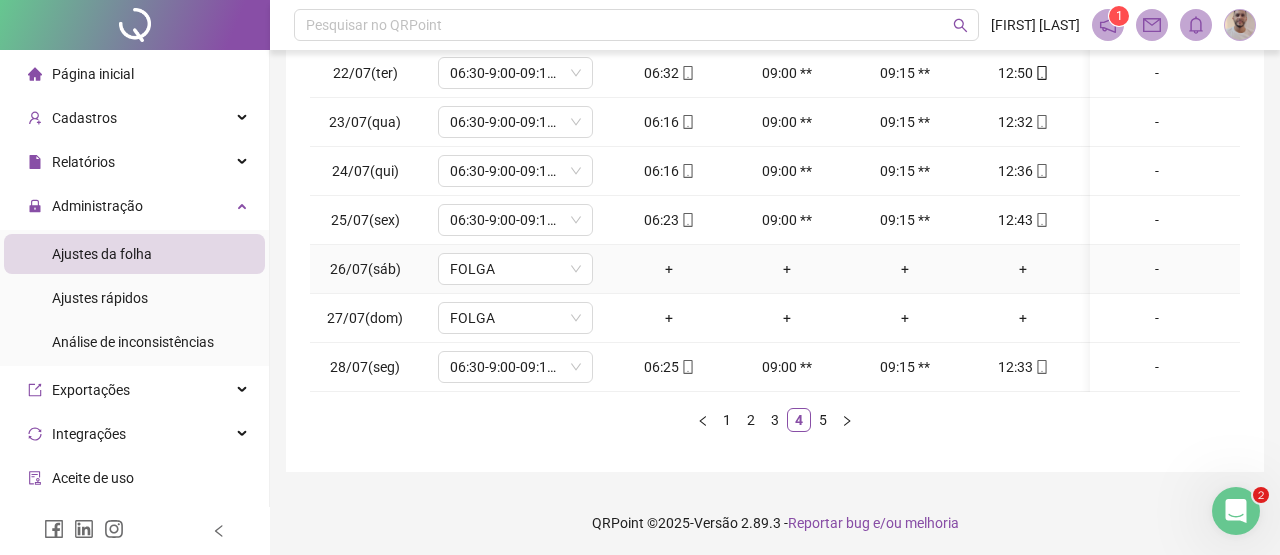 scroll, scrollTop: 0, scrollLeft: 0, axis: both 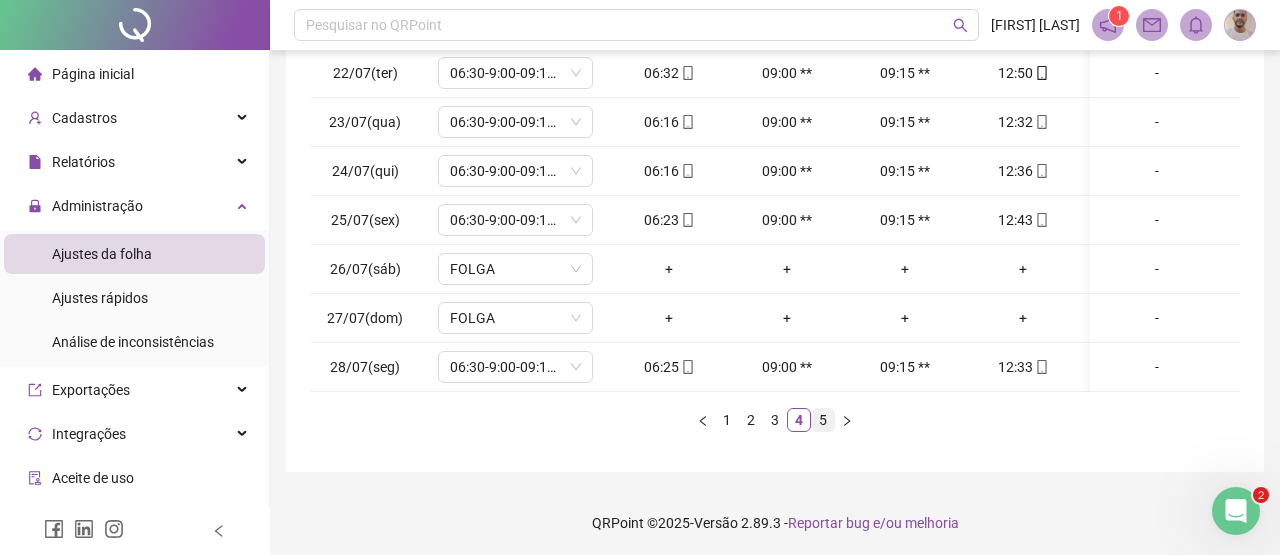 click on "5" at bounding box center (823, 420) 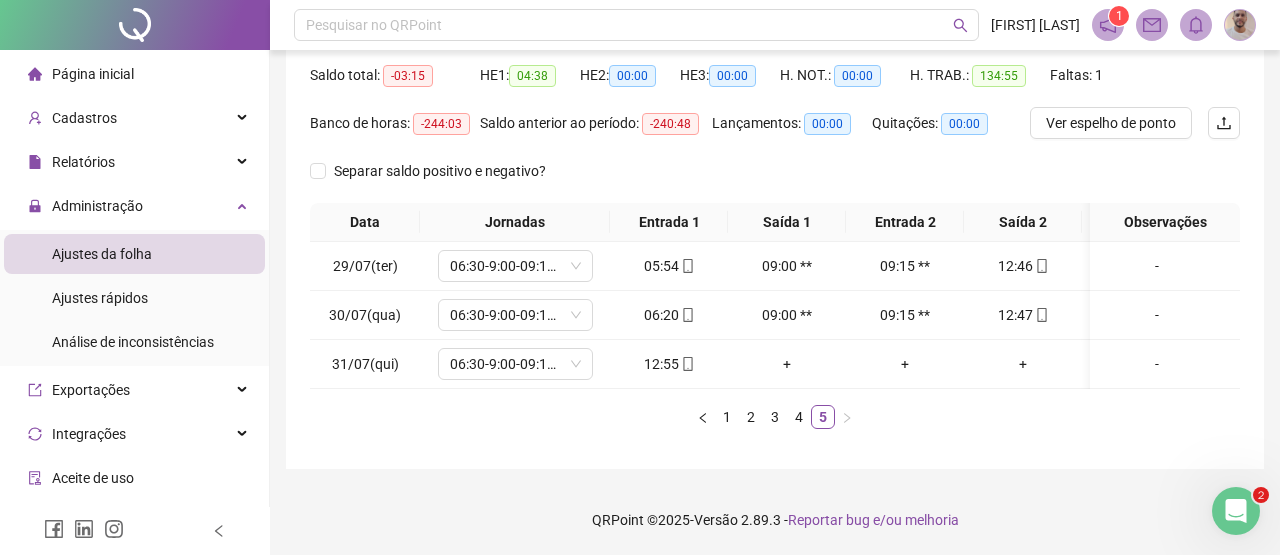 scroll, scrollTop: 202, scrollLeft: 0, axis: vertical 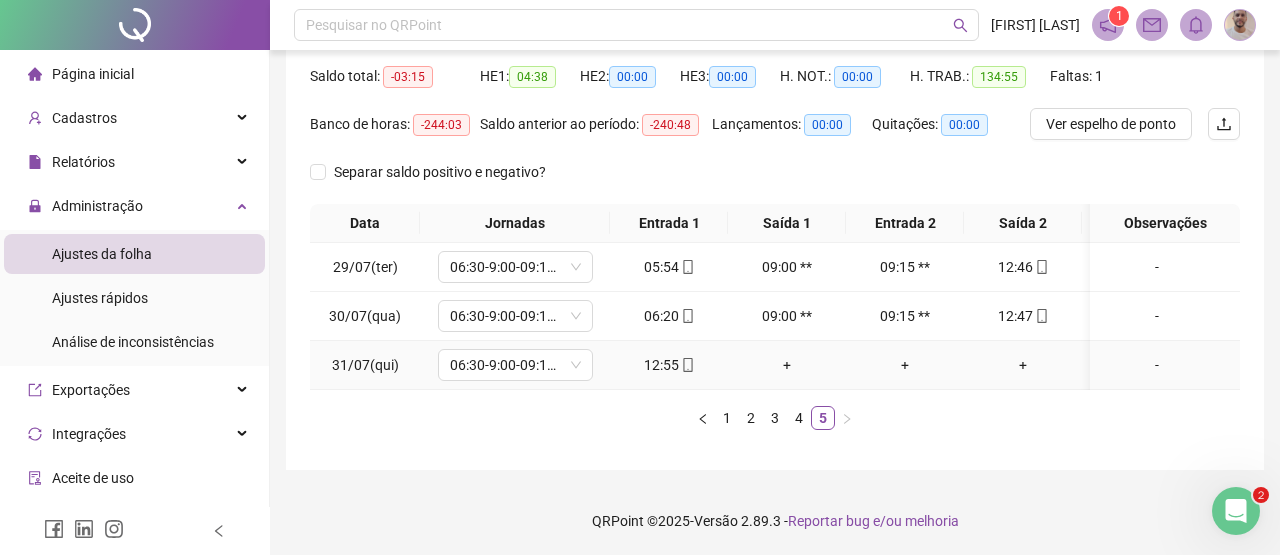 click on "+" at bounding box center [1023, 365] 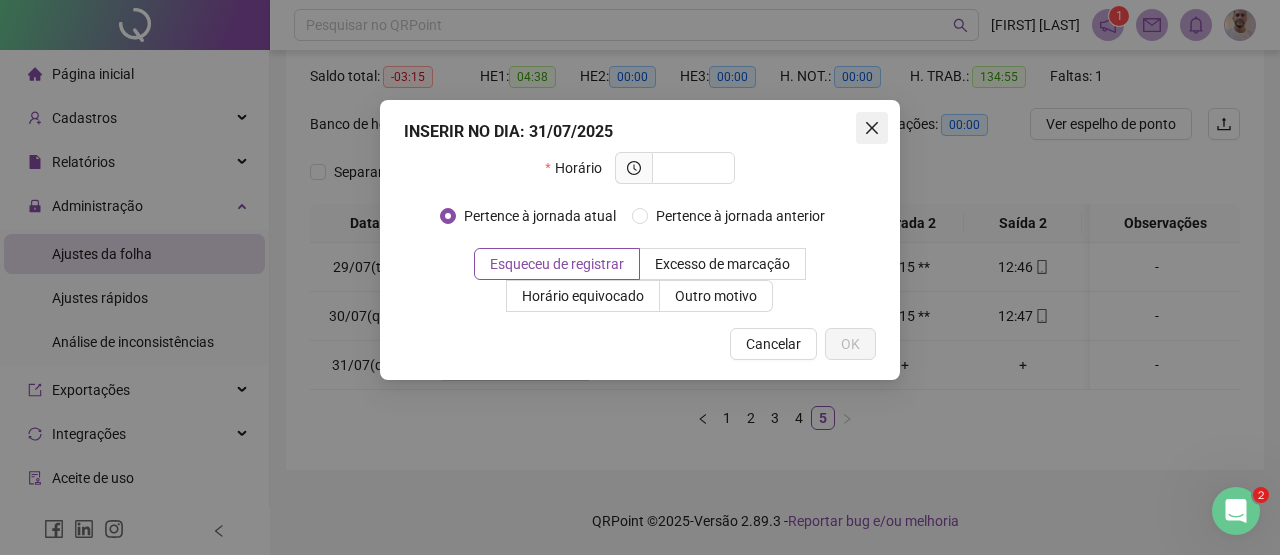 click at bounding box center (872, 128) 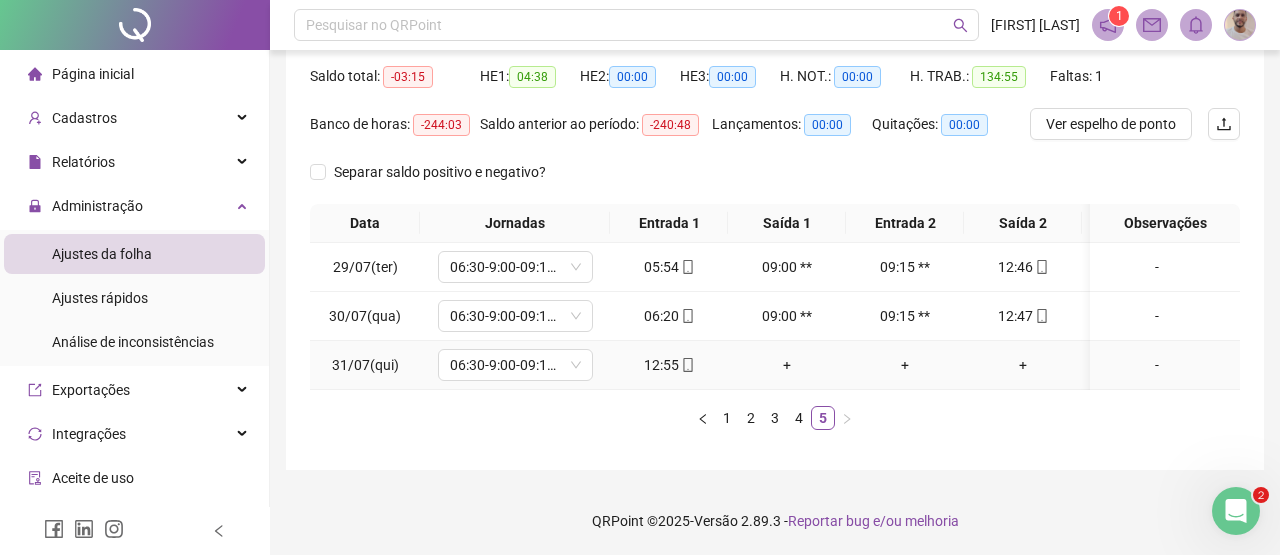 scroll, scrollTop: 0, scrollLeft: 0, axis: both 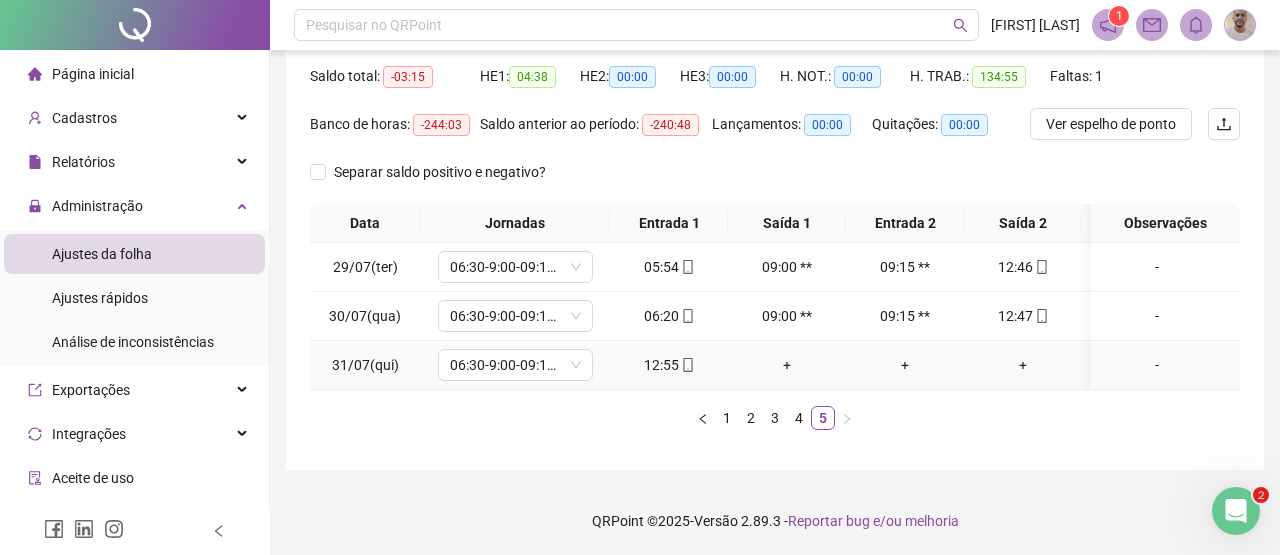 click on "+" at bounding box center [1023, 365] 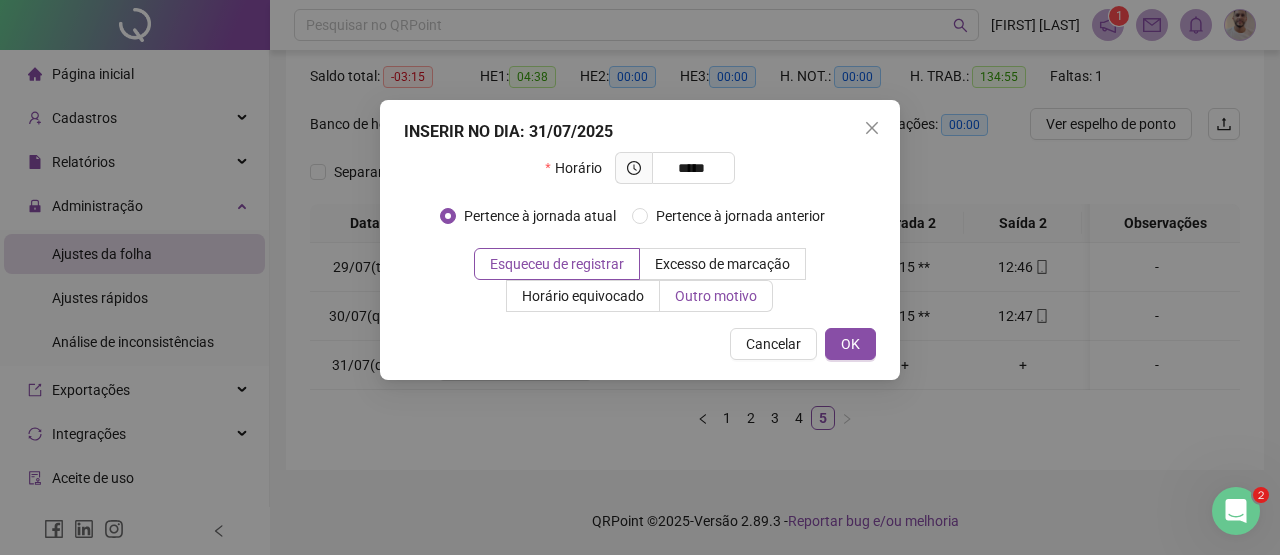 type on "*****" 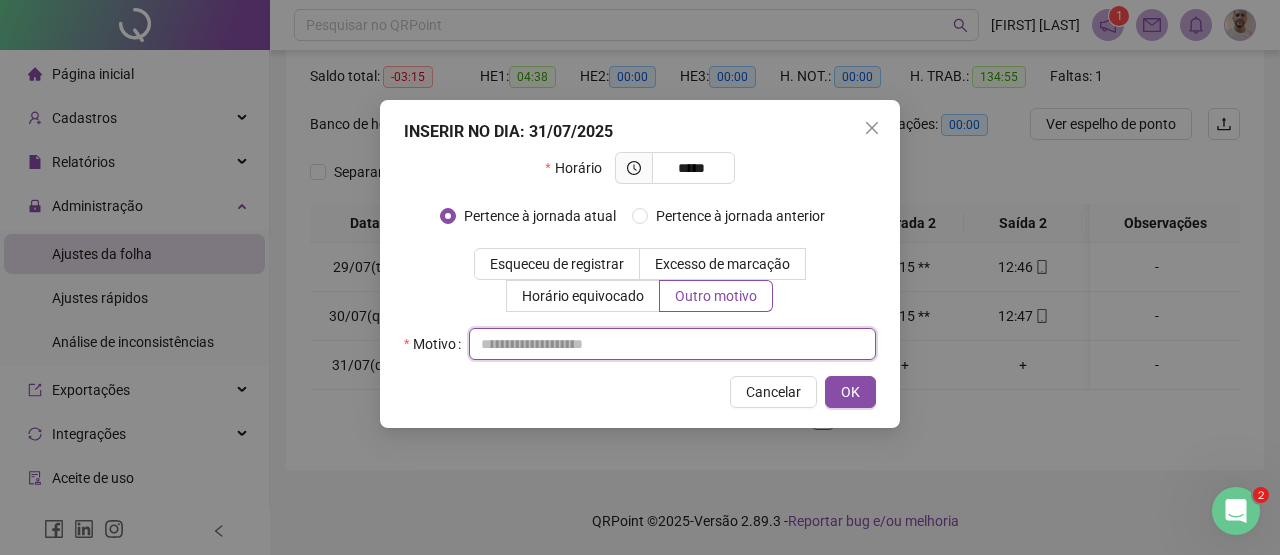 click at bounding box center [672, 344] 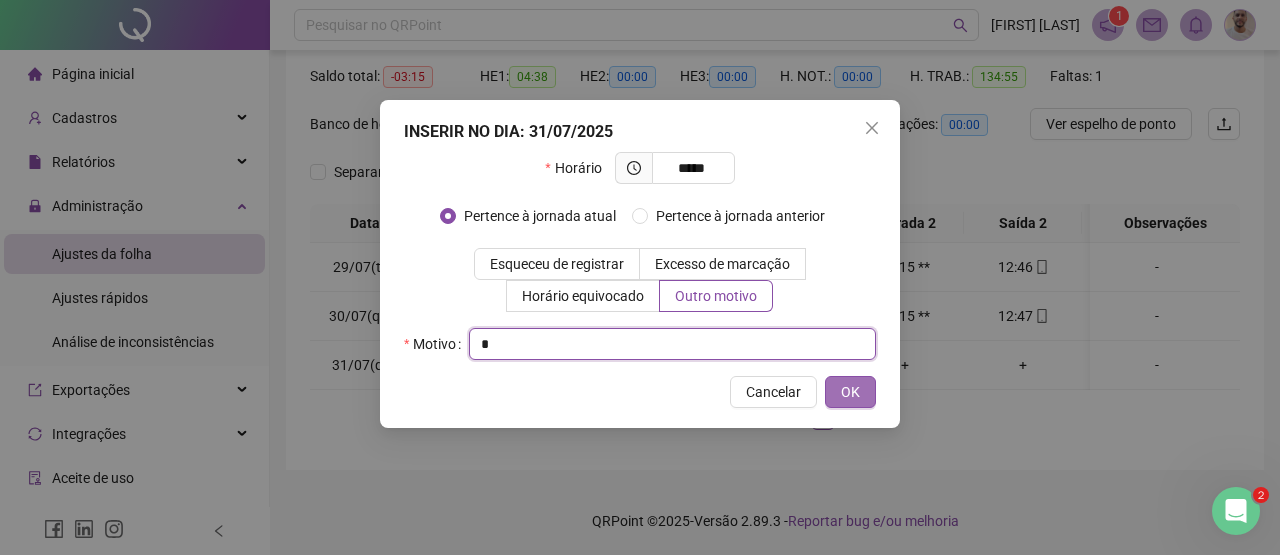 type on "*" 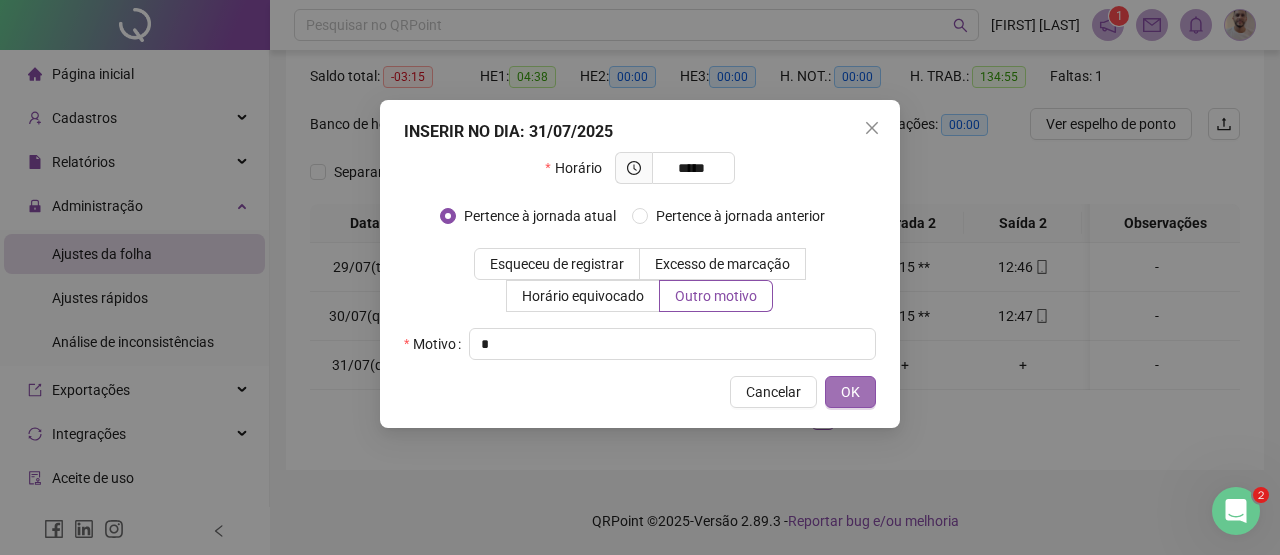 click on "OK" at bounding box center (850, 392) 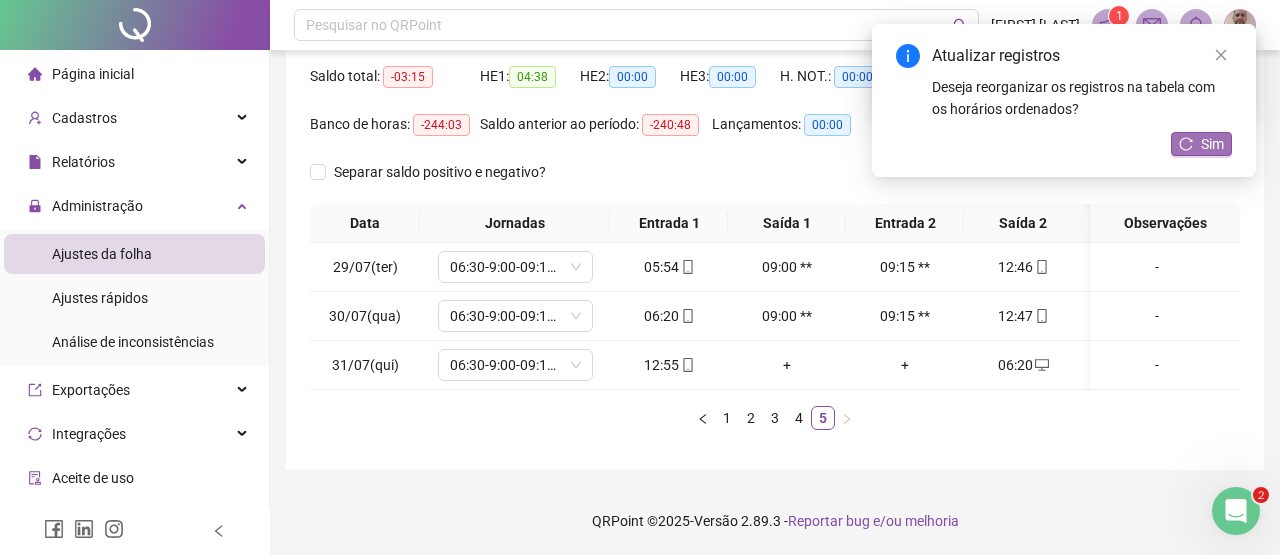 click on "Sim" at bounding box center [1212, 144] 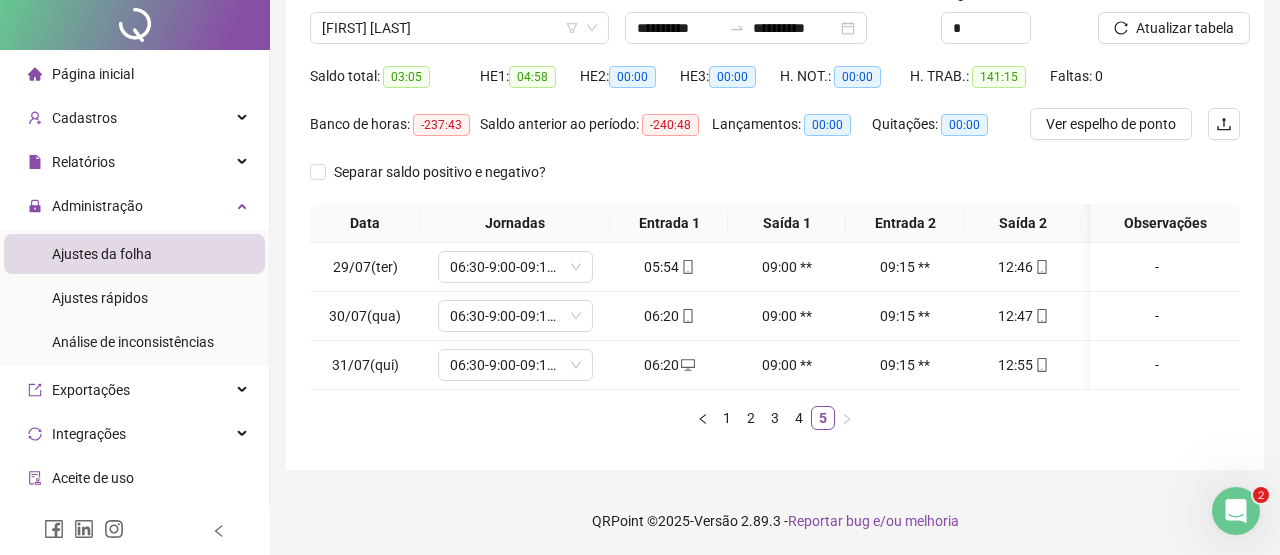 scroll, scrollTop: 0, scrollLeft: 0, axis: both 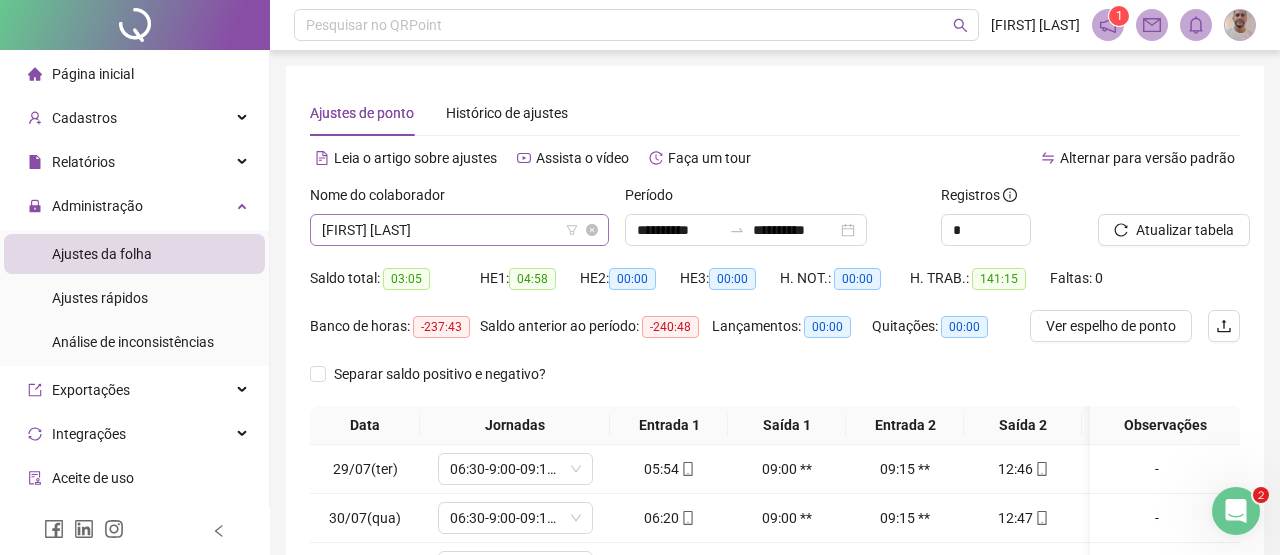 click on "[FIRST] [LAST]" at bounding box center (459, 230) 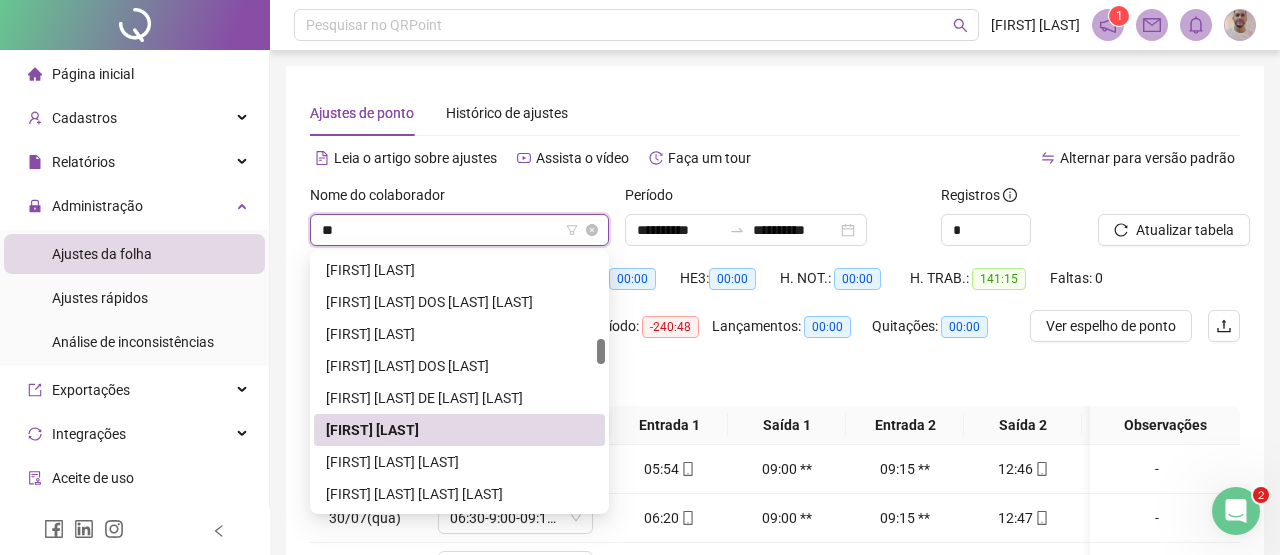 scroll, scrollTop: 0, scrollLeft: 0, axis: both 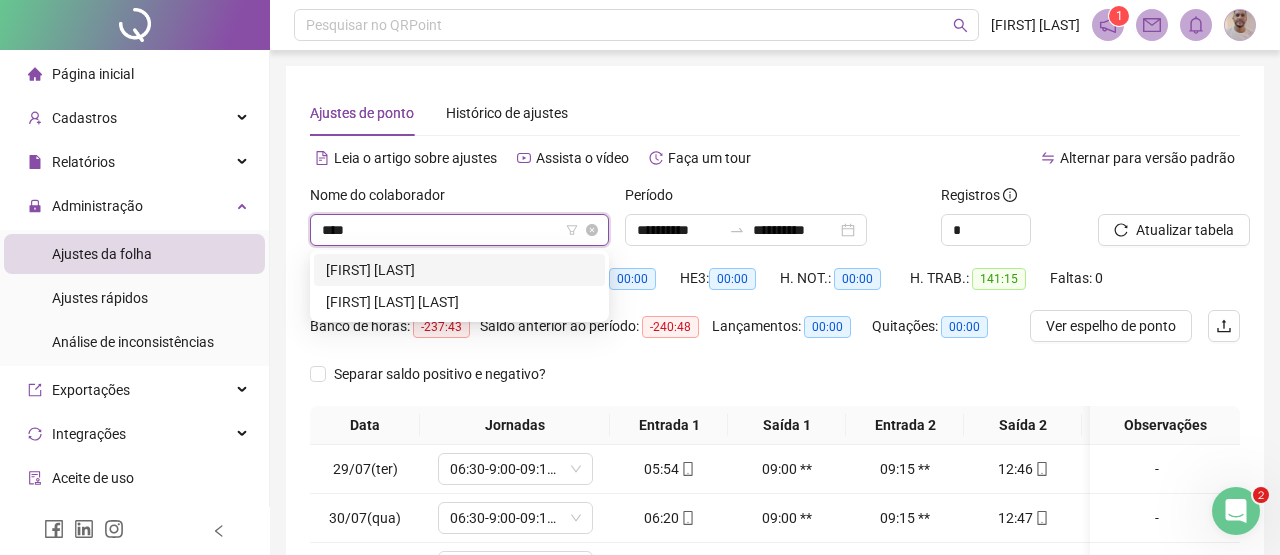 type on "*****" 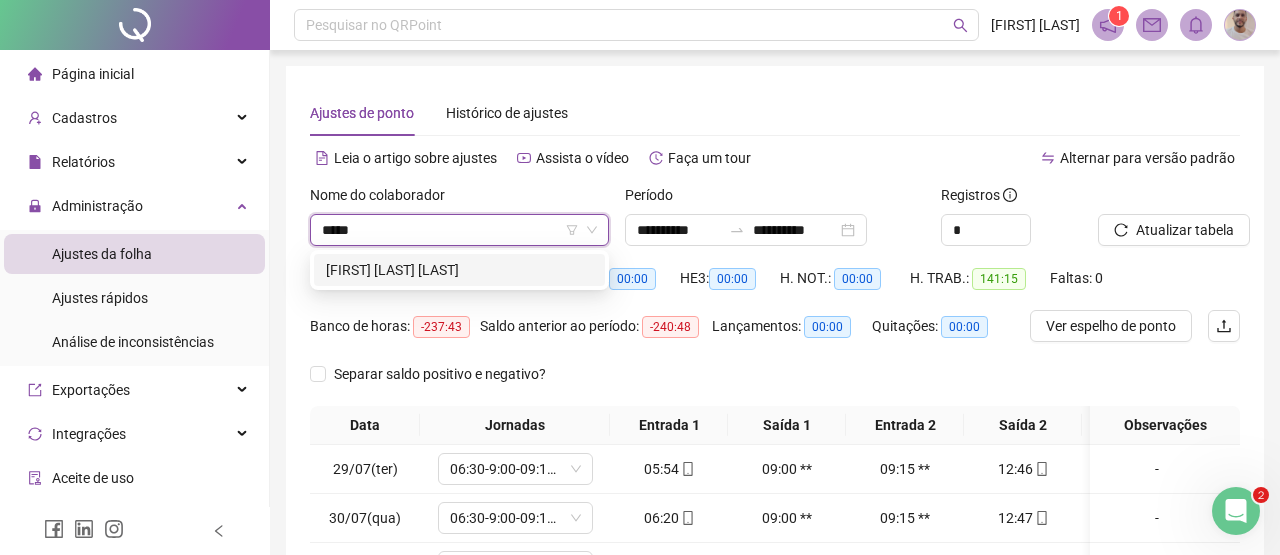 click on "[FIRST] [LAST] [LAST]" at bounding box center [459, 270] 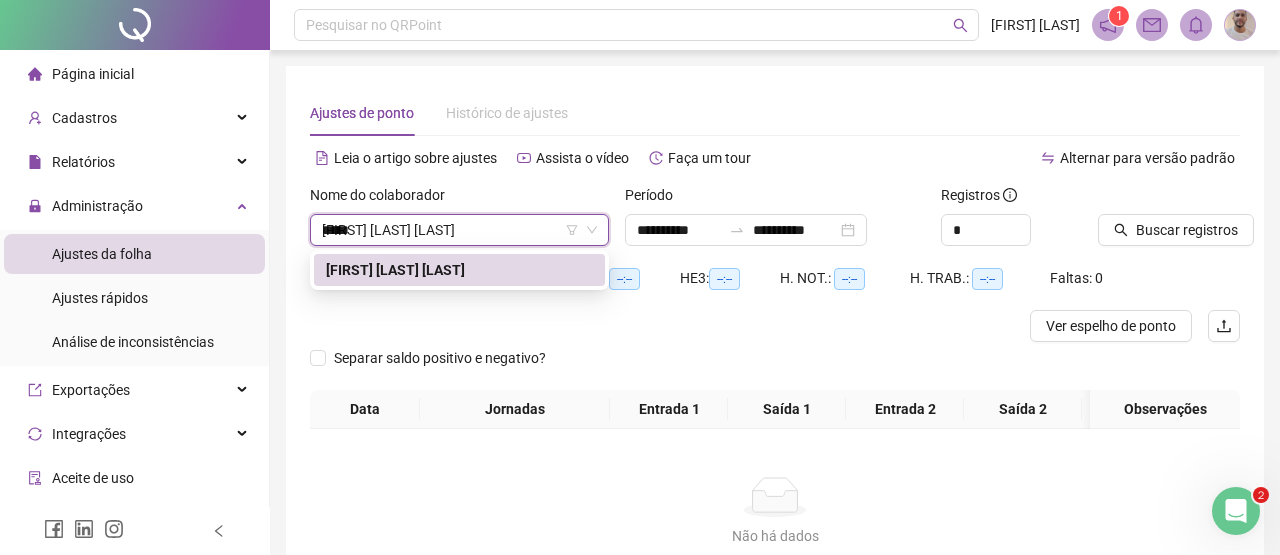 type 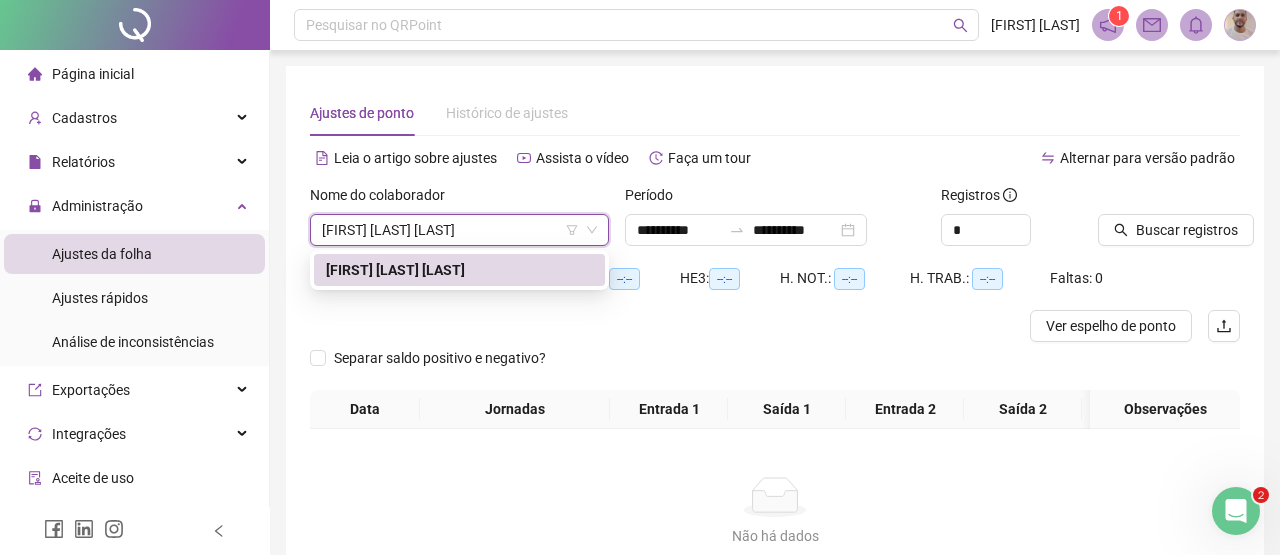scroll, scrollTop: 0, scrollLeft: 0, axis: both 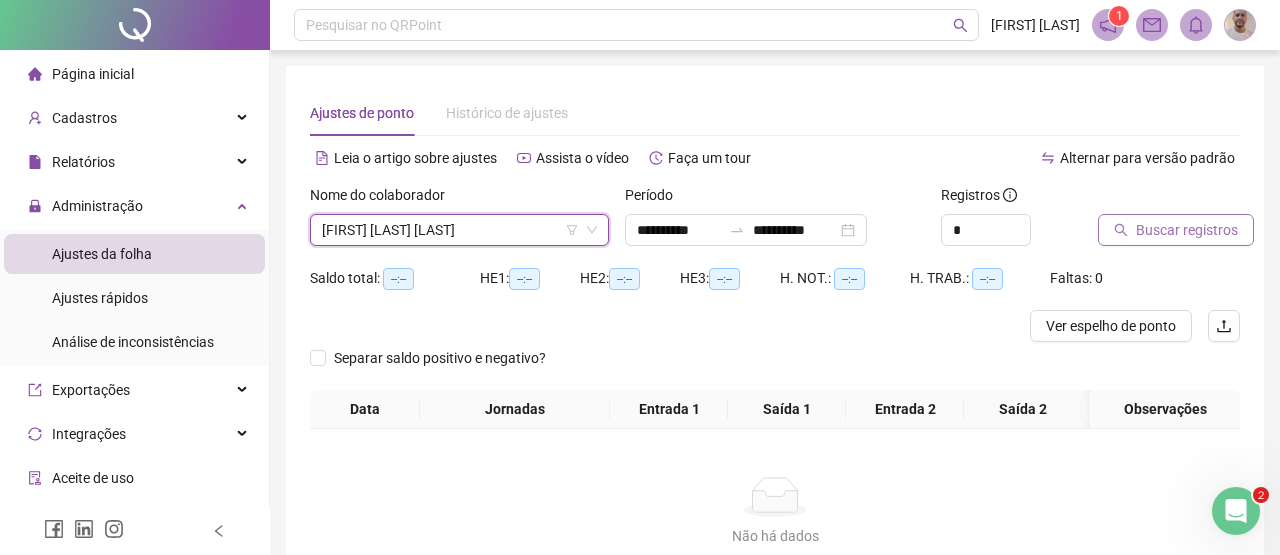 click on "Buscar registros" at bounding box center [1176, 230] 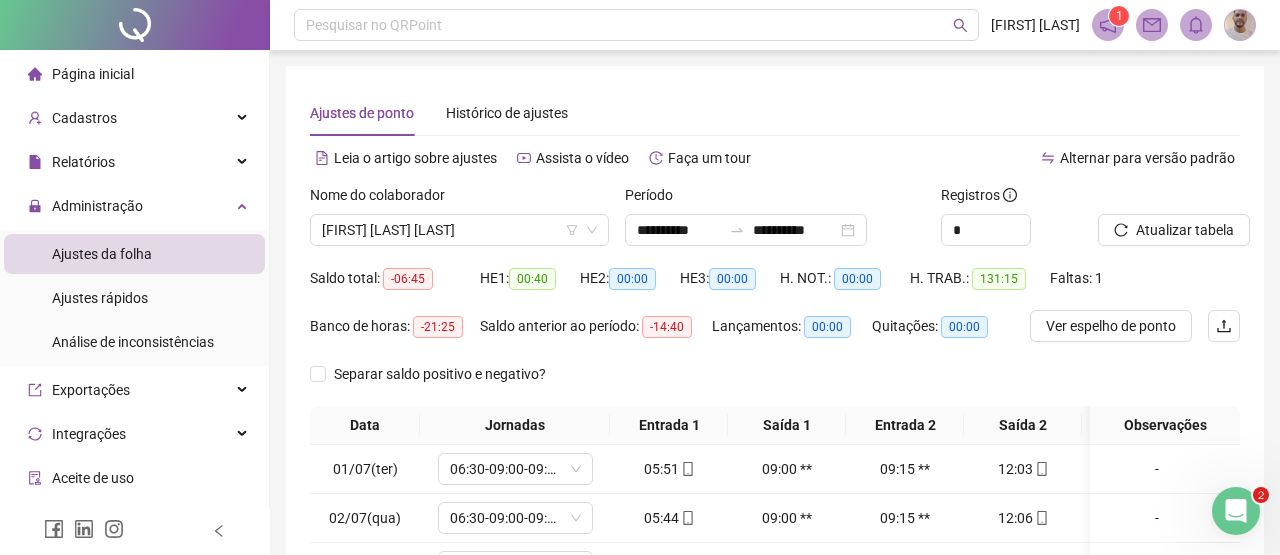 scroll, scrollTop: 396, scrollLeft: 0, axis: vertical 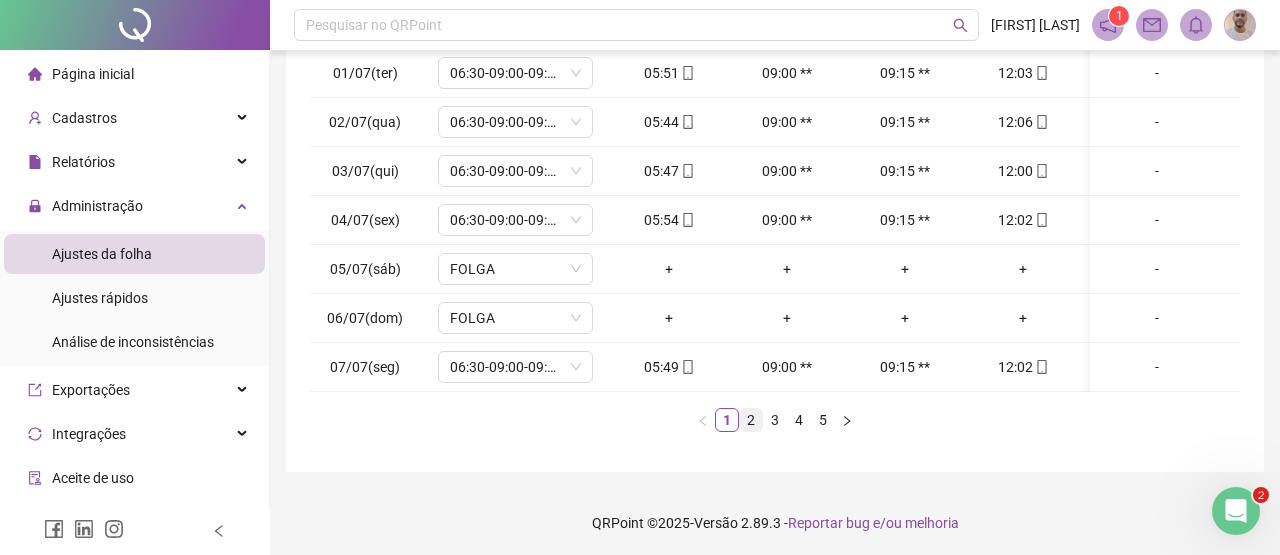 click on "2" at bounding box center (751, 420) 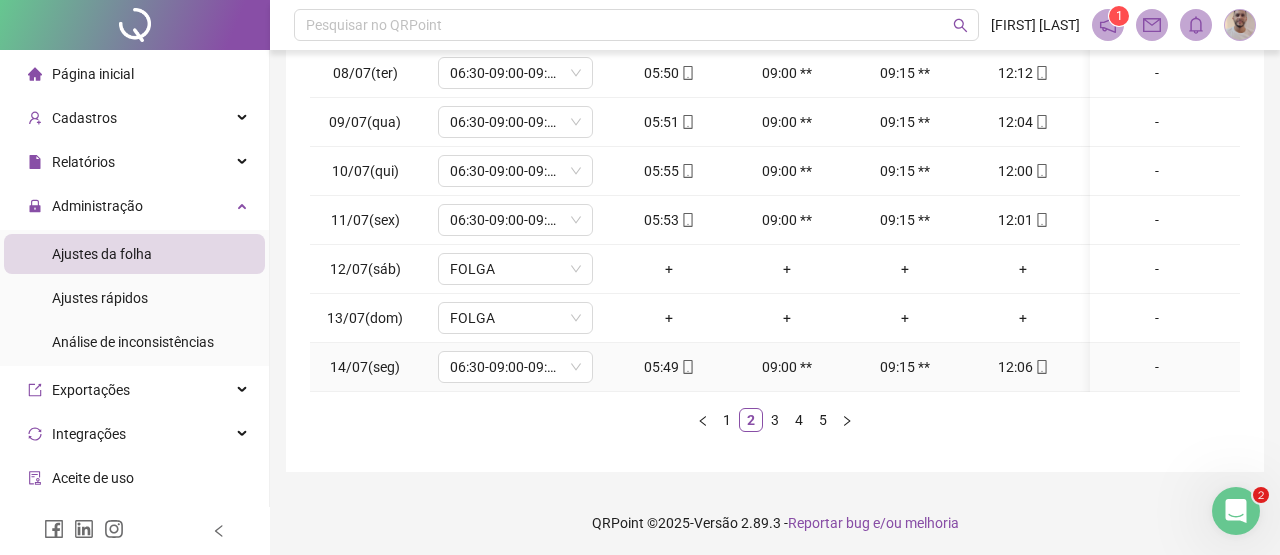 scroll, scrollTop: 0, scrollLeft: 0, axis: both 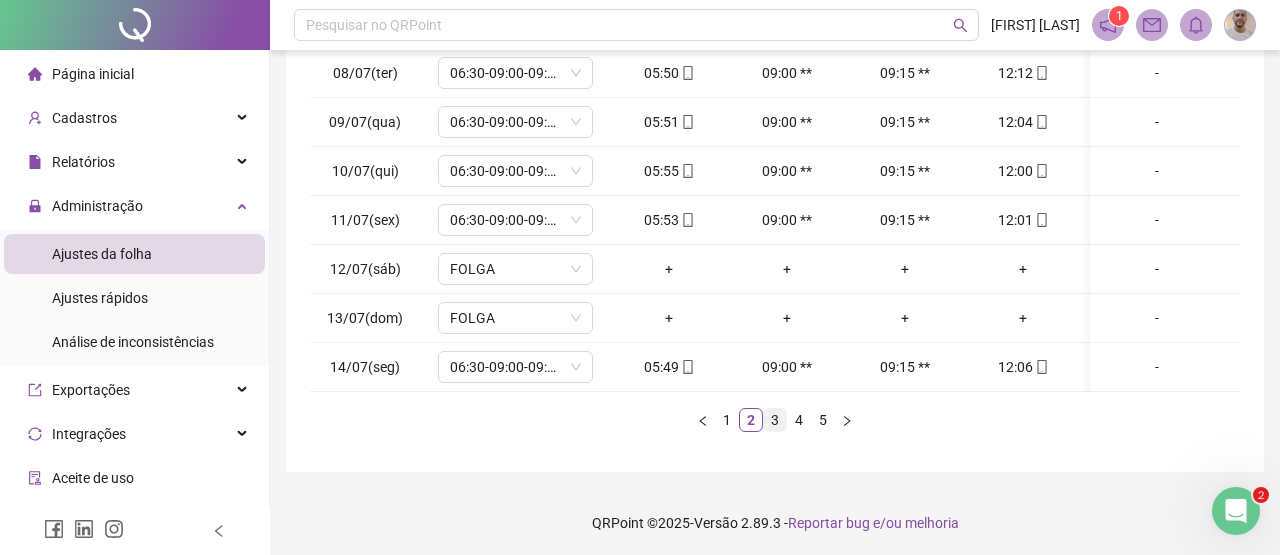 click on "3" at bounding box center [775, 420] 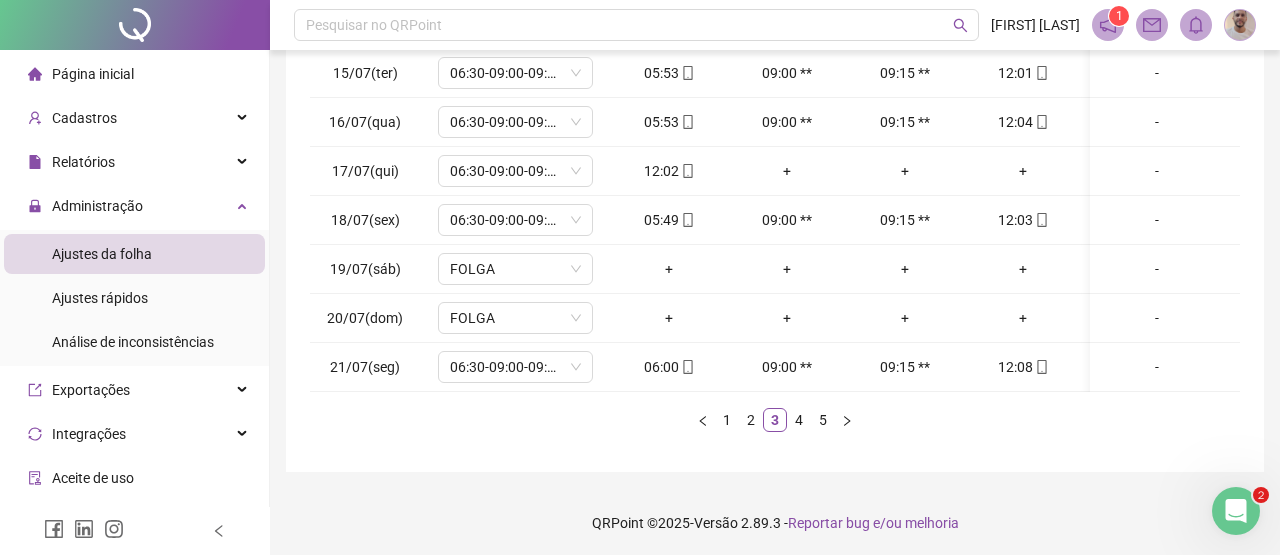 scroll, scrollTop: 0, scrollLeft: 0, axis: both 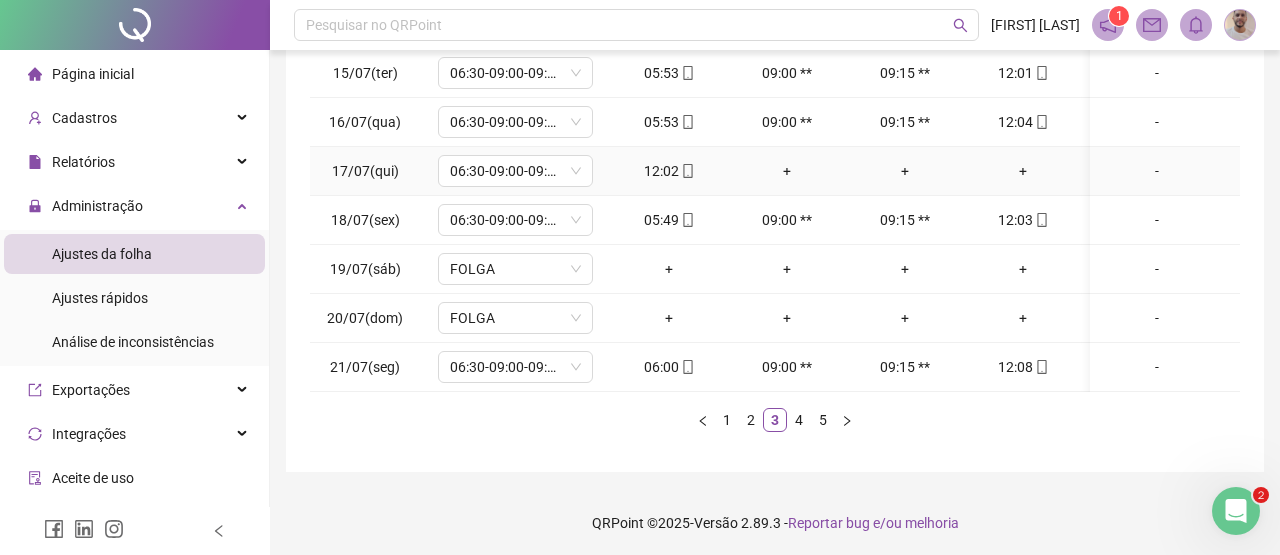 click on "+" at bounding box center (1023, 171) 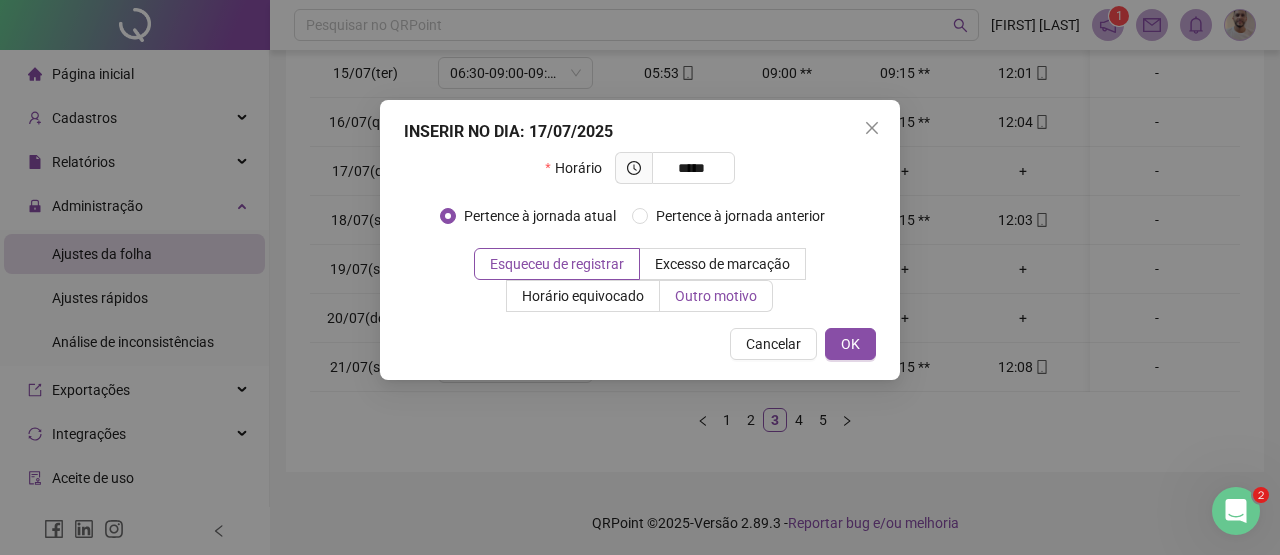 type on "*****" 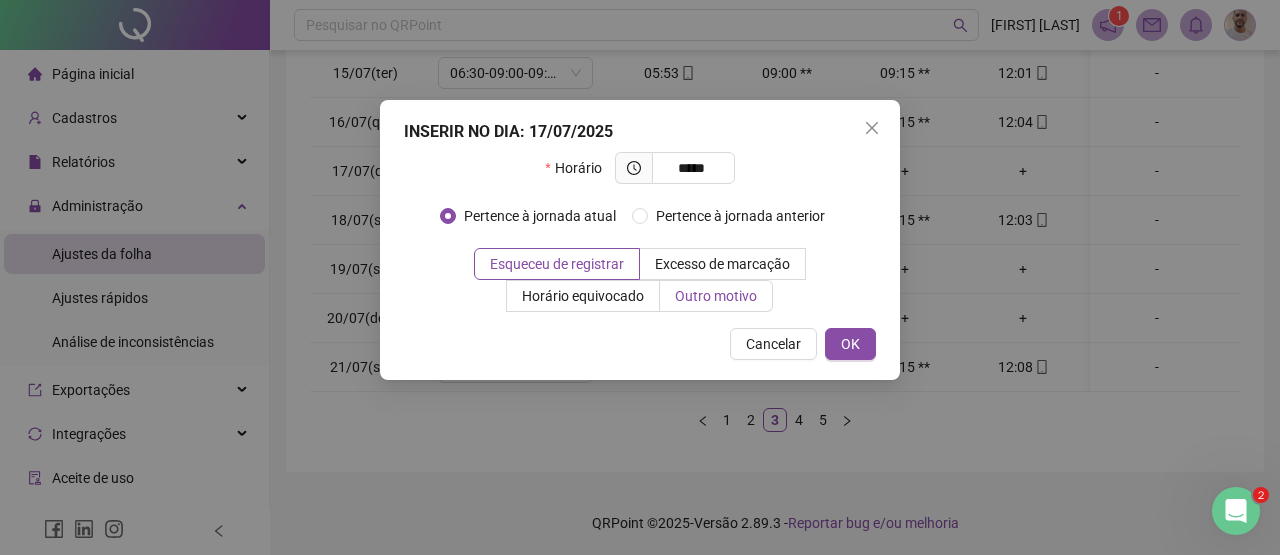 click on "Outro motivo" at bounding box center (716, 296) 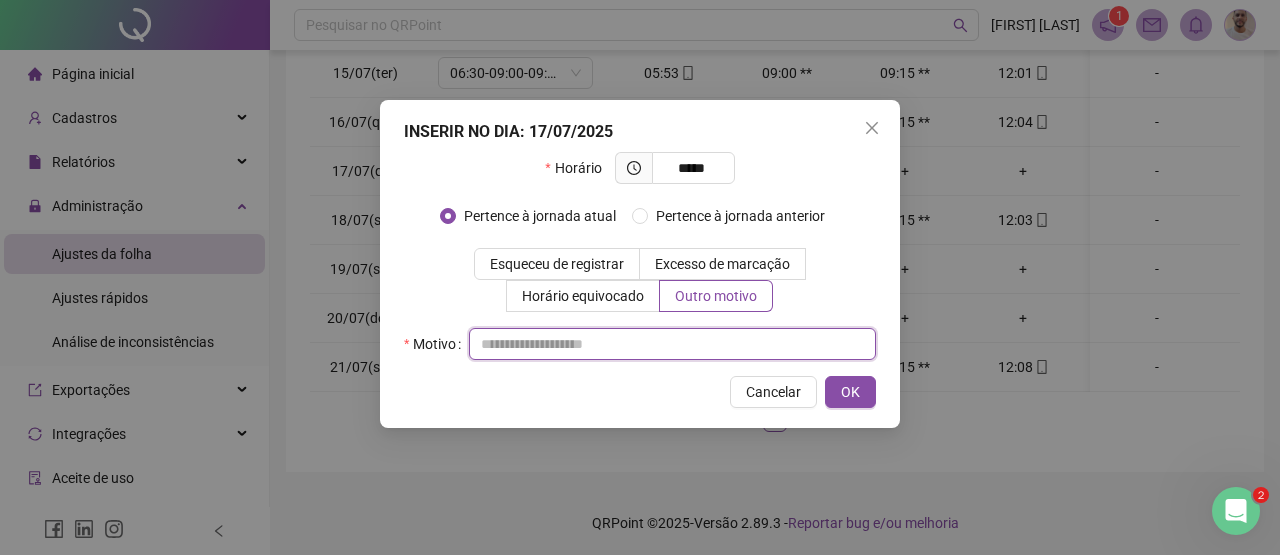 click at bounding box center [672, 344] 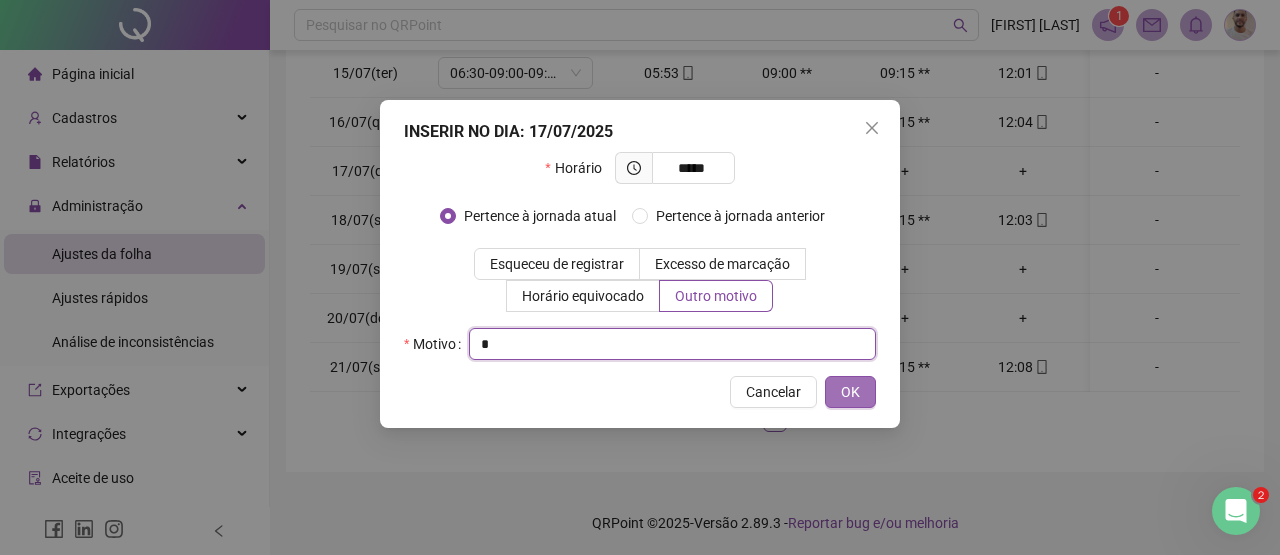 type on "*" 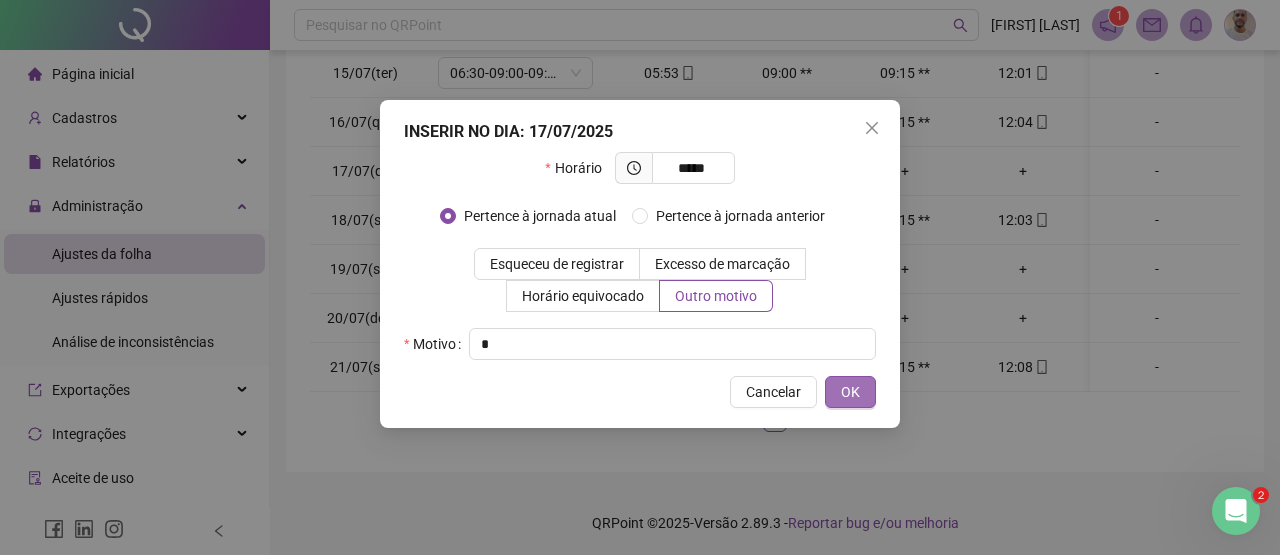 click on "OK" at bounding box center (850, 392) 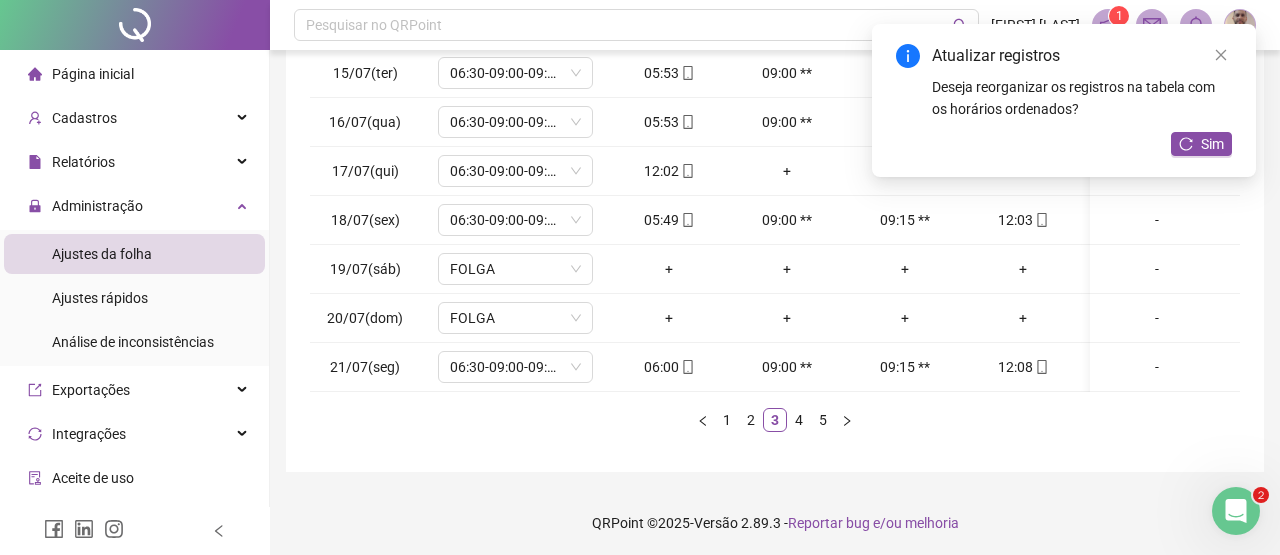 click on "Sim" at bounding box center (1212, 144) 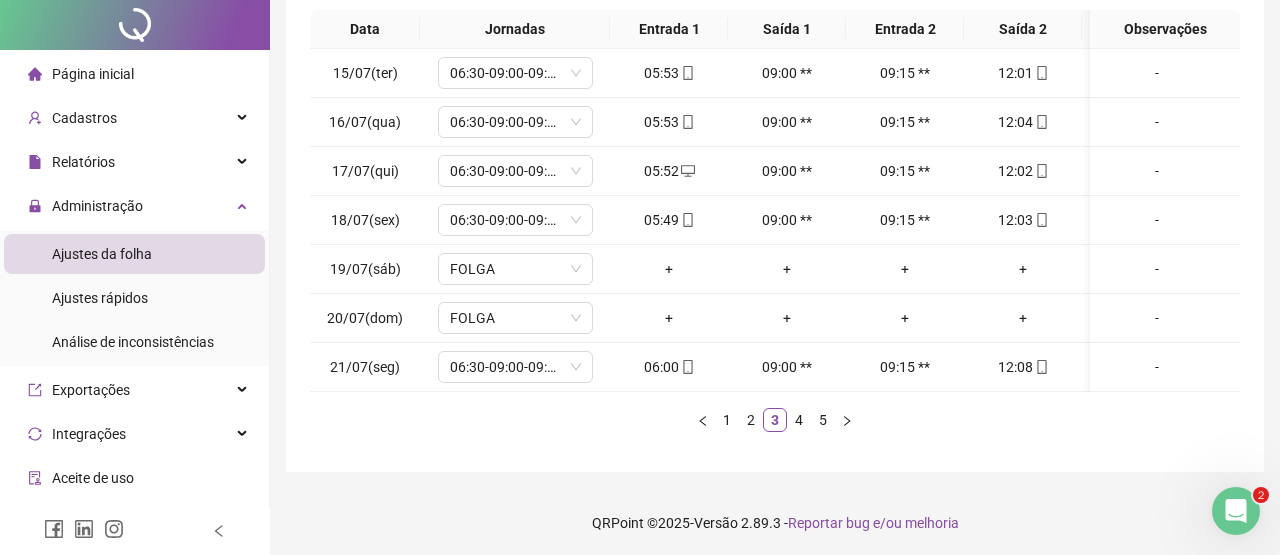 scroll, scrollTop: 0, scrollLeft: 0, axis: both 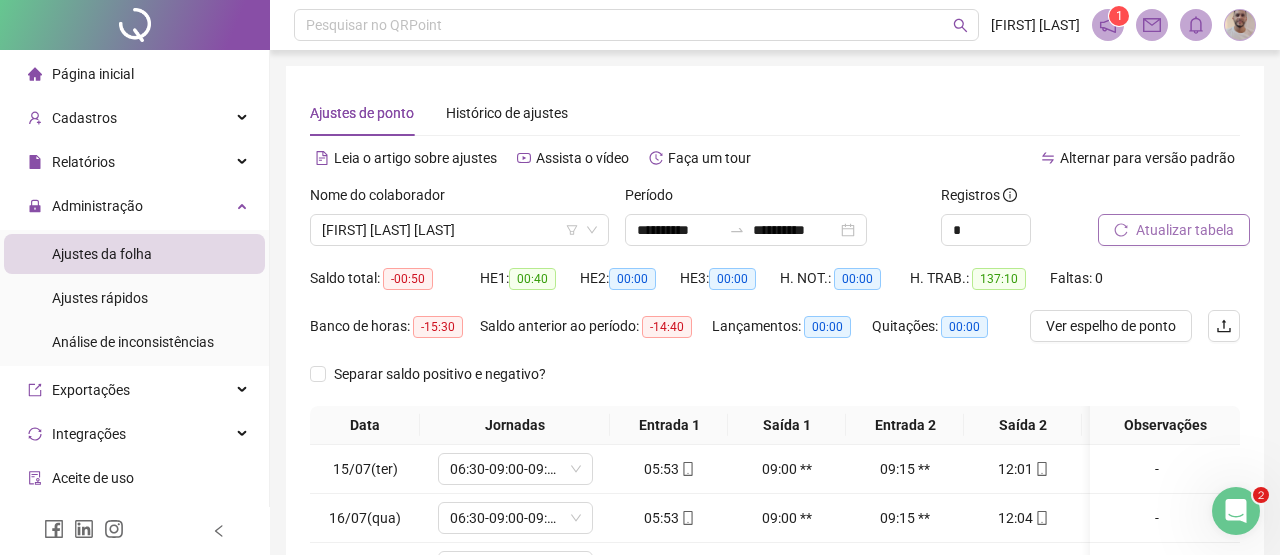 click on "Atualizar tabela" at bounding box center [1185, 230] 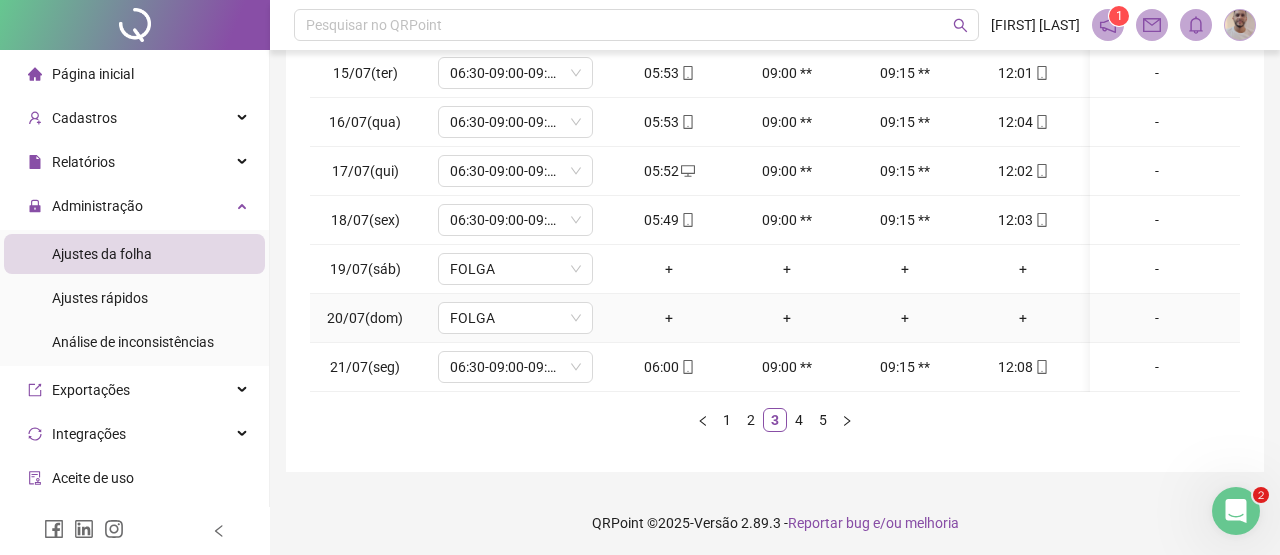 scroll, scrollTop: 0, scrollLeft: 0, axis: both 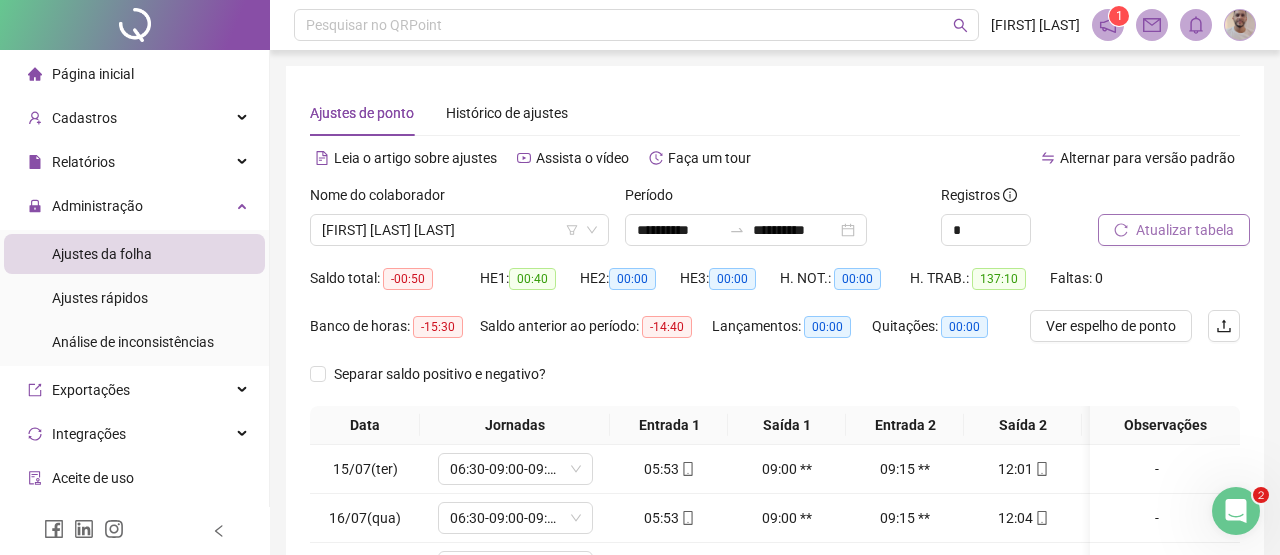 click on "Atualizar tabela" at bounding box center [1185, 230] 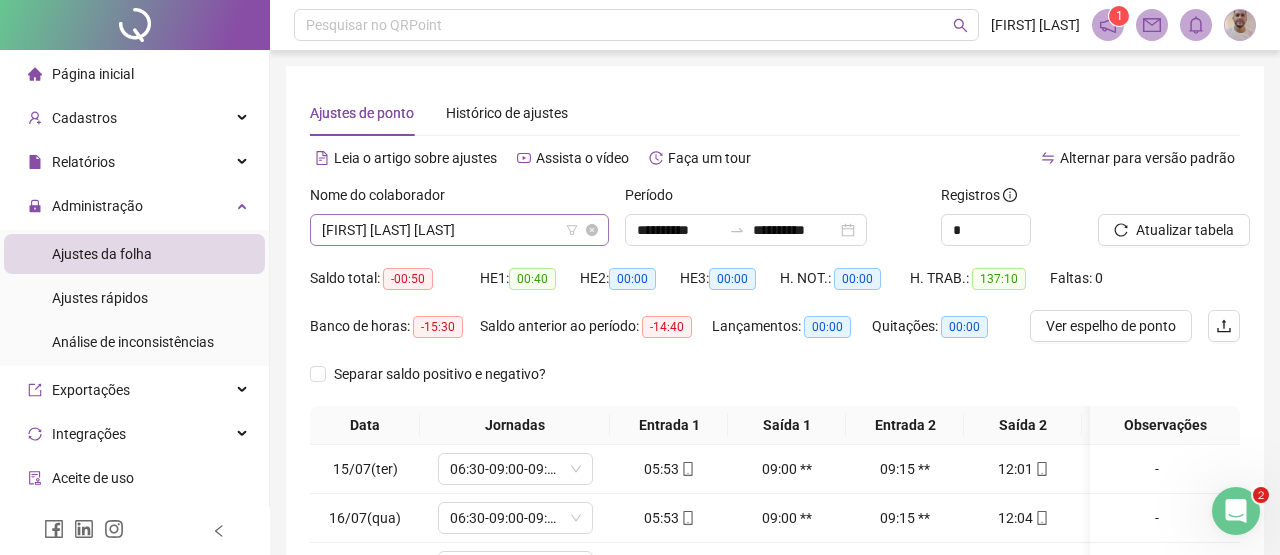 click on "[FIRST] [LAST] [LAST]" at bounding box center (459, 230) 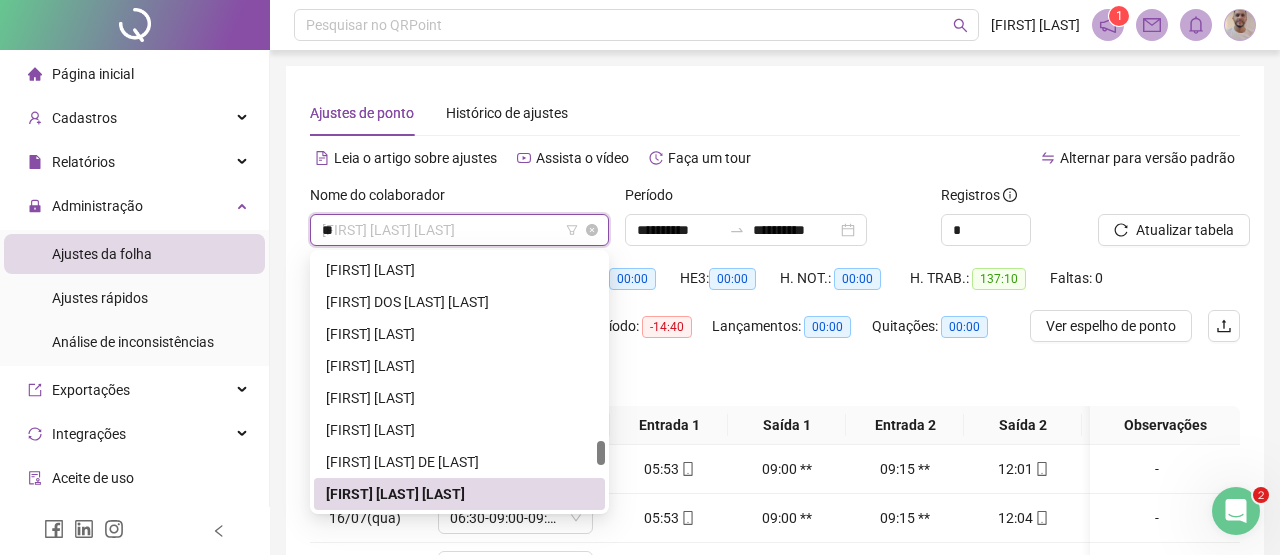 scroll, scrollTop: 0, scrollLeft: 0, axis: both 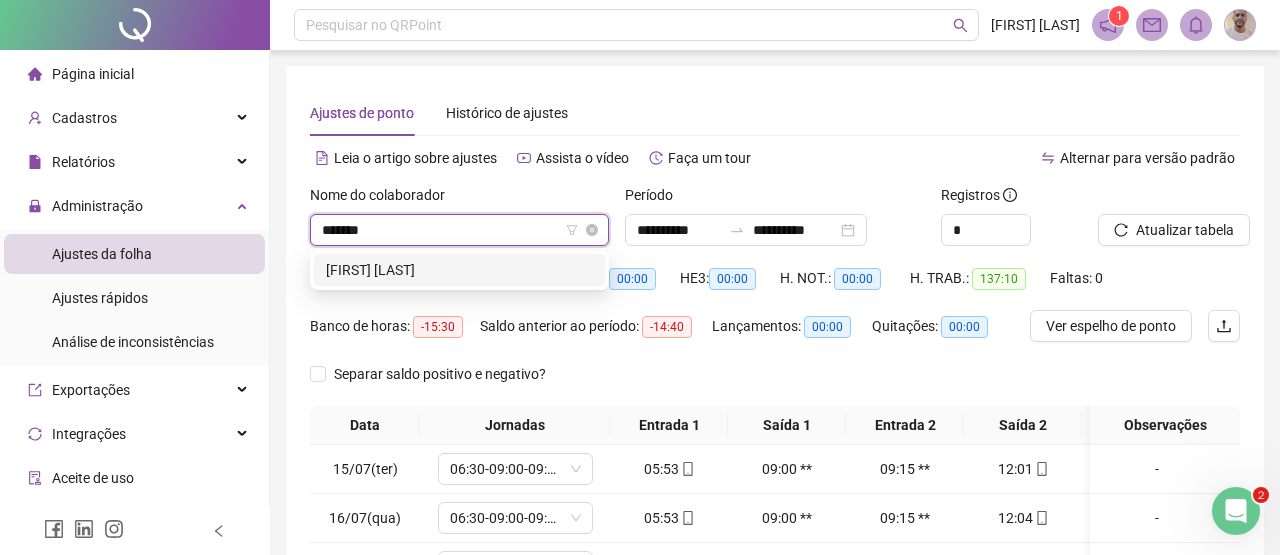type on "********" 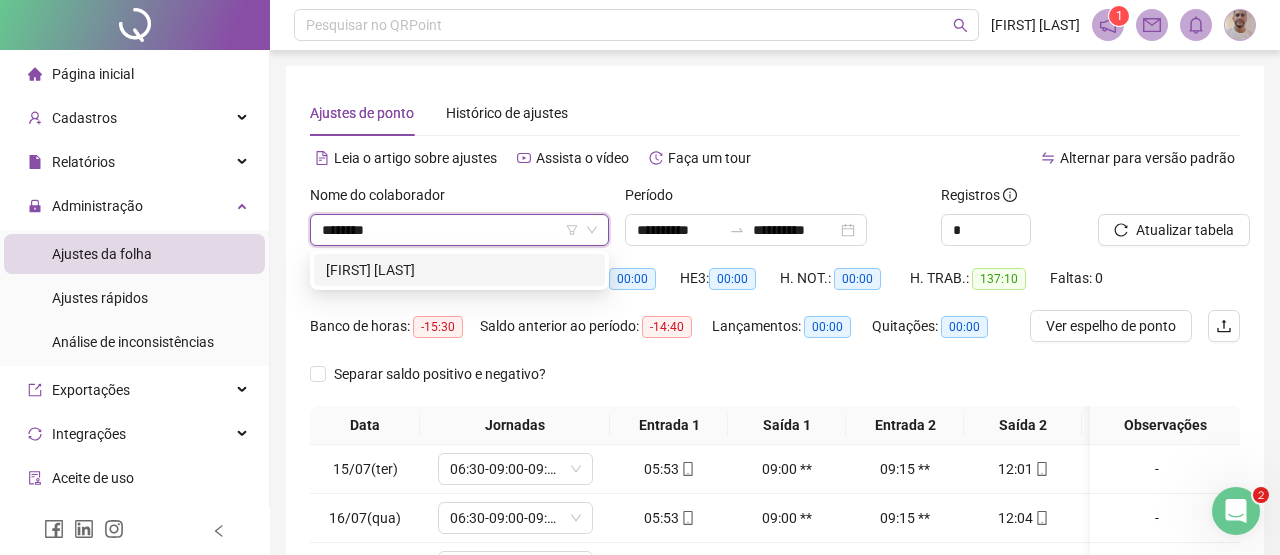 click on "[FIRST] [LAST]" at bounding box center [459, 270] 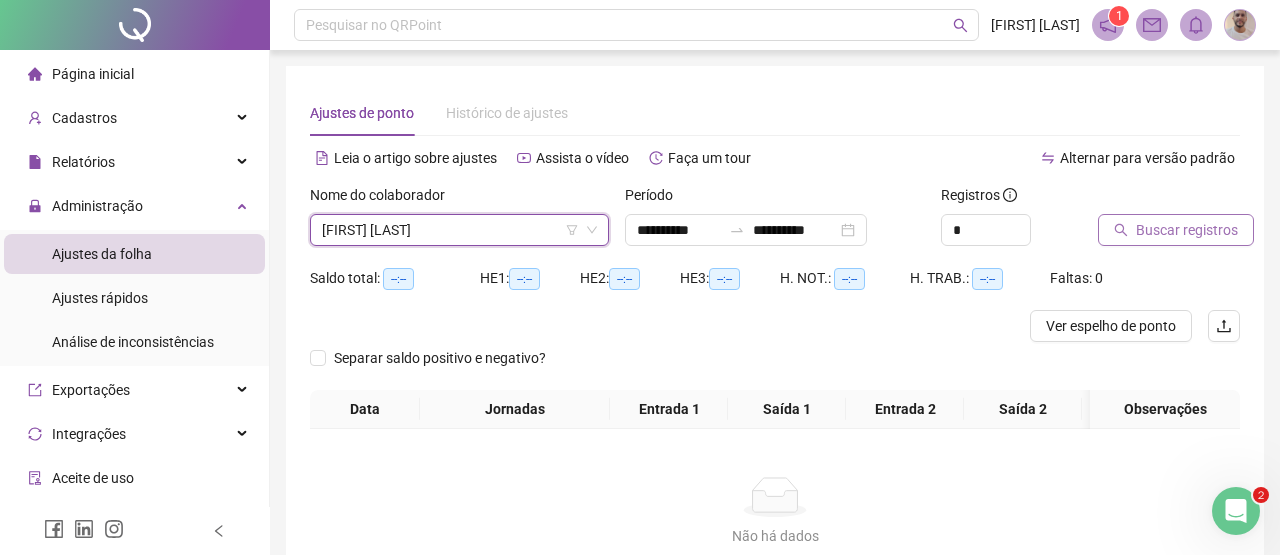 click on "Buscar registros" at bounding box center [1187, 230] 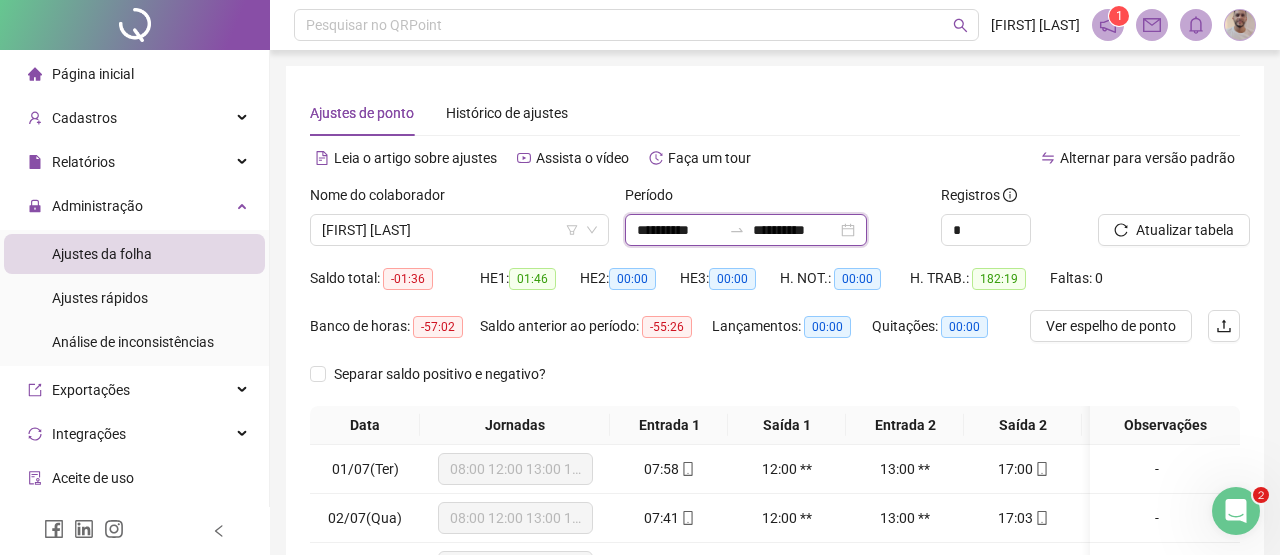 click on "**********" at bounding box center [679, 230] 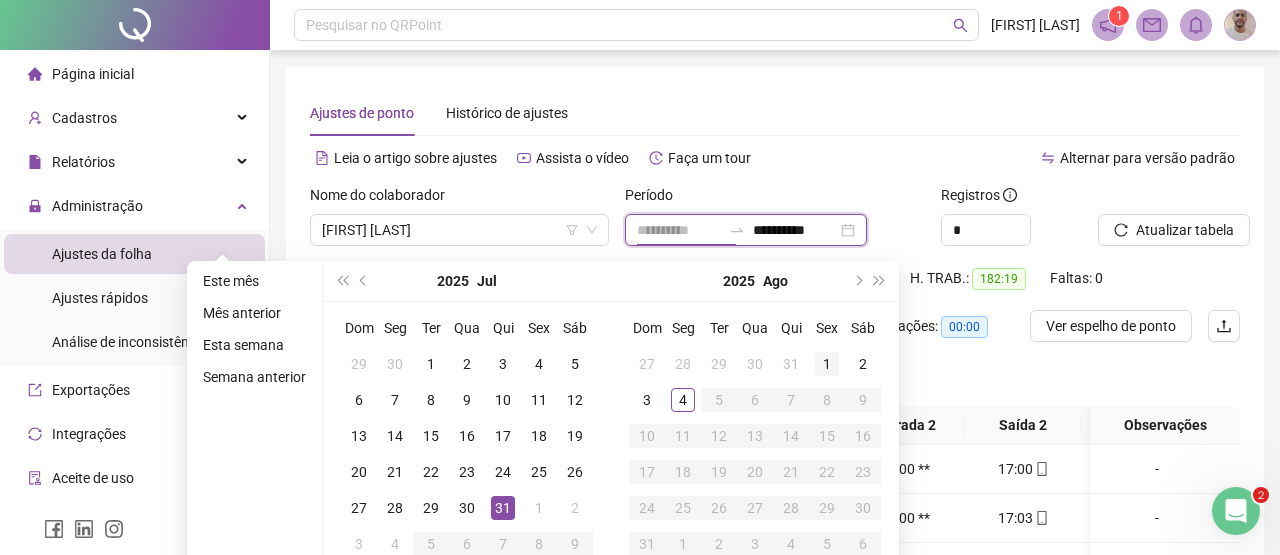 type on "**********" 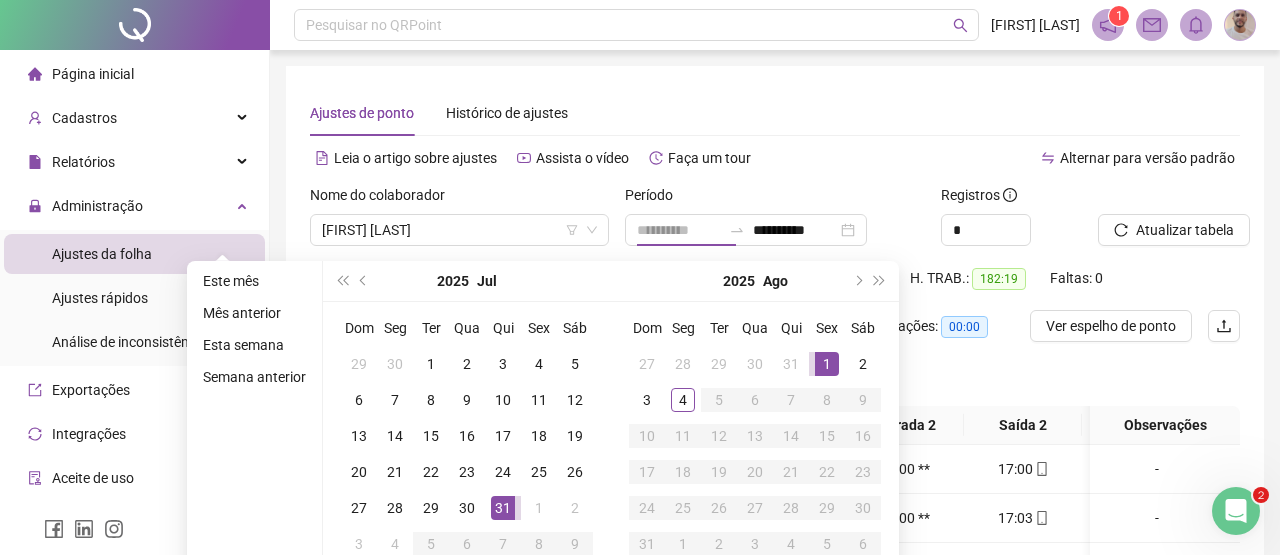 click on "1" at bounding box center (827, 364) 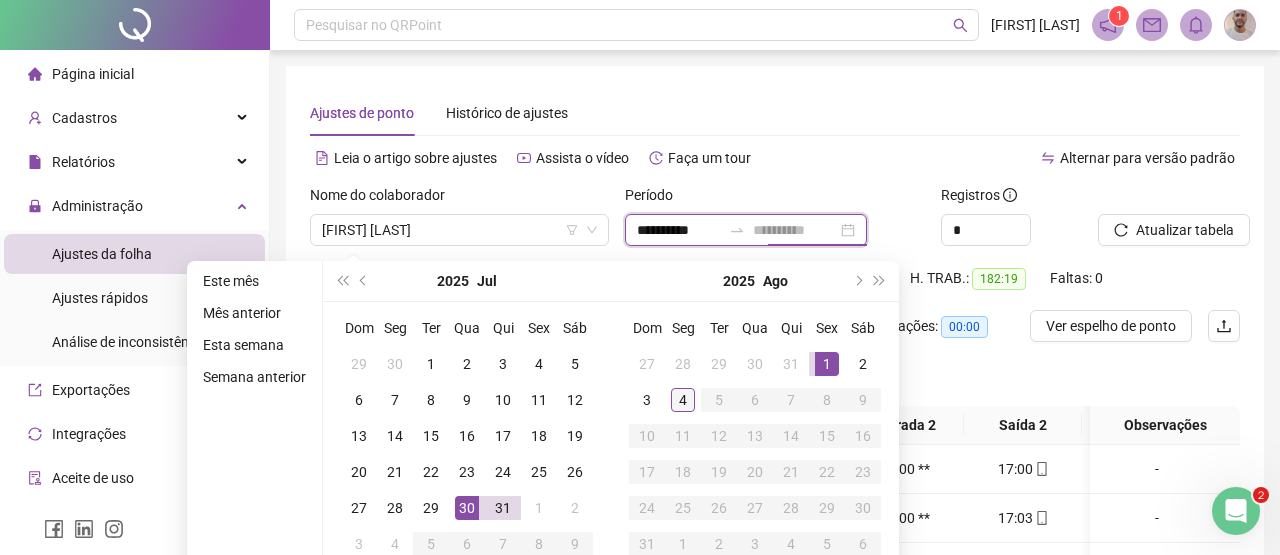 type on "**********" 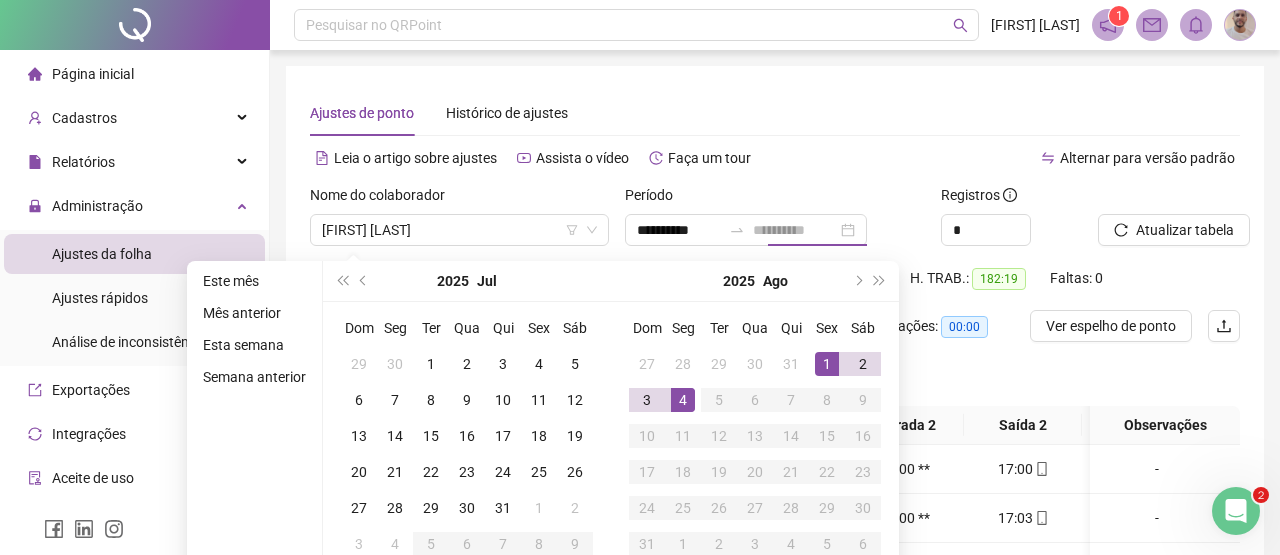 click on "4" at bounding box center (683, 400) 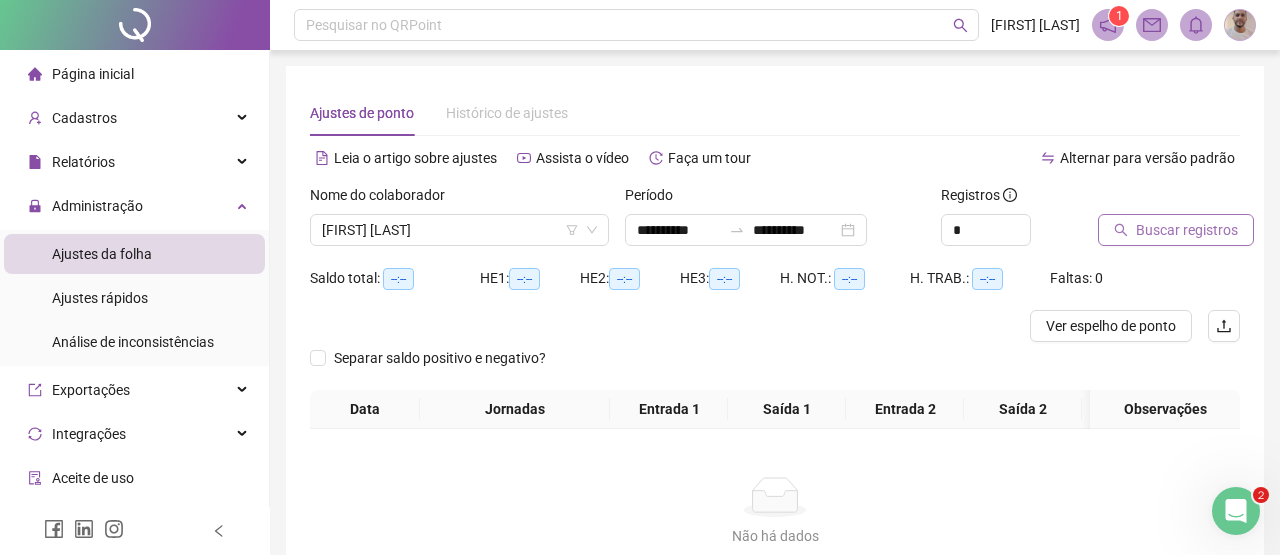 click on "Buscar registros" at bounding box center (1187, 230) 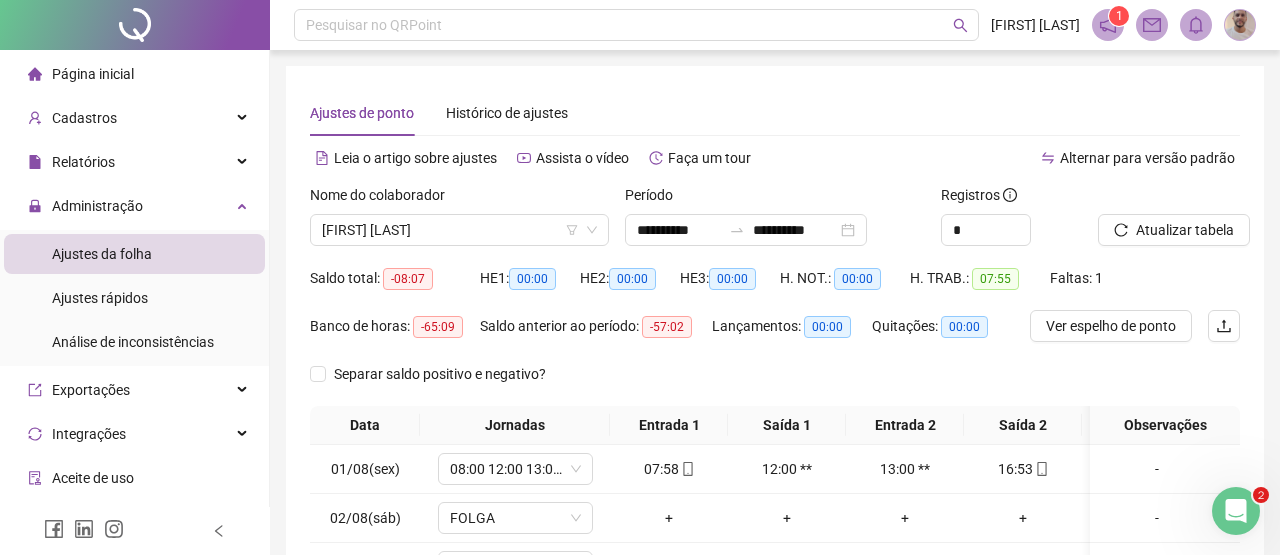 scroll, scrollTop: 250, scrollLeft: 0, axis: vertical 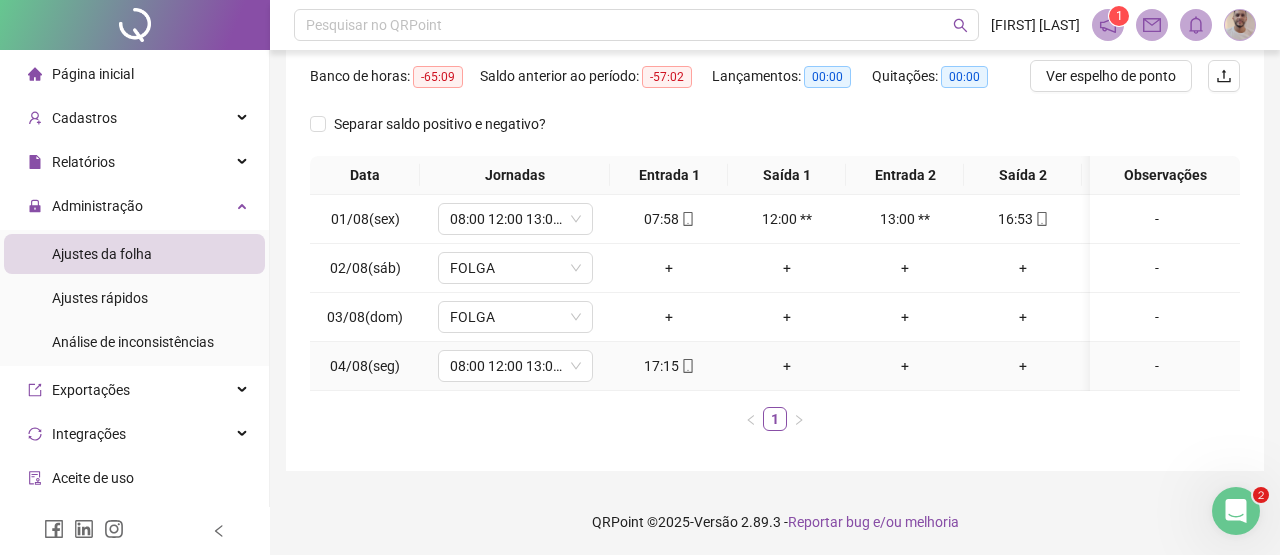 click on "+" at bounding box center [1023, 366] 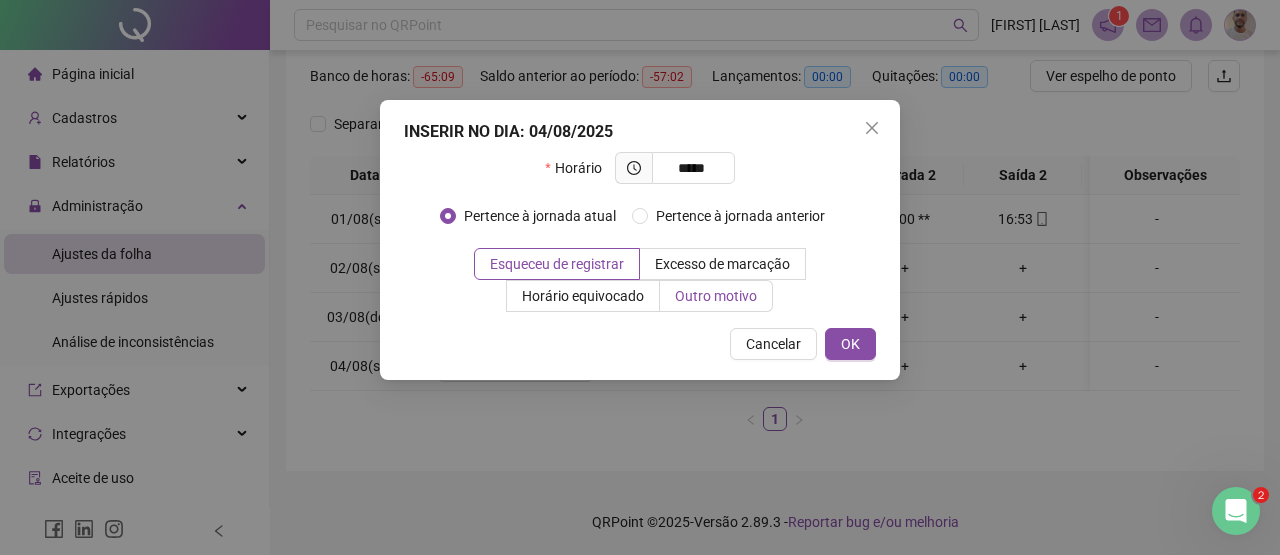 type on "*****" 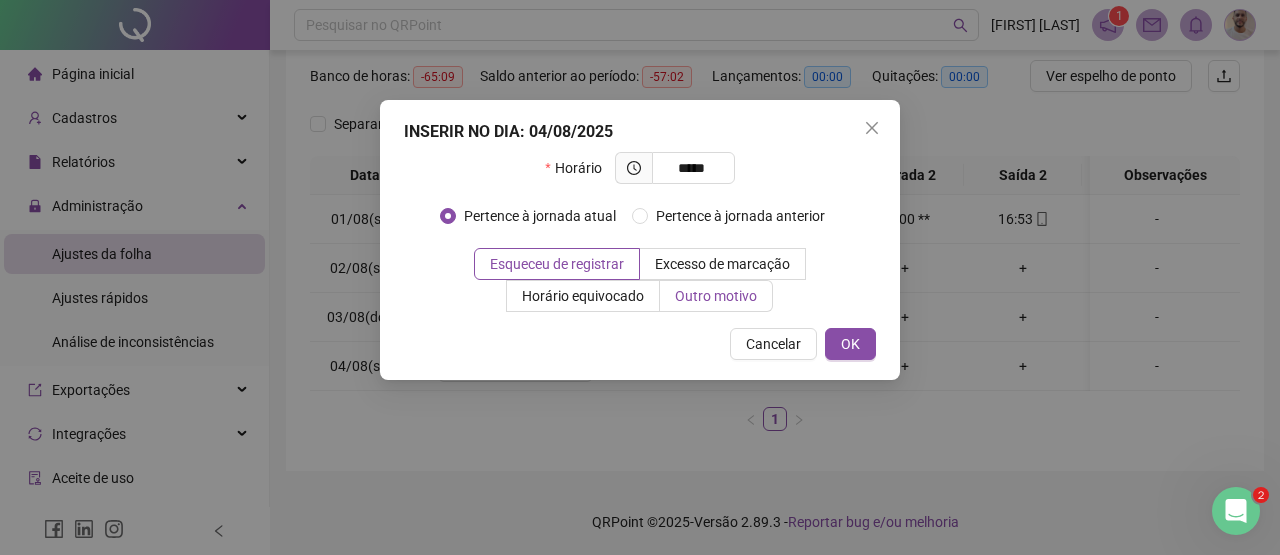 click on "Outro motivo" at bounding box center [716, 296] 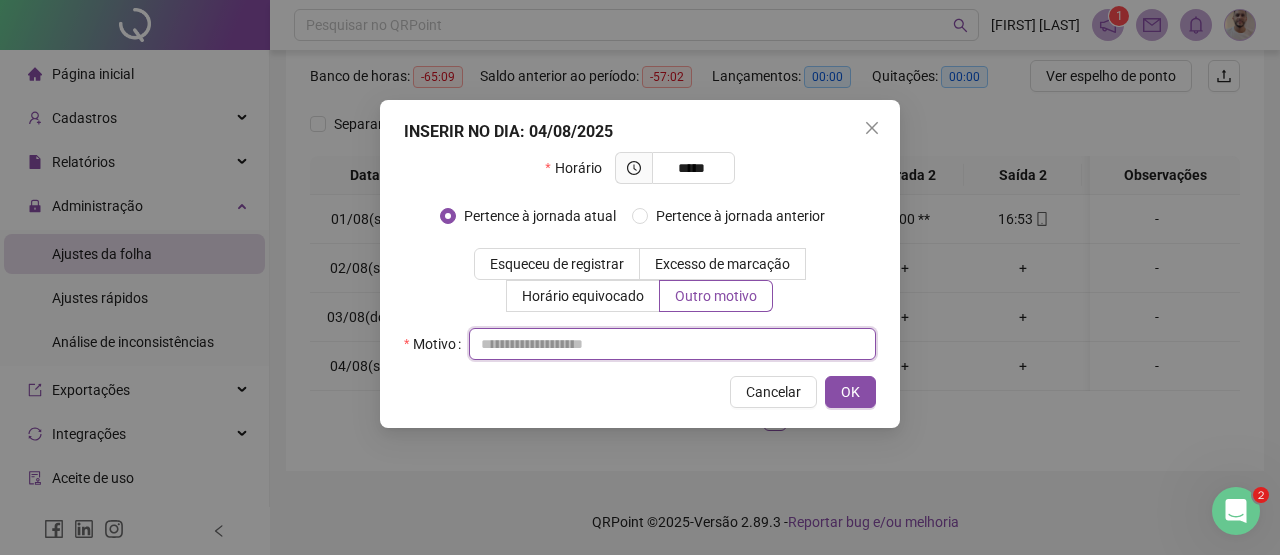 click at bounding box center (672, 344) 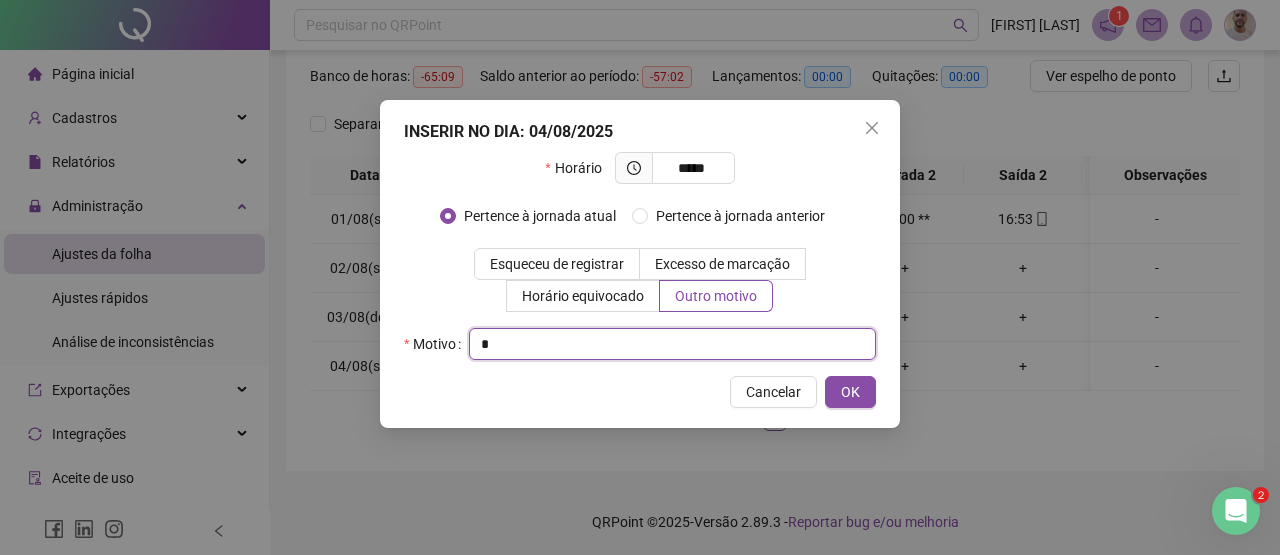 type on "*" 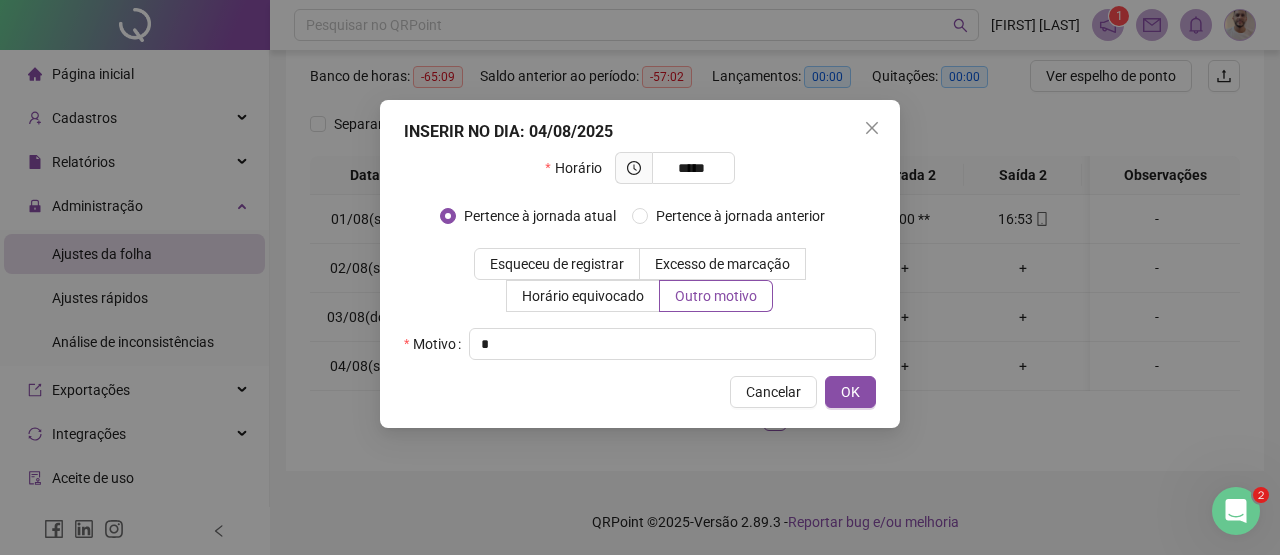 click on "OK" at bounding box center (850, 392) 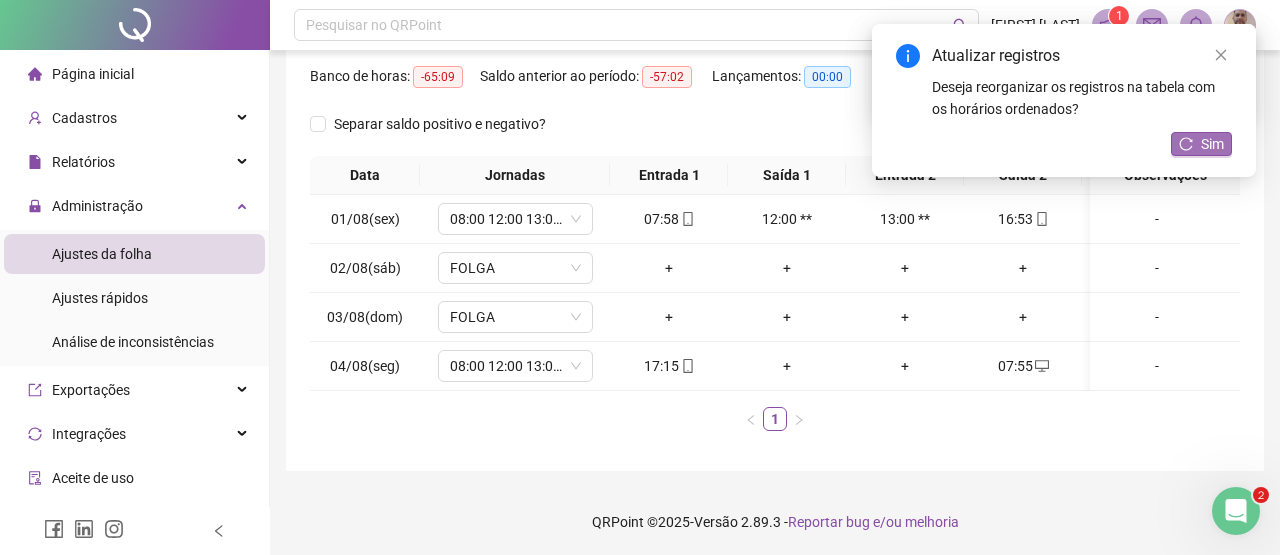 click on "Sim" at bounding box center (1201, 144) 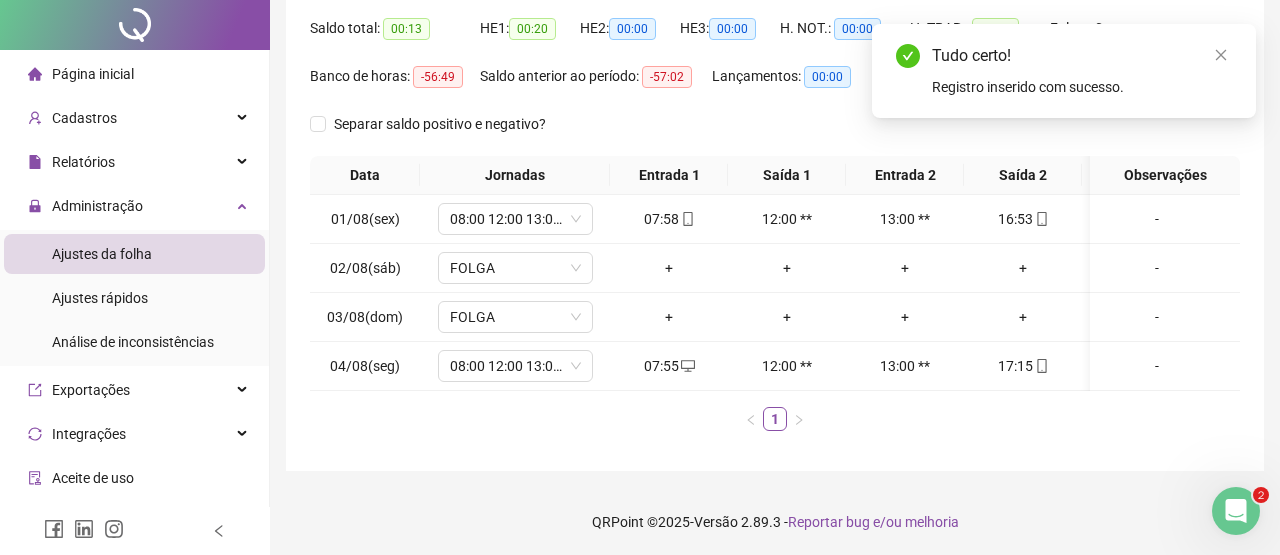 scroll, scrollTop: 0, scrollLeft: 0, axis: both 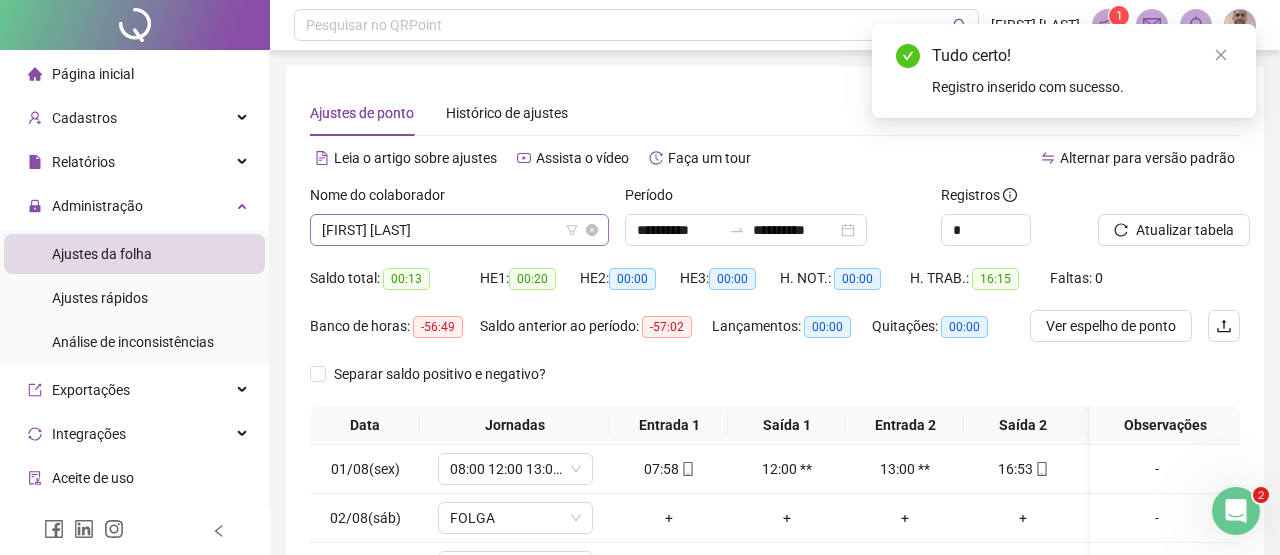 click on "[FIRST] [LAST]" at bounding box center (459, 230) 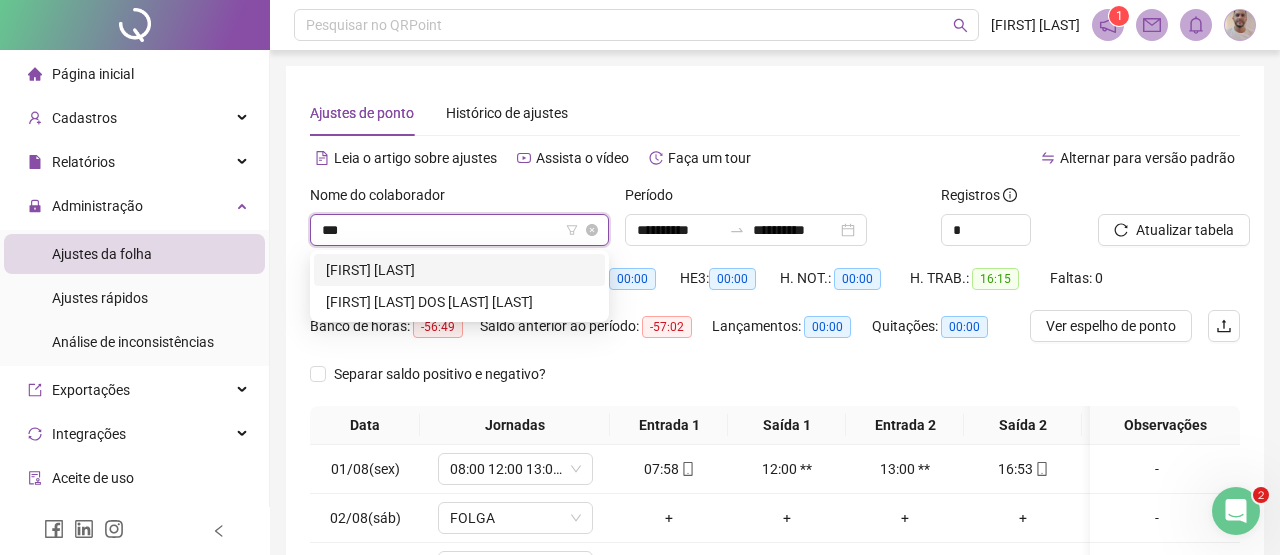 scroll, scrollTop: 0, scrollLeft: 0, axis: both 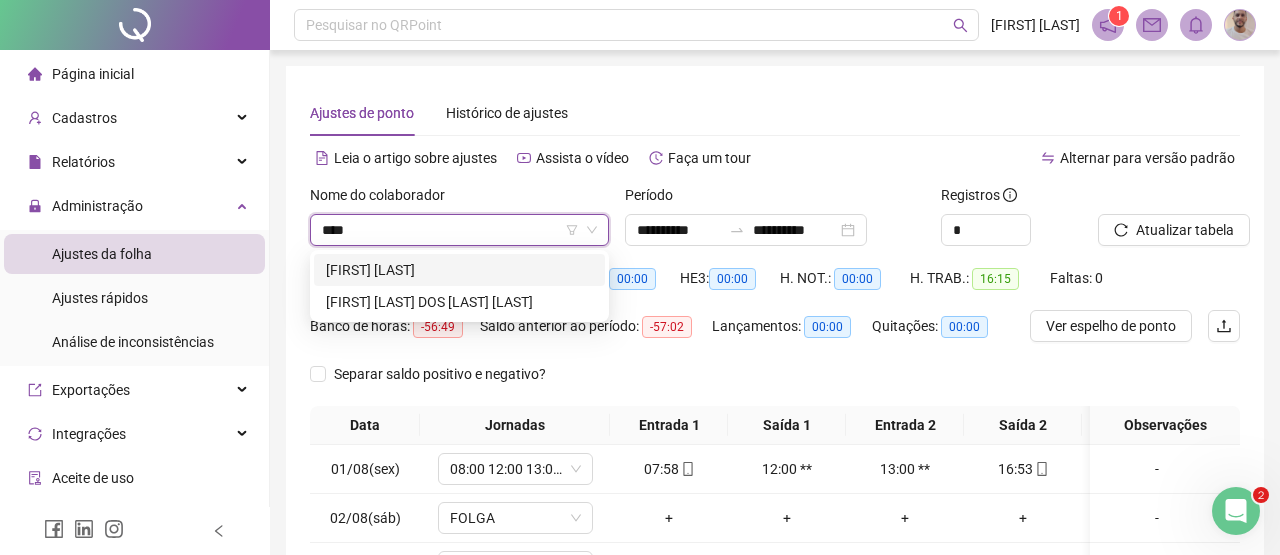 click on "[FIRST] [LAST]" at bounding box center (459, 270) 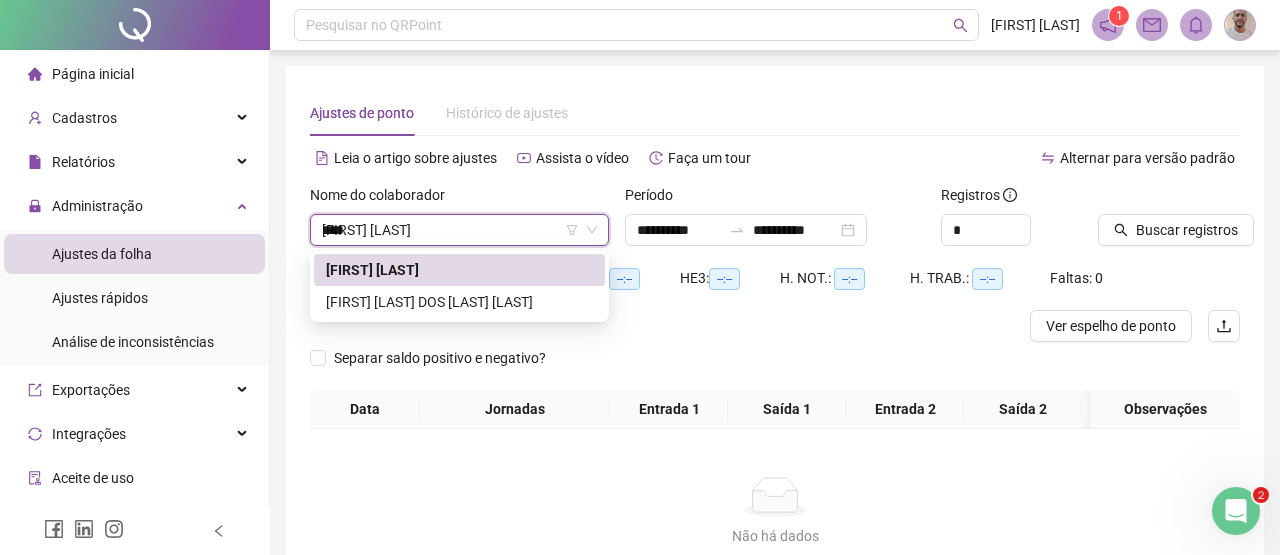 type 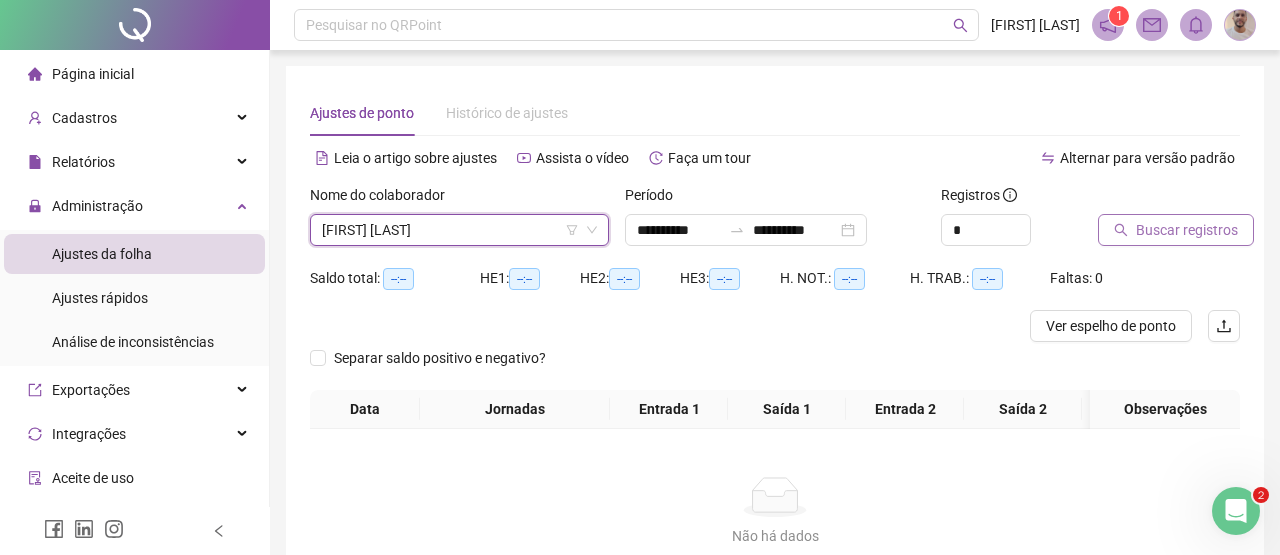 click on "Buscar registros" at bounding box center [1187, 230] 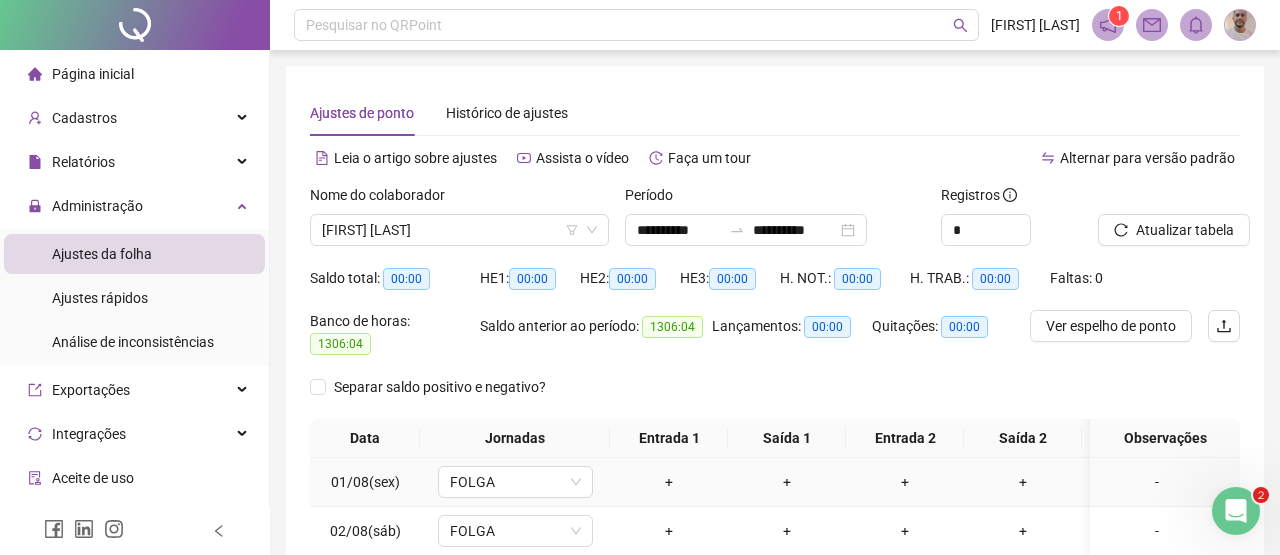 scroll, scrollTop: 0, scrollLeft: 0, axis: both 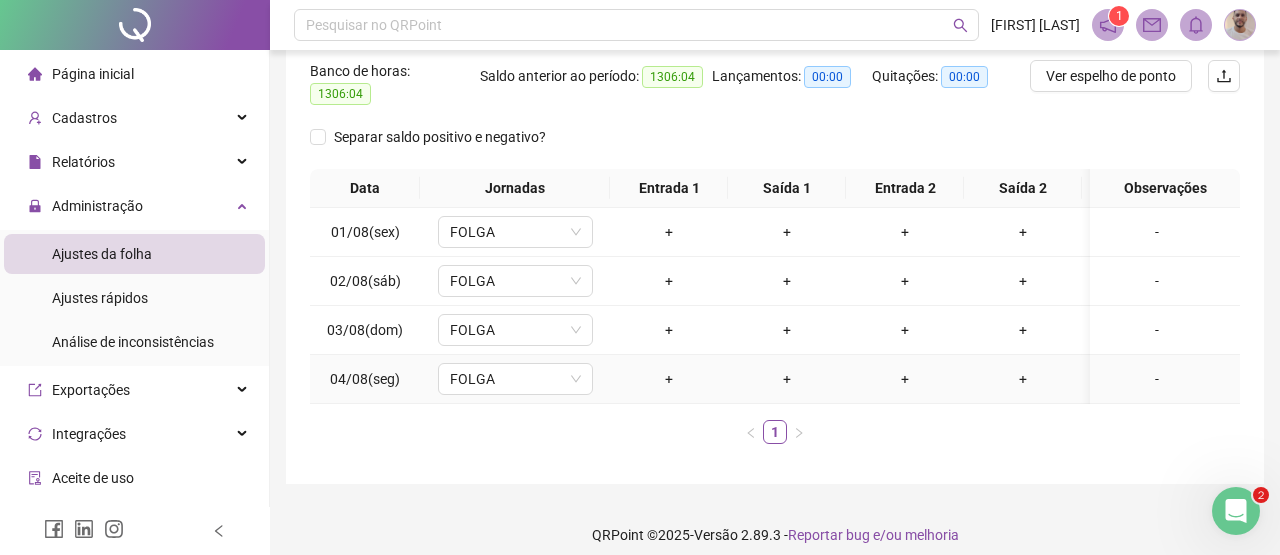 click on "+" at bounding box center [669, 379] 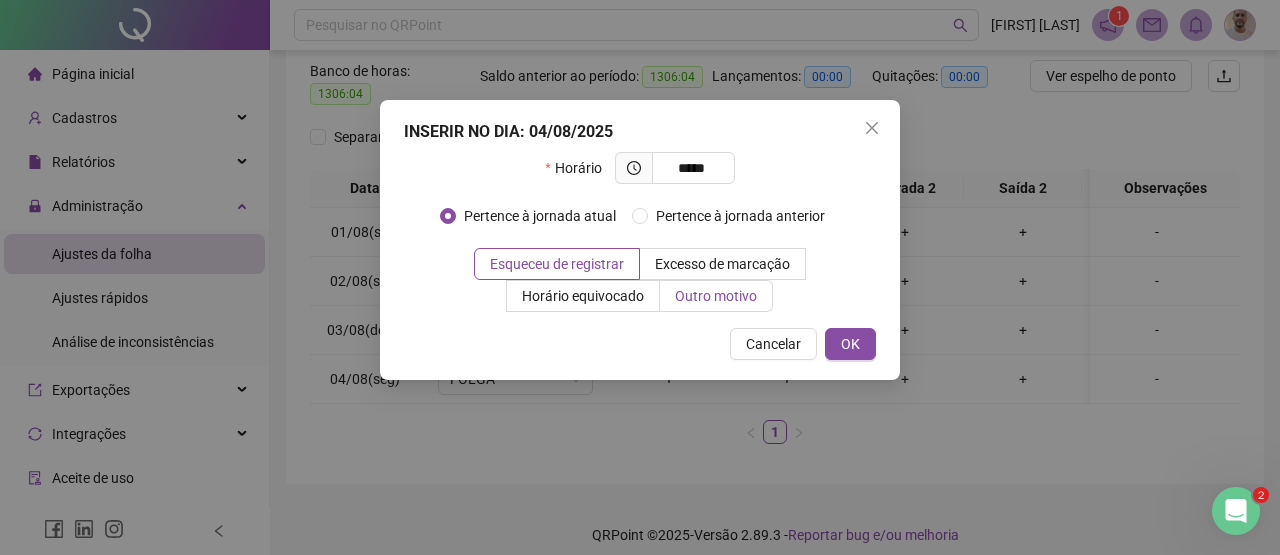 type on "*****" 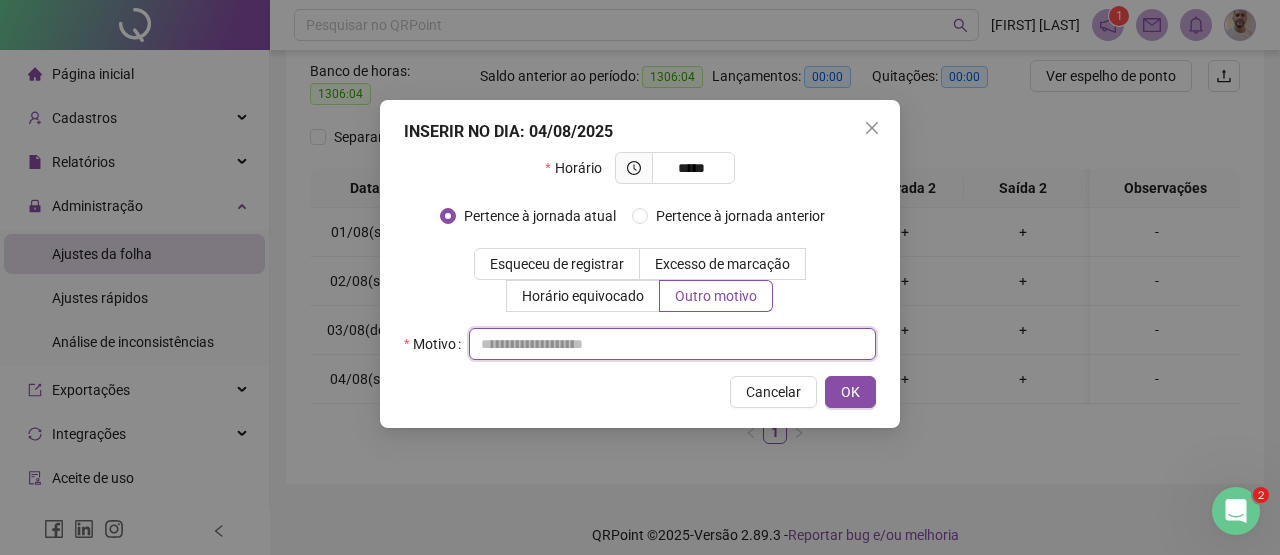 click at bounding box center [672, 344] 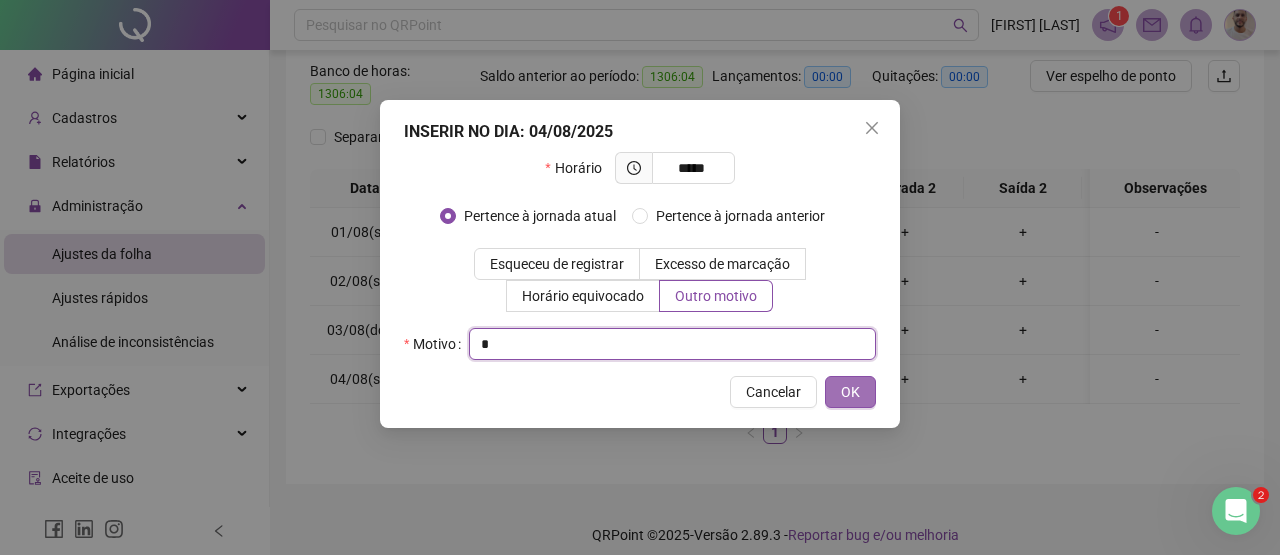 type on "*" 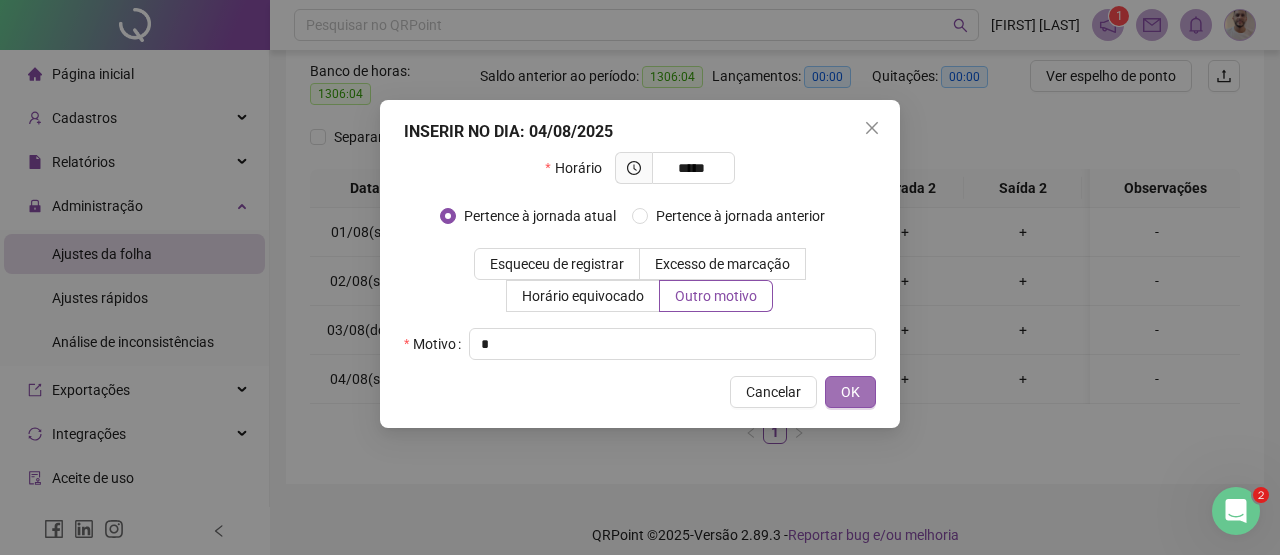 click on "OK" at bounding box center [850, 392] 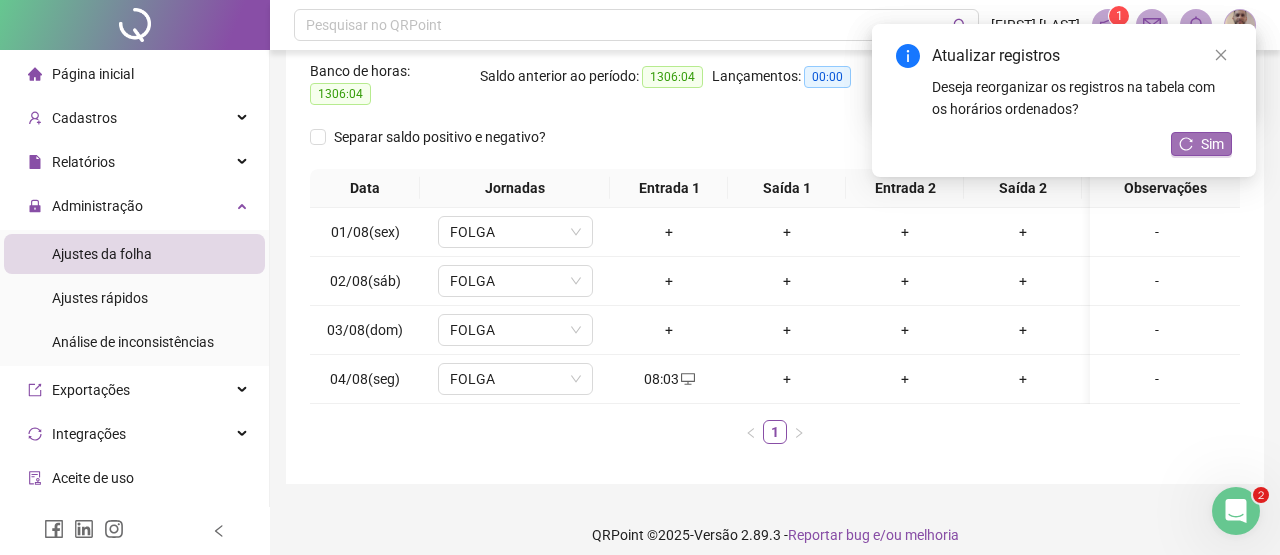 click on "Sim" at bounding box center (1201, 144) 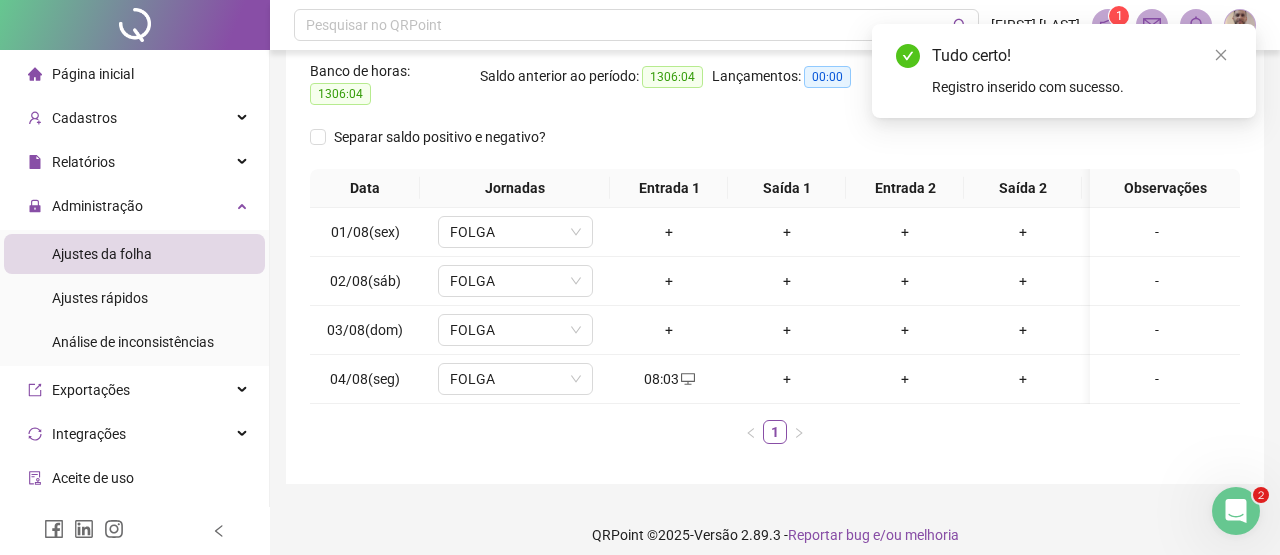 scroll, scrollTop: 0, scrollLeft: 61, axis: horizontal 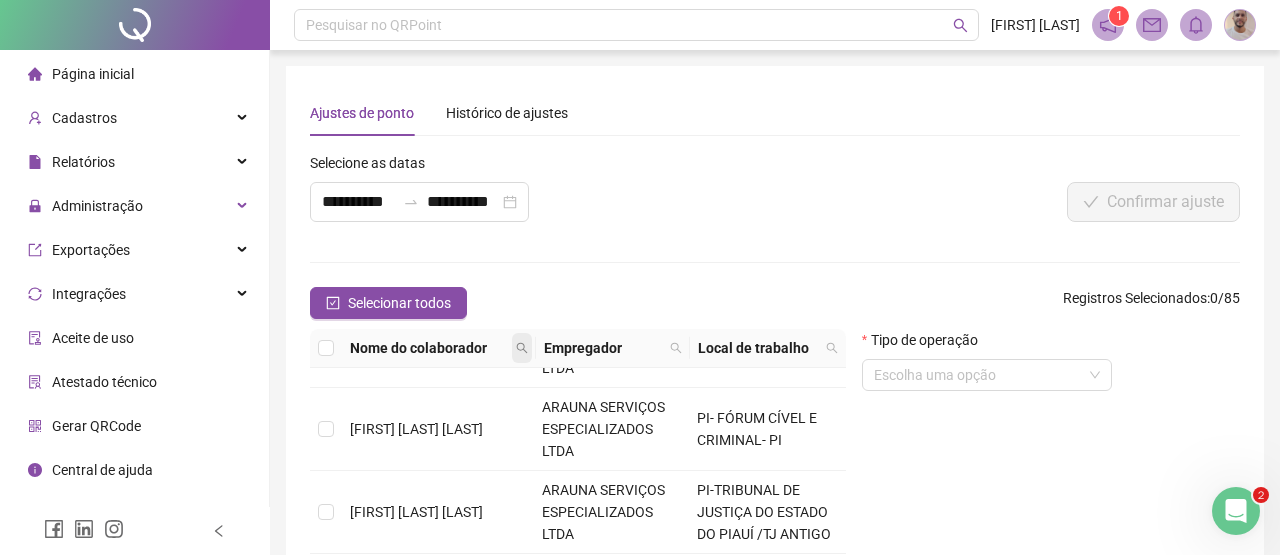 click 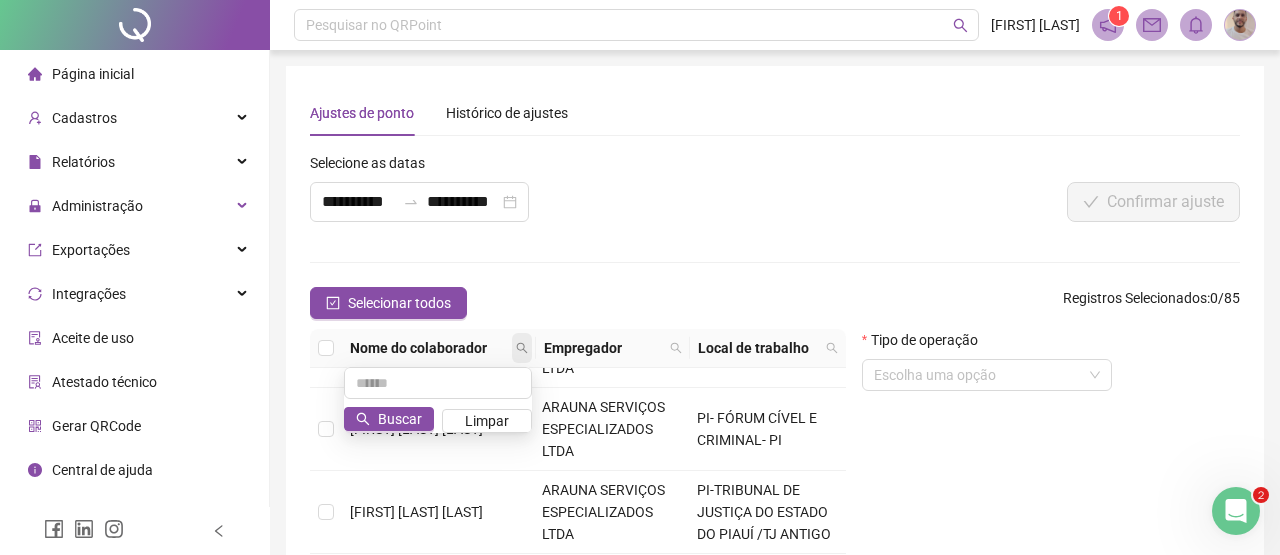 click 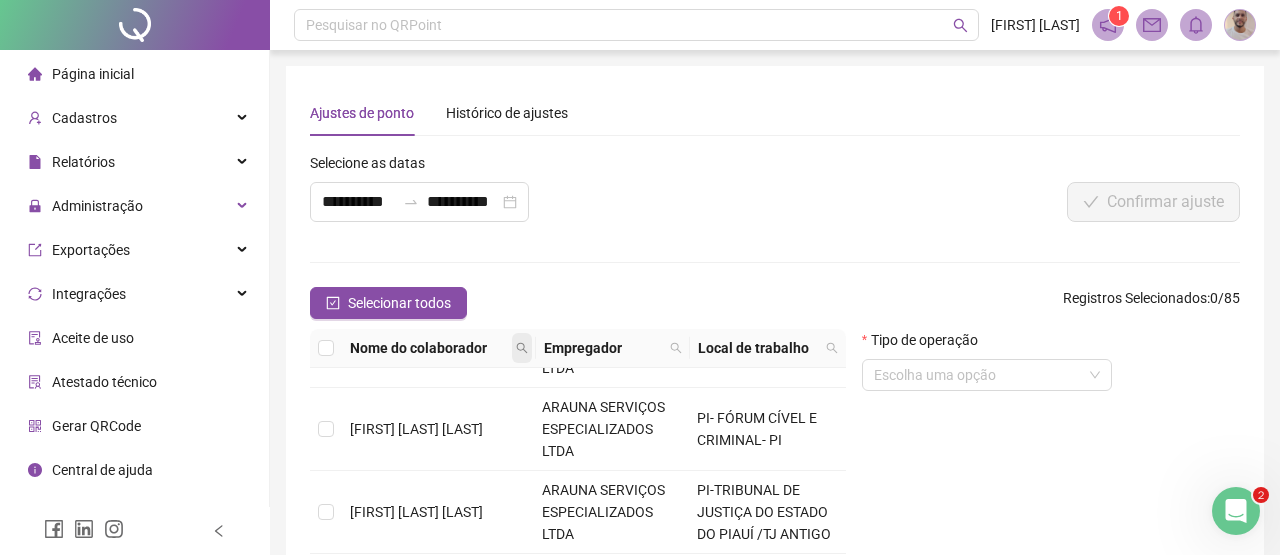 click 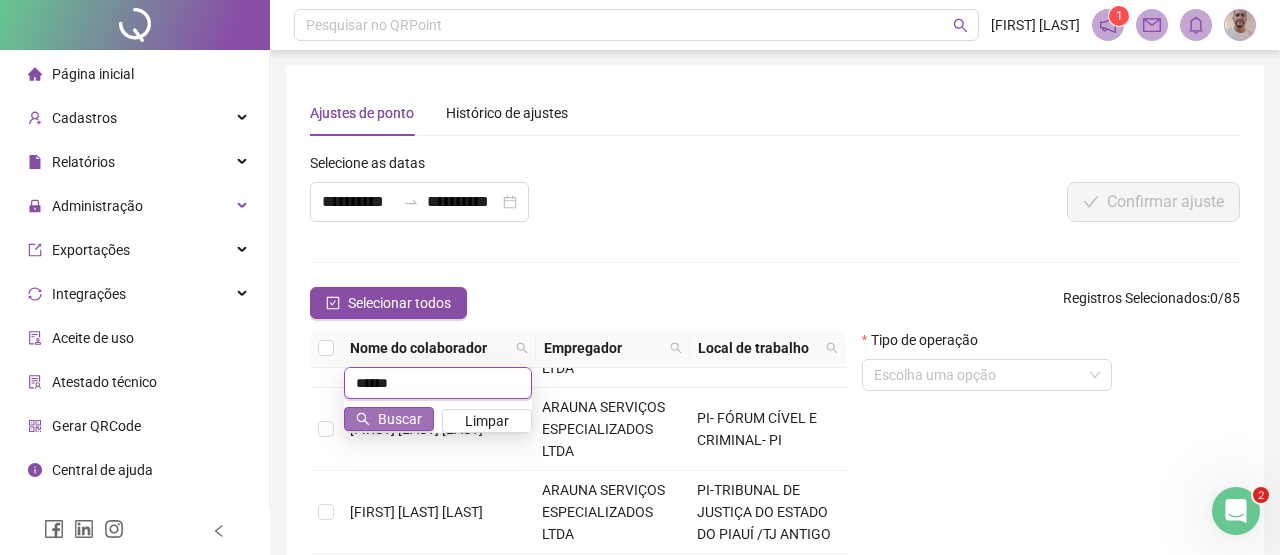 type on "******" 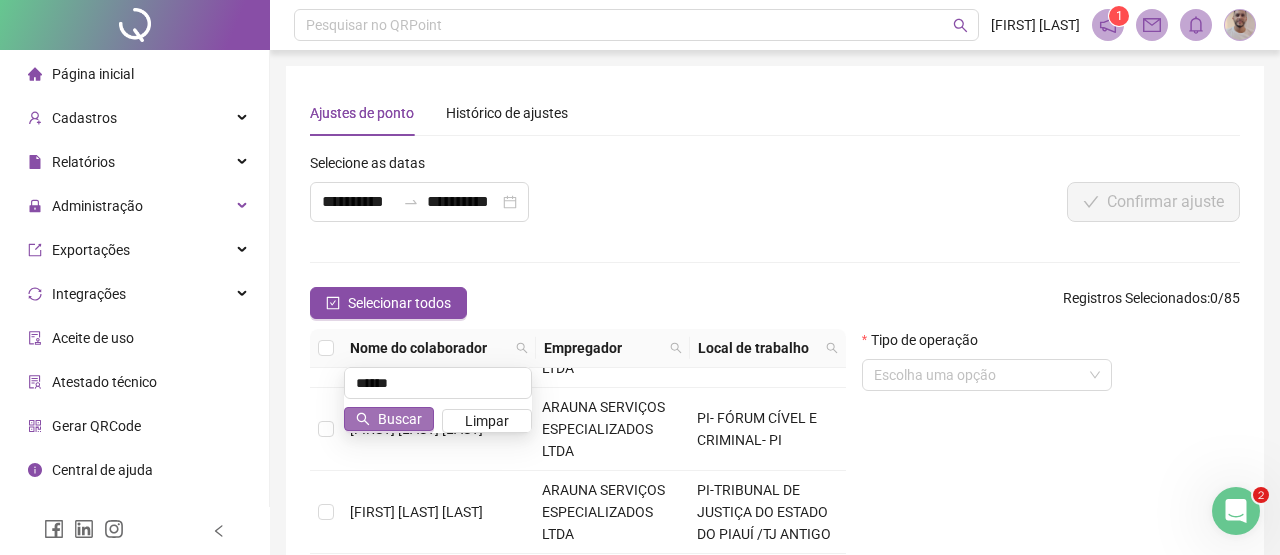 click on "Buscar" at bounding box center [400, 419] 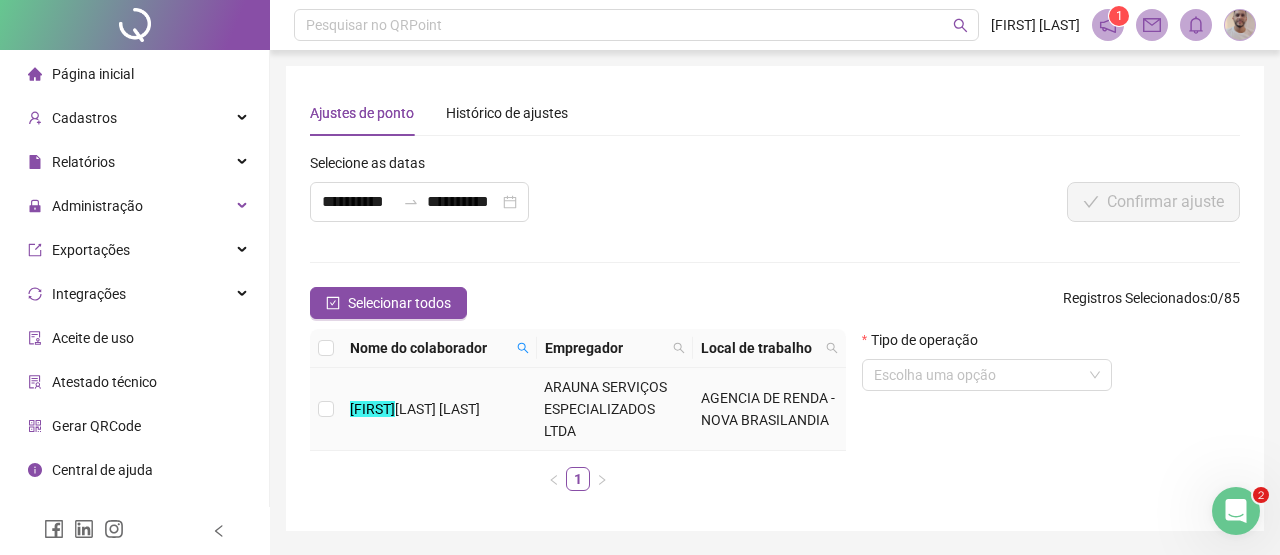 scroll, scrollTop: 0, scrollLeft: 0, axis: both 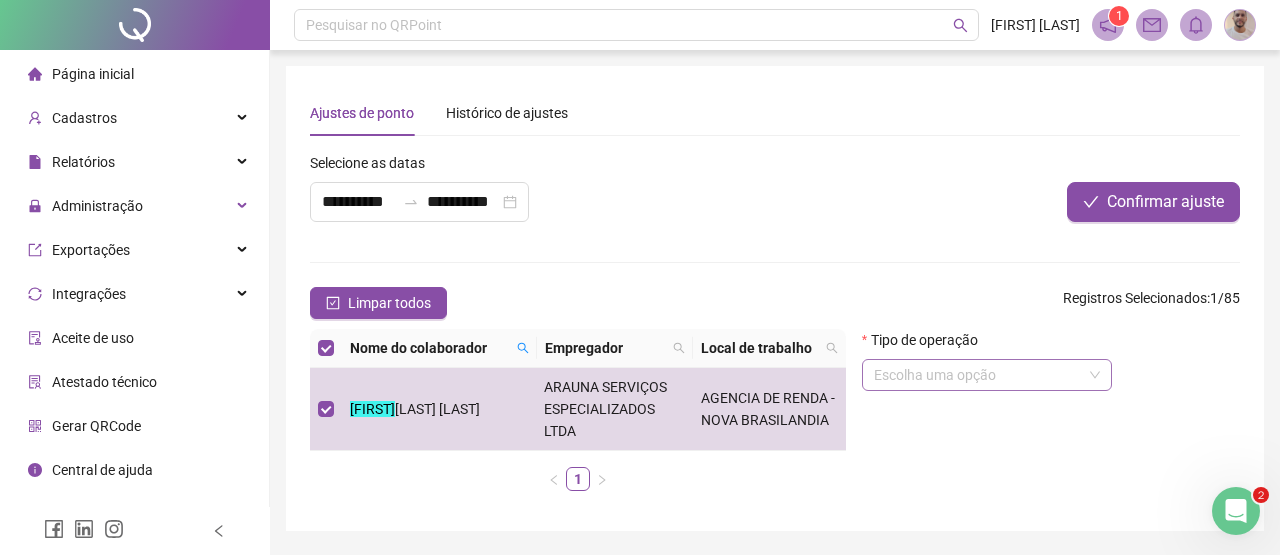 click at bounding box center [987, 375] 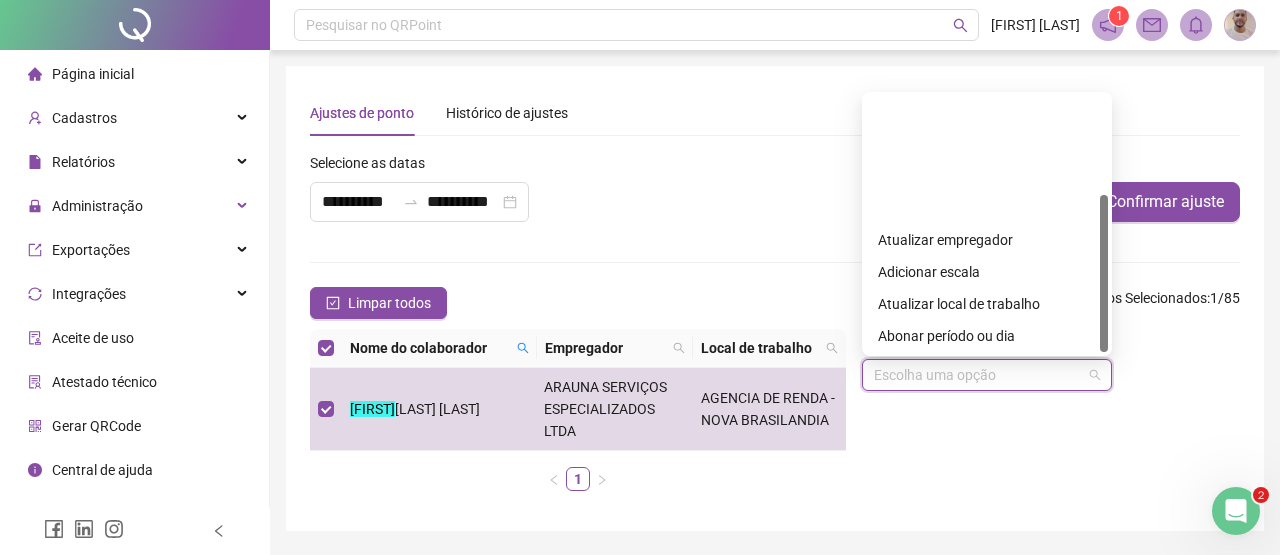 scroll, scrollTop: 160, scrollLeft: 0, axis: vertical 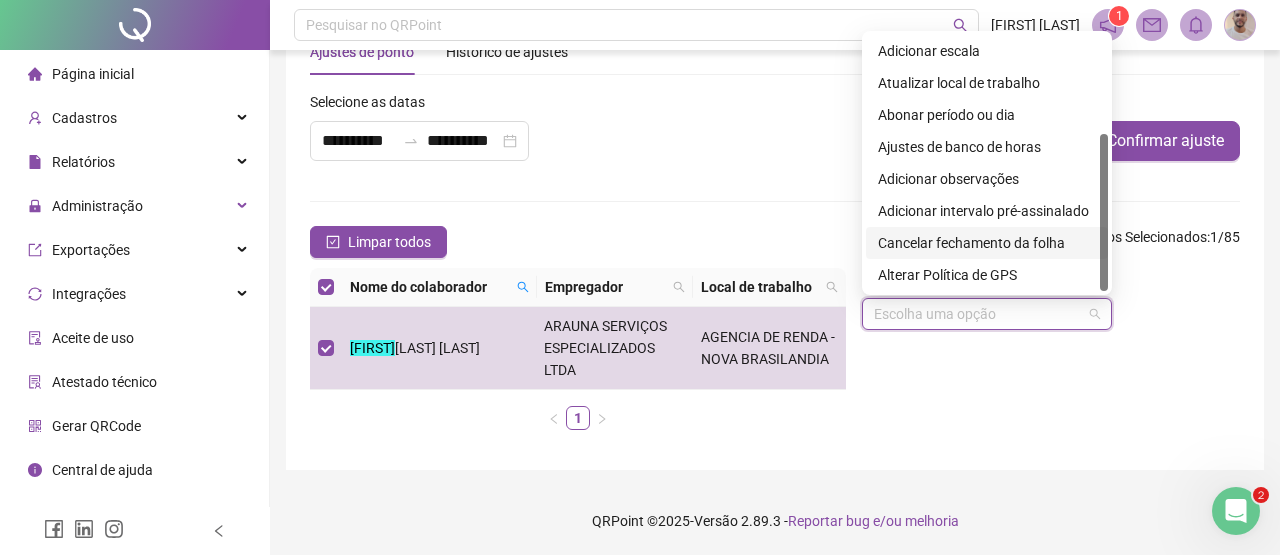 click on "Cancelar fechamento da folha" at bounding box center (987, 243) 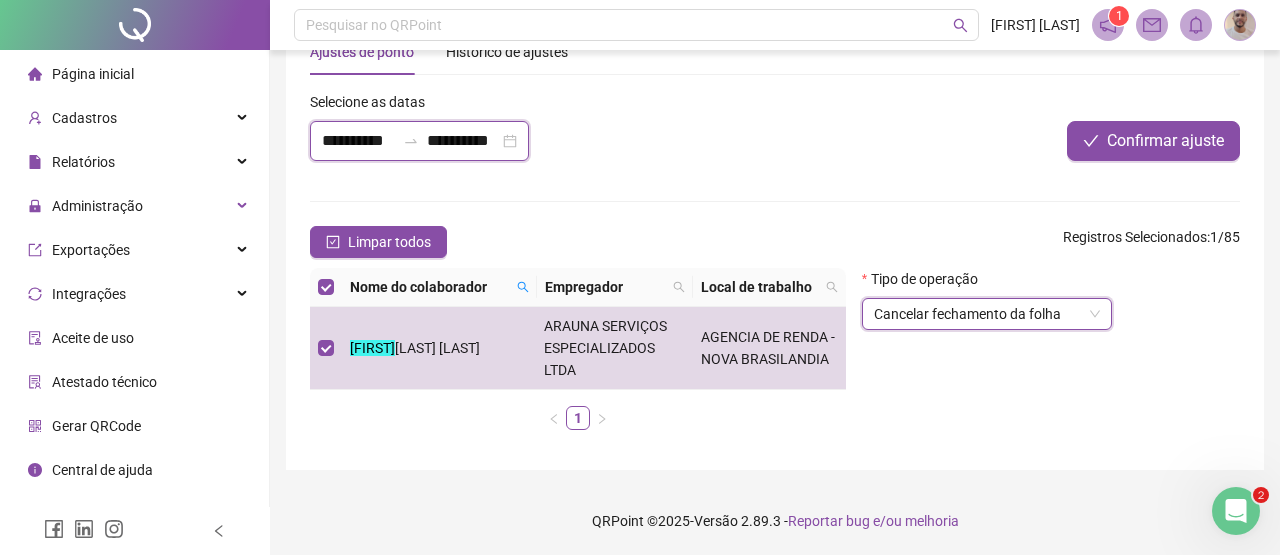 click on "**********" at bounding box center [358, 141] 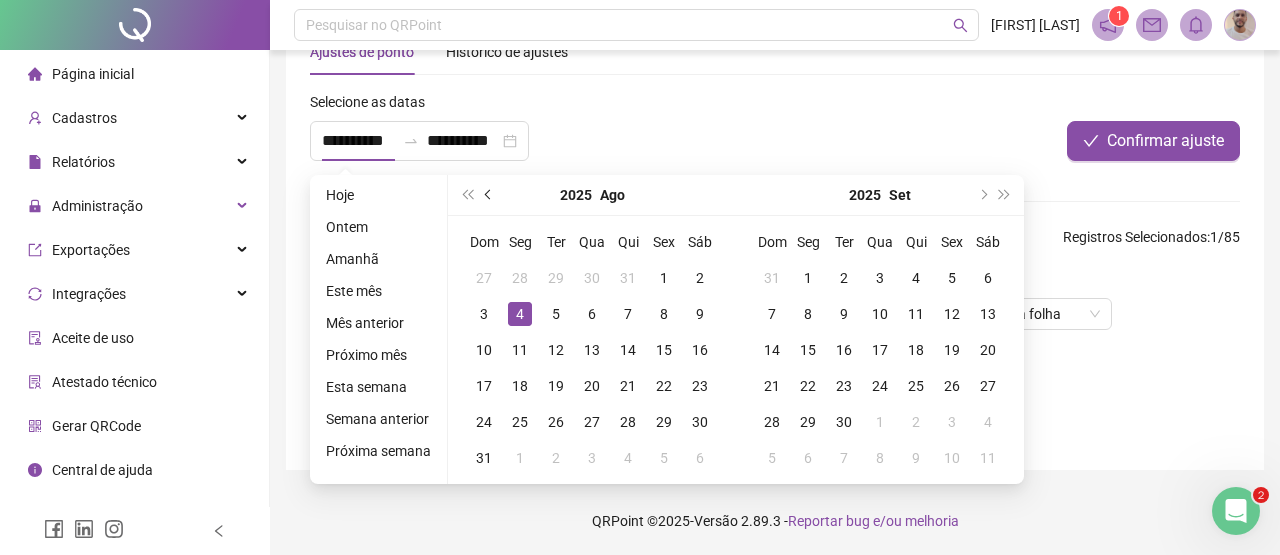 click at bounding box center [490, 195] 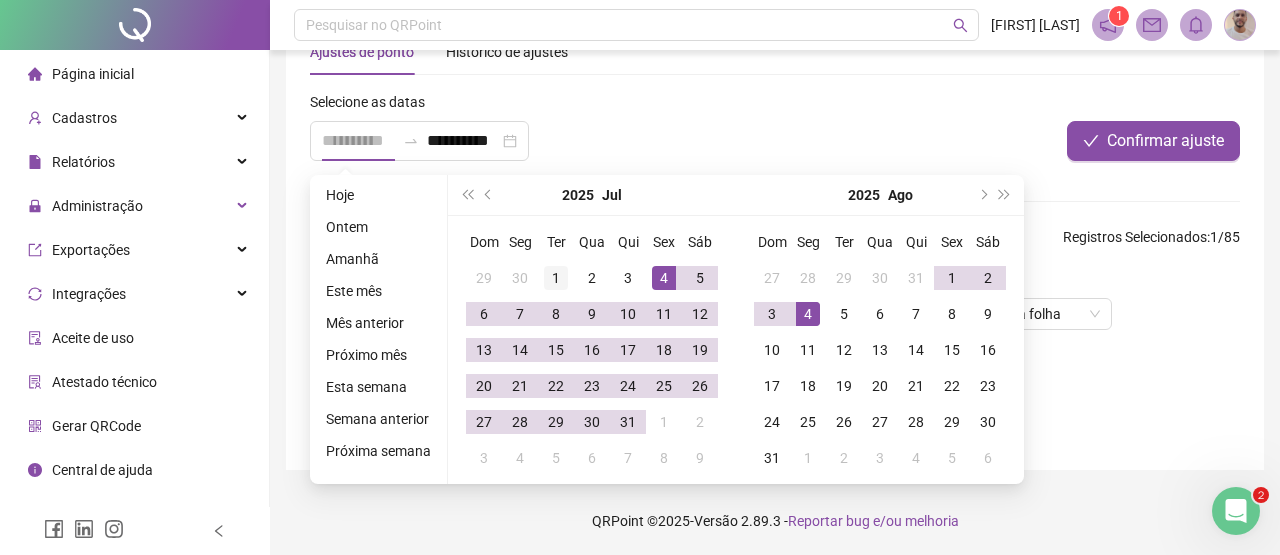 type on "**********" 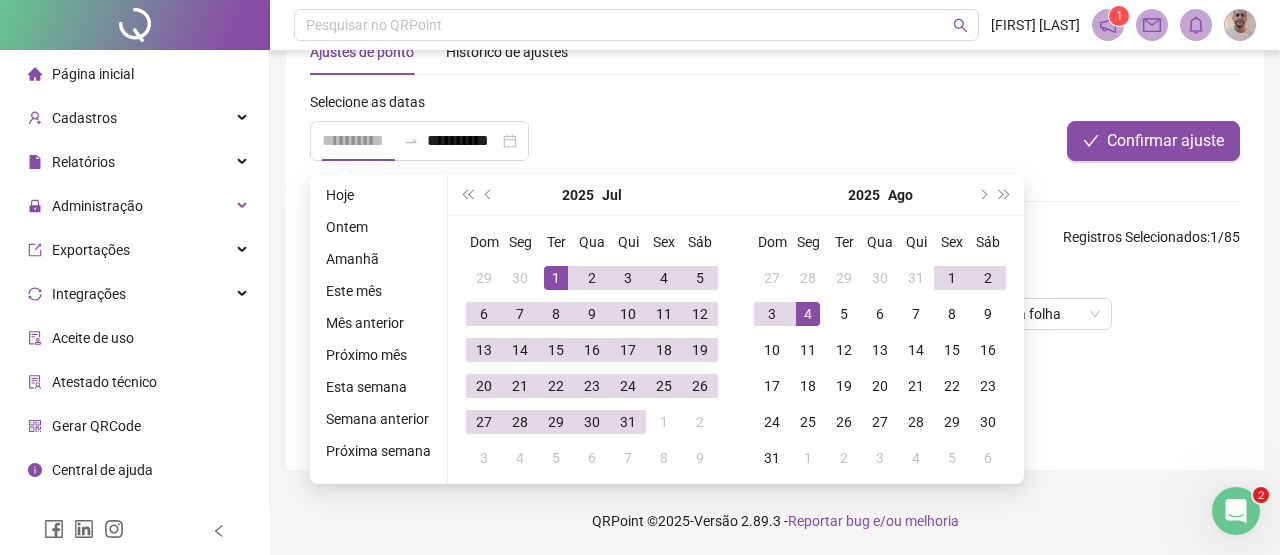 click on "1" at bounding box center (556, 278) 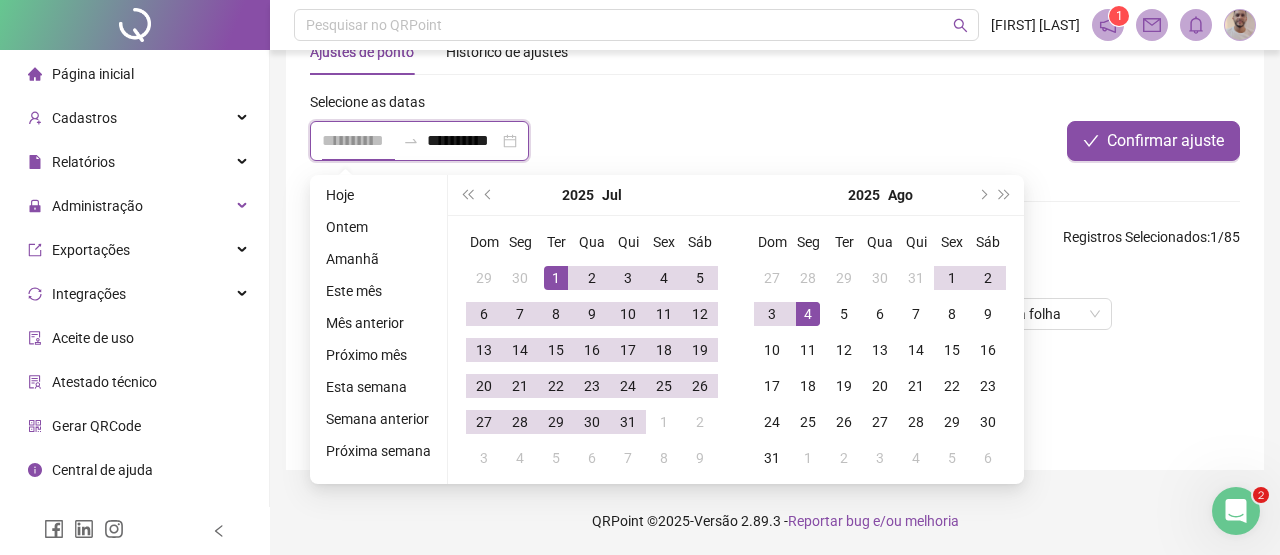 scroll, scrollTop: 0, scrollLeft: 8, axis: horizontal 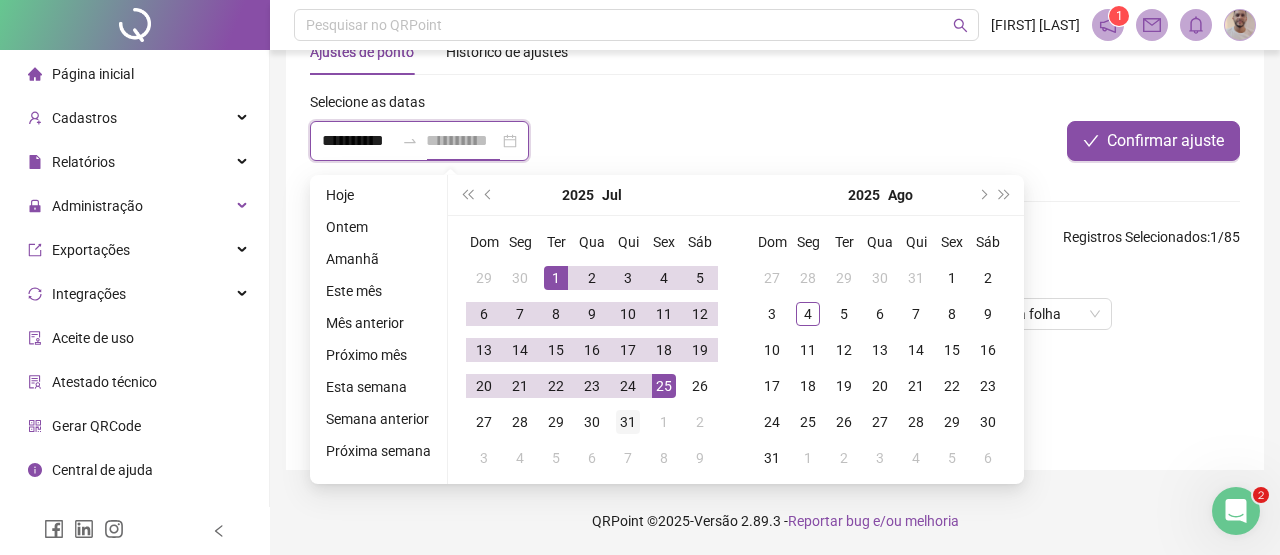 type on "**********" 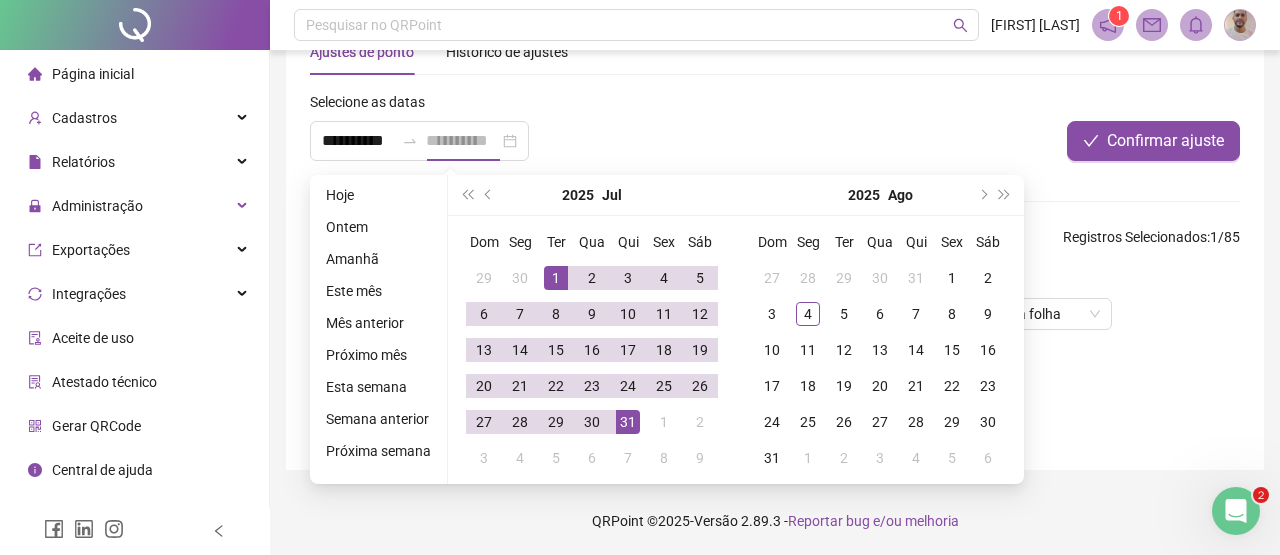 click on "31" at bounding box center (628, 422) 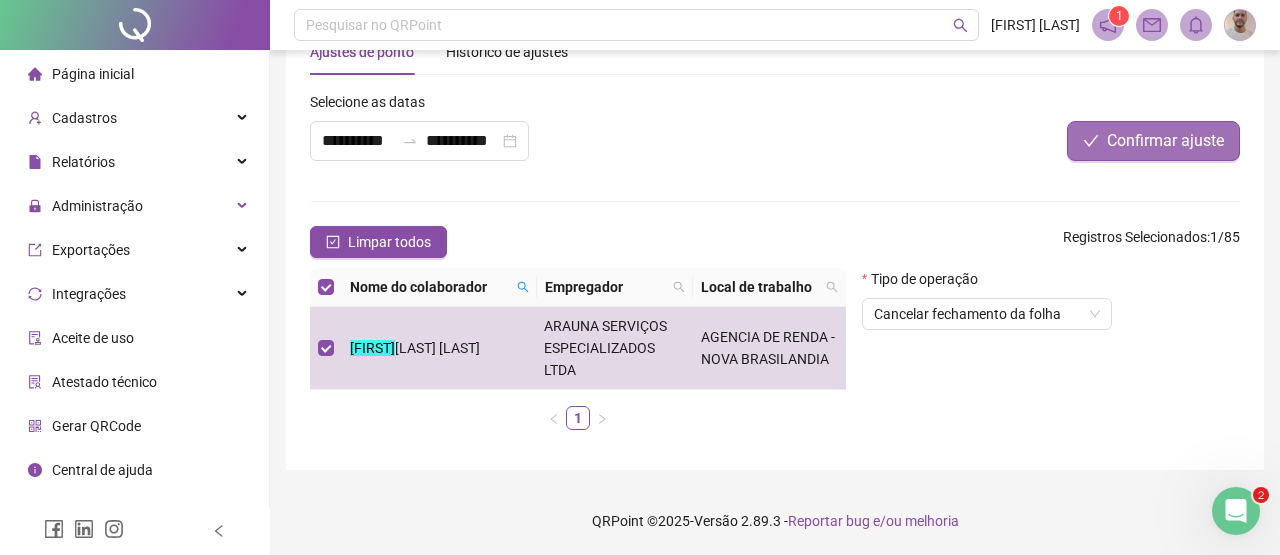 click on "Confirmar ajuste" at bounding box center (1165, 141) 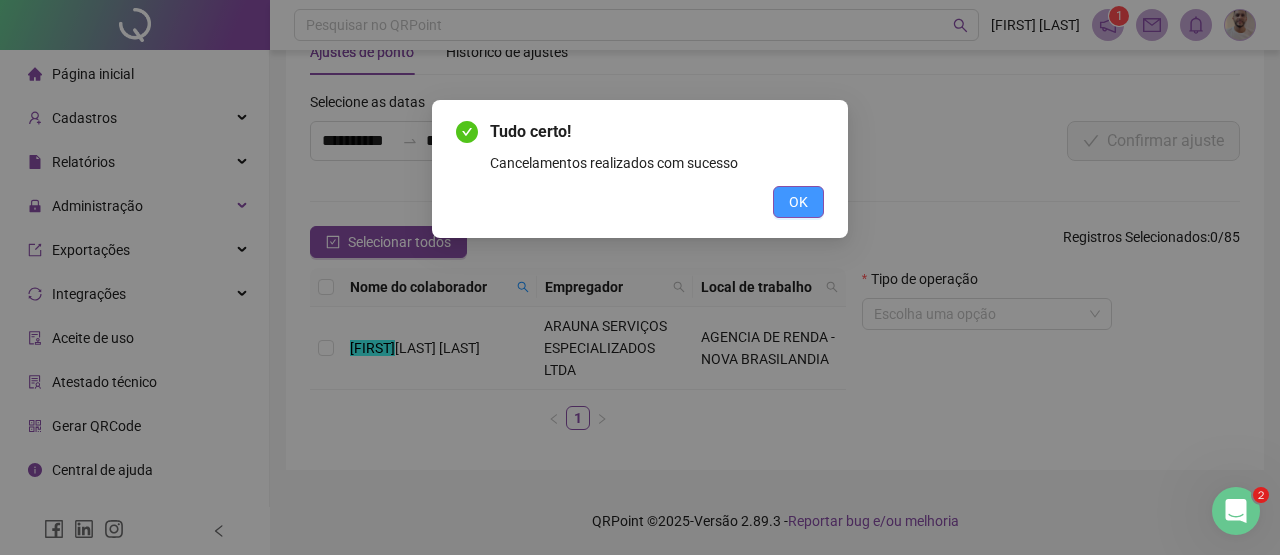click on "OK" at bounding box center [798, 202] 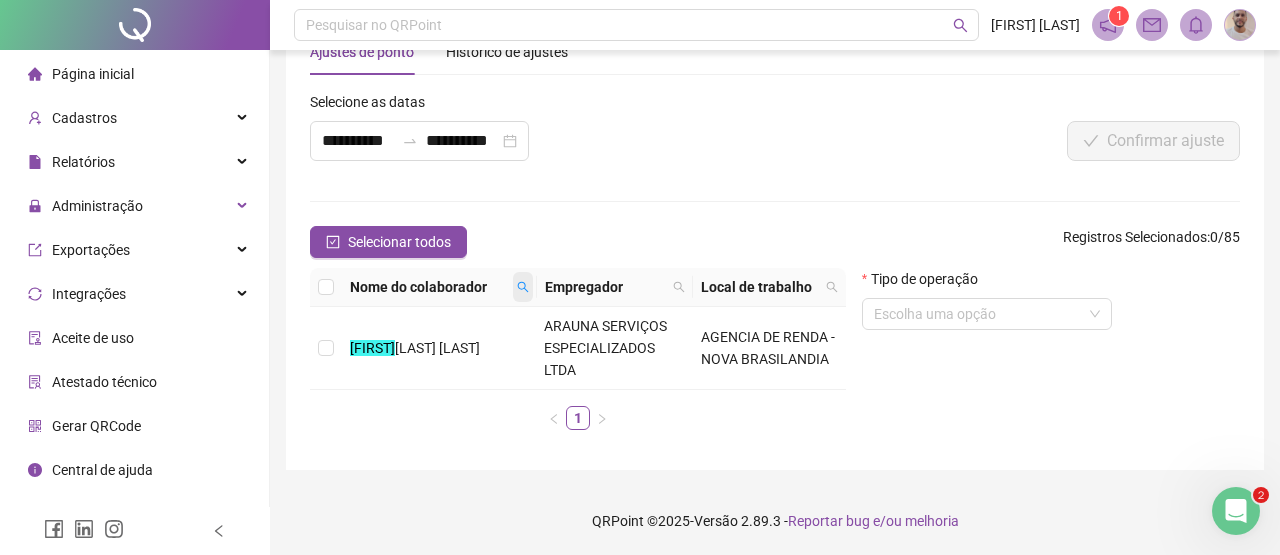 click at bounding box center [523, 287] 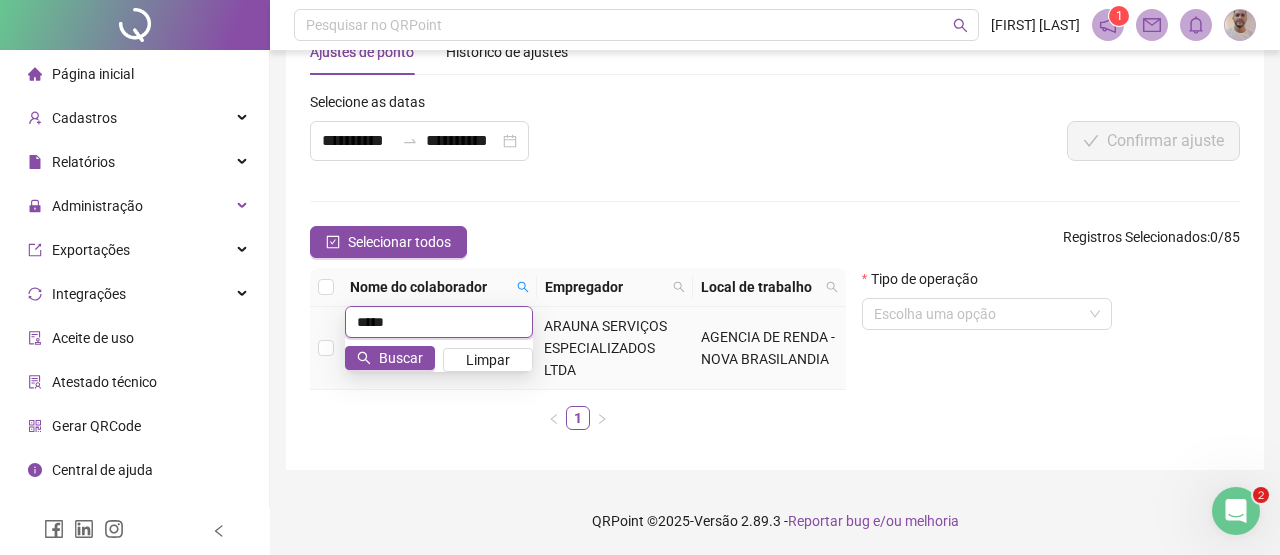 type on "*****" 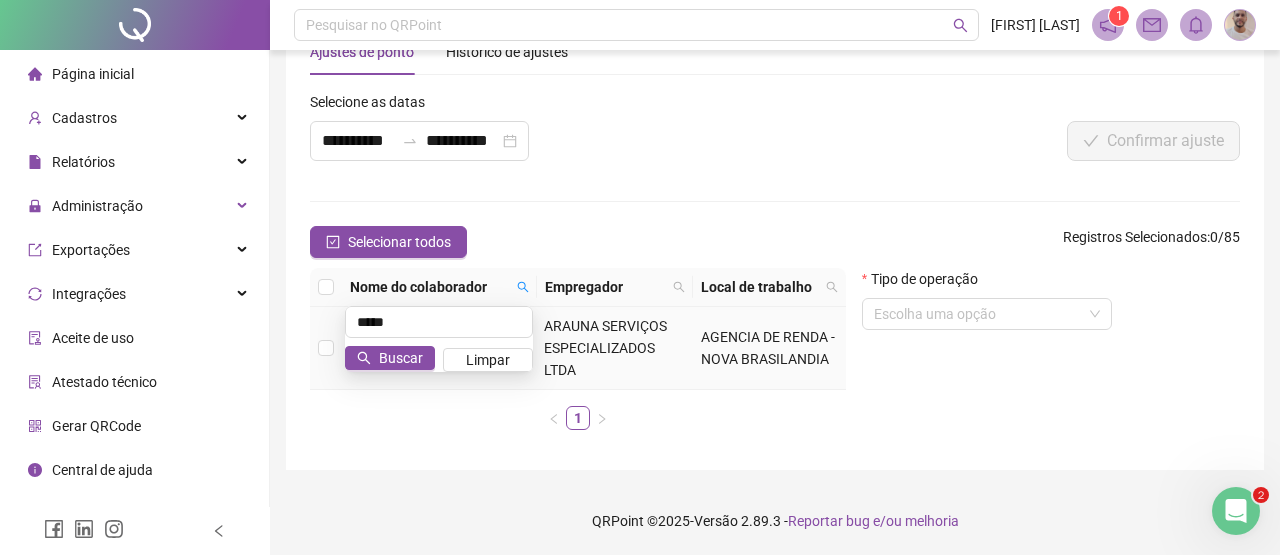 click on "ZELINA  DOS SANTOS MATEUS" at bounding box center (439, 348) 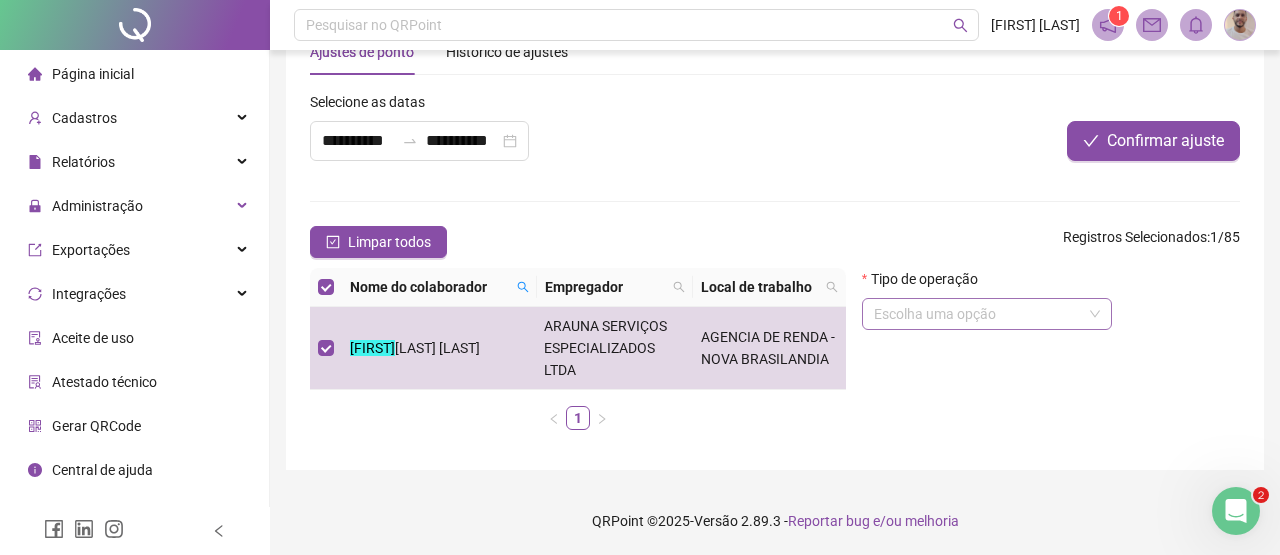 click on "Escolha uma opção" at bounding box center [987, 314] 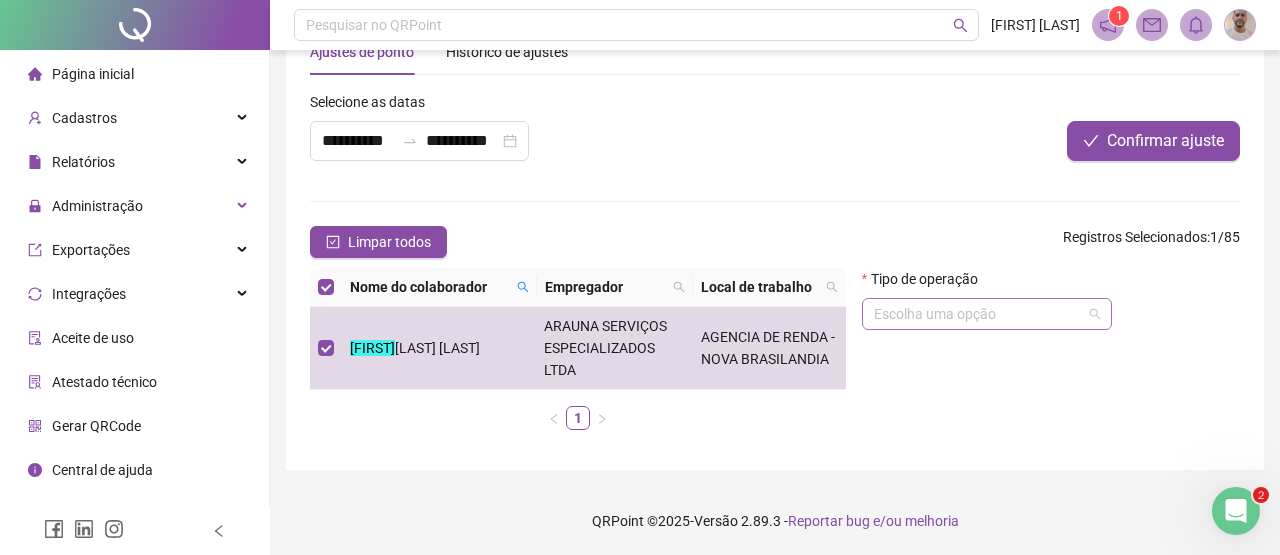 scroll, scrollTop: 160, scrollLeft: 0, axis: vertical 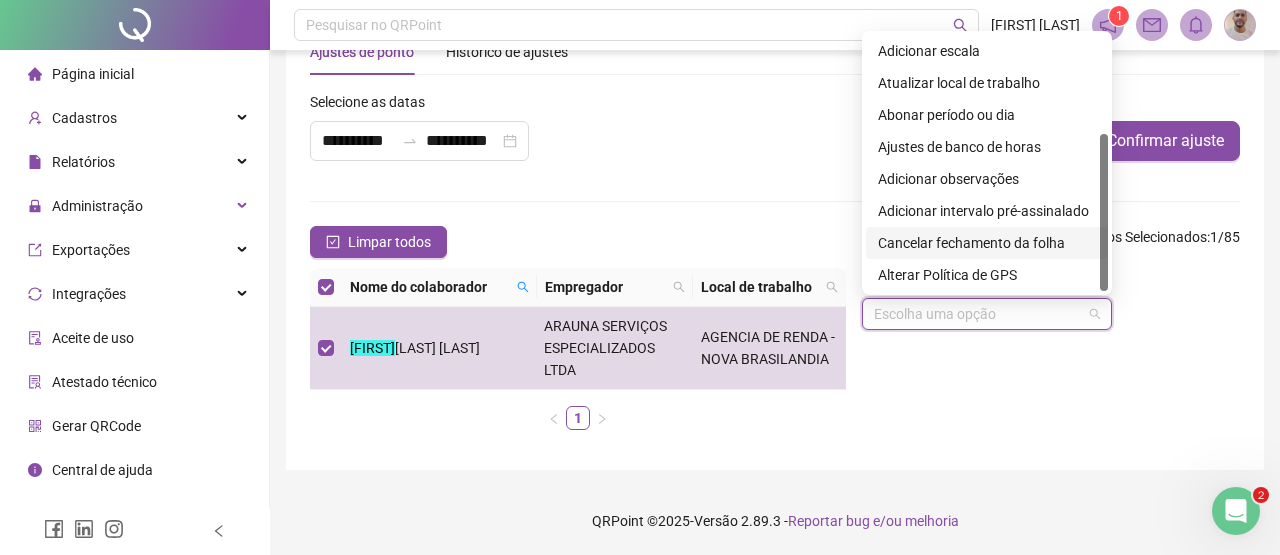 click on "Cancelar fechamento da folha" at bounding box center [987, 243] 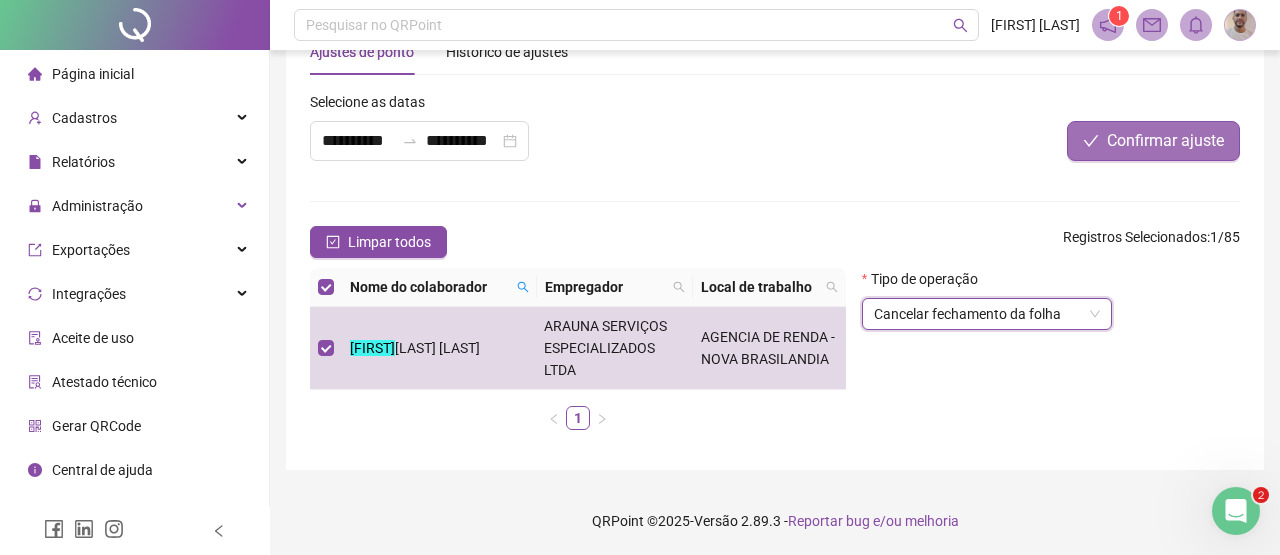 click on "Confirmar ajuste" at bounding box center (1165, 141) 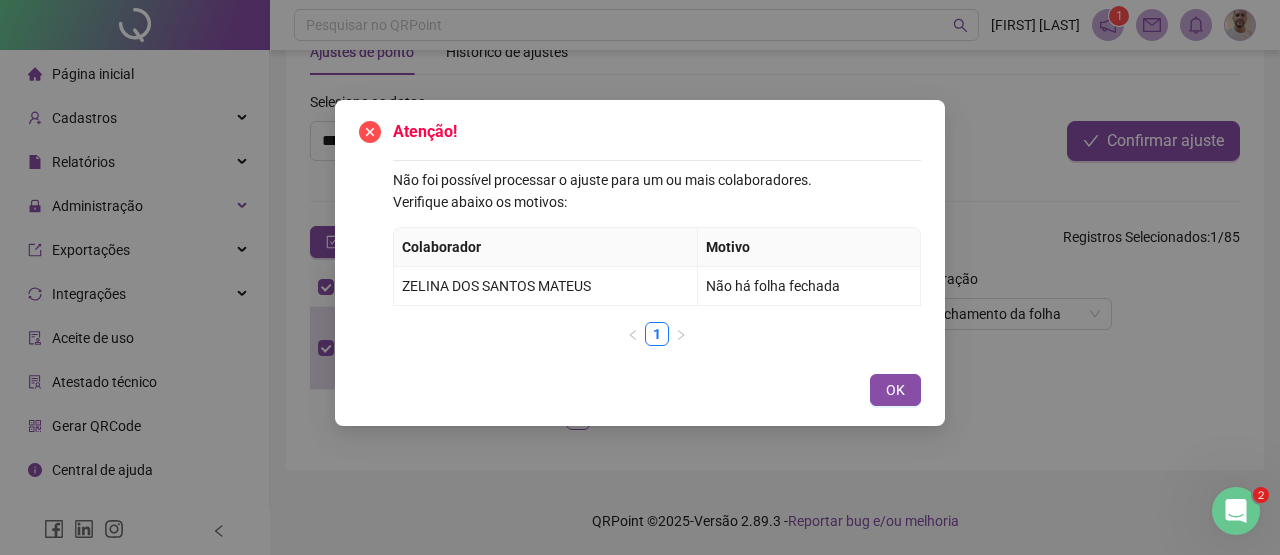 click on "Atenção! Não foi possível processar o ajuste para um ou mais colaboradores. Verifique abaixo os motivos: Colaborador Motivo ZELINA DOS SANTOS MATEUS Não há folha fechada 1 OK" at bounding box center (640, 277) 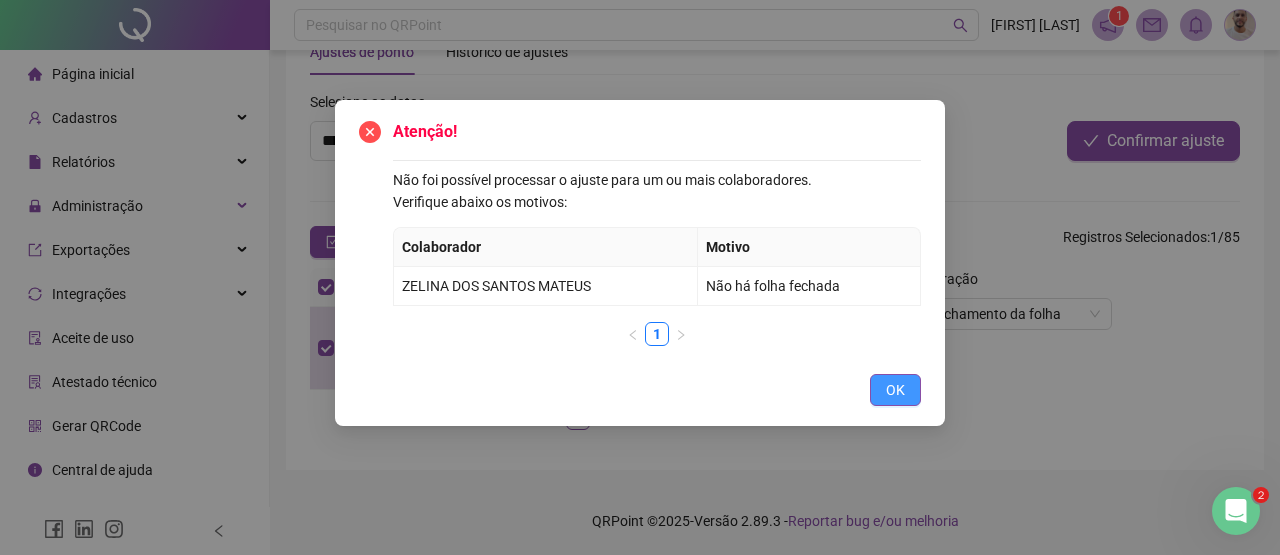 click on "OK" at bounding box center (895, 390) 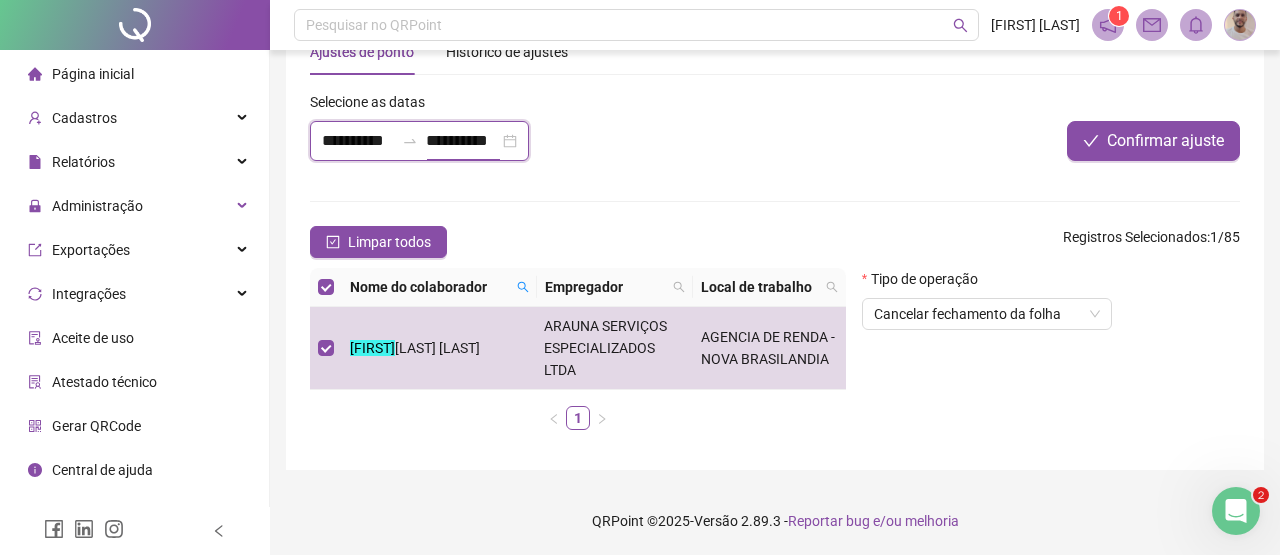 click on "**********" at bounding box center (462, 141) 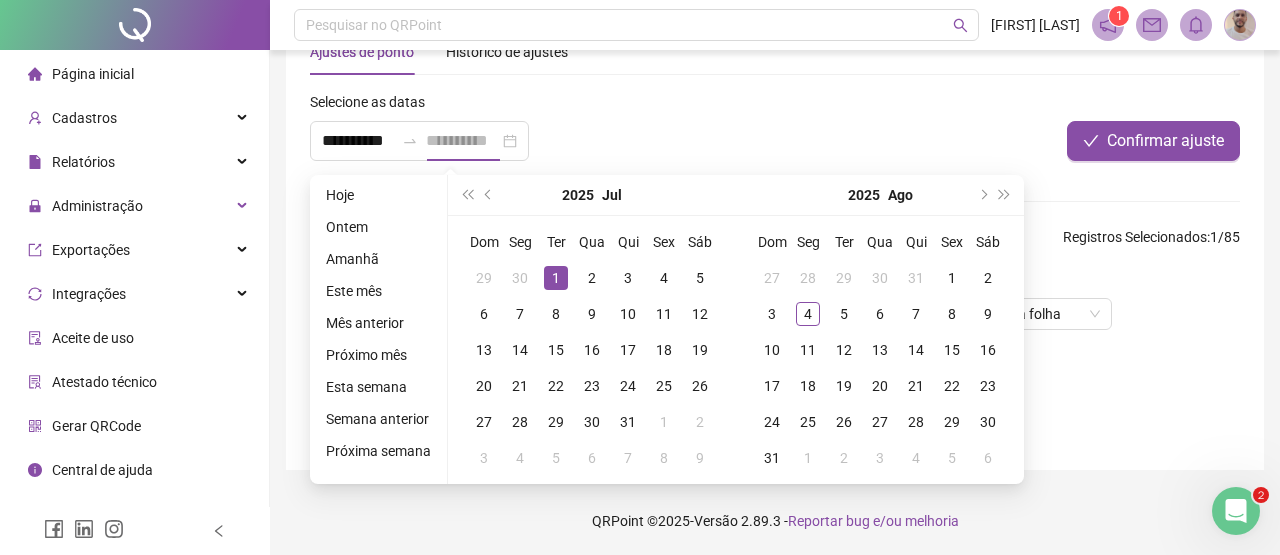 click on "1" at bounding box center (556, 278) 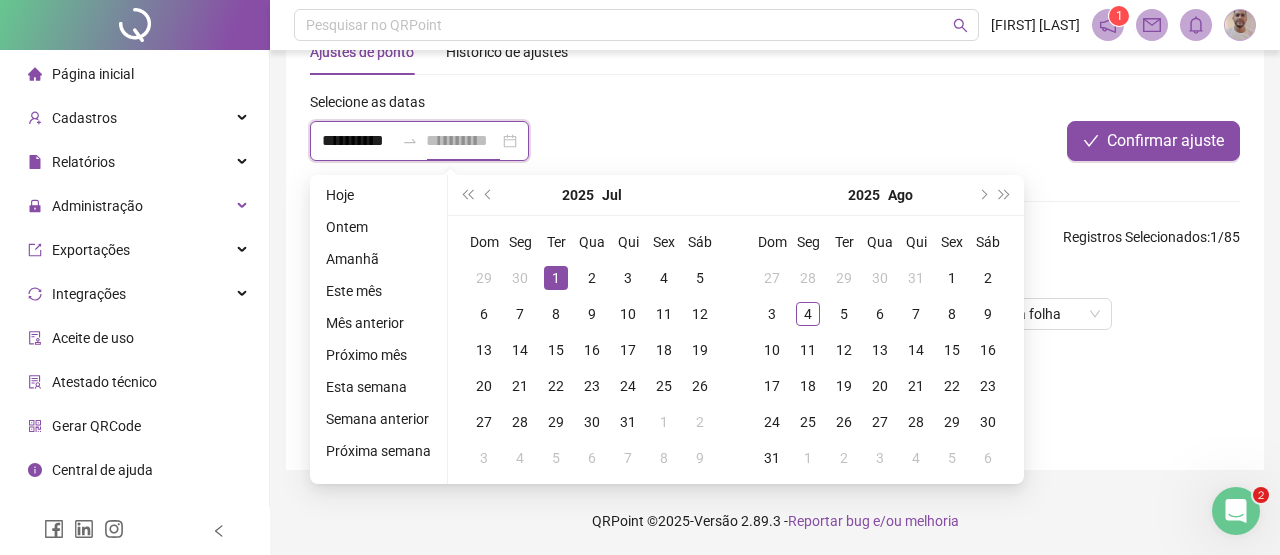 scroll, scrollTop: 0, scrollLeft: 8, axis: horizontal 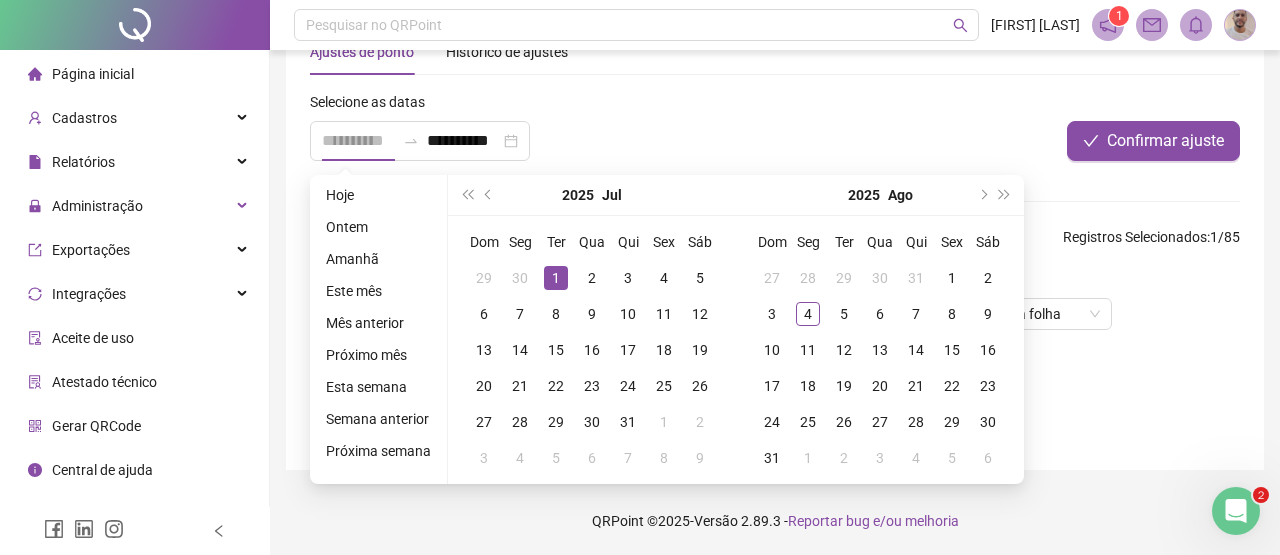 click on "1" at bounding box center [556, 278] 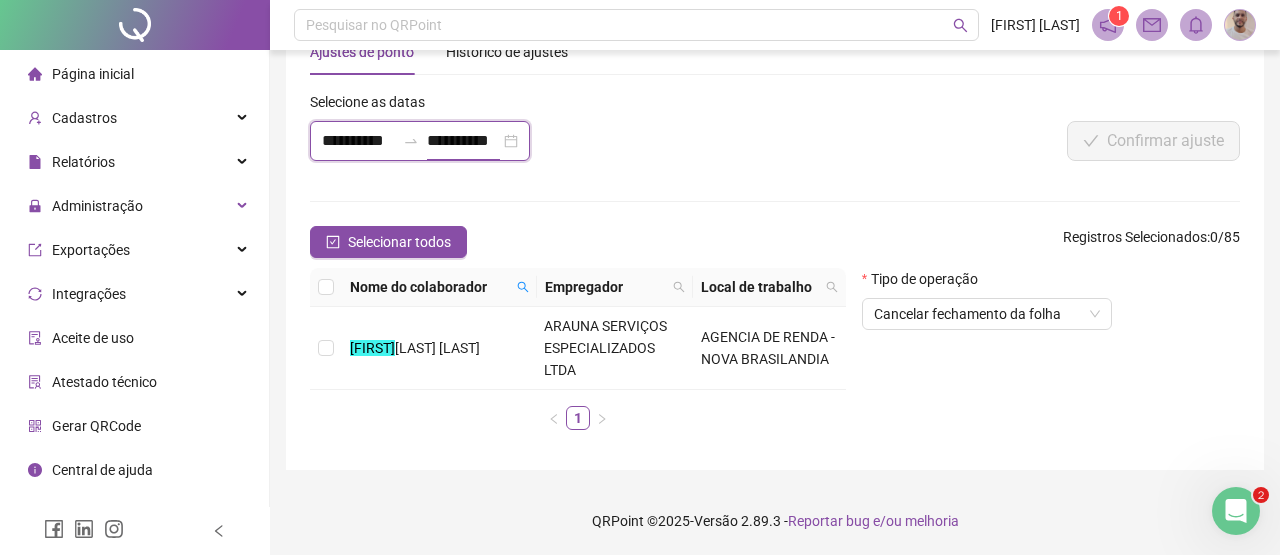 click on "**********" at bounding box center (463, 141) 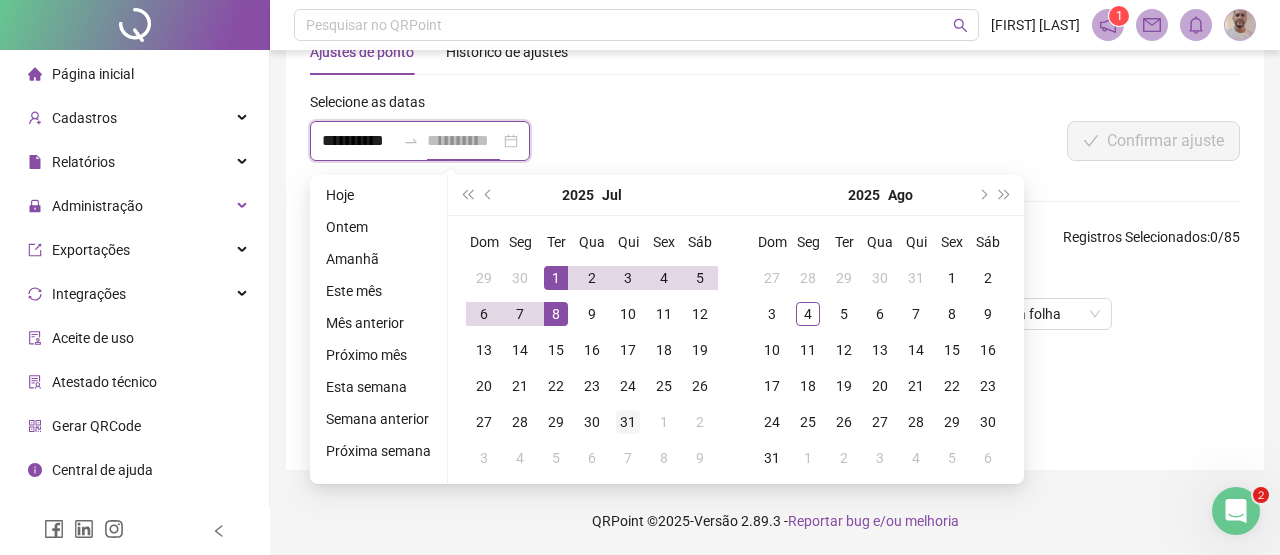 type on "**********" 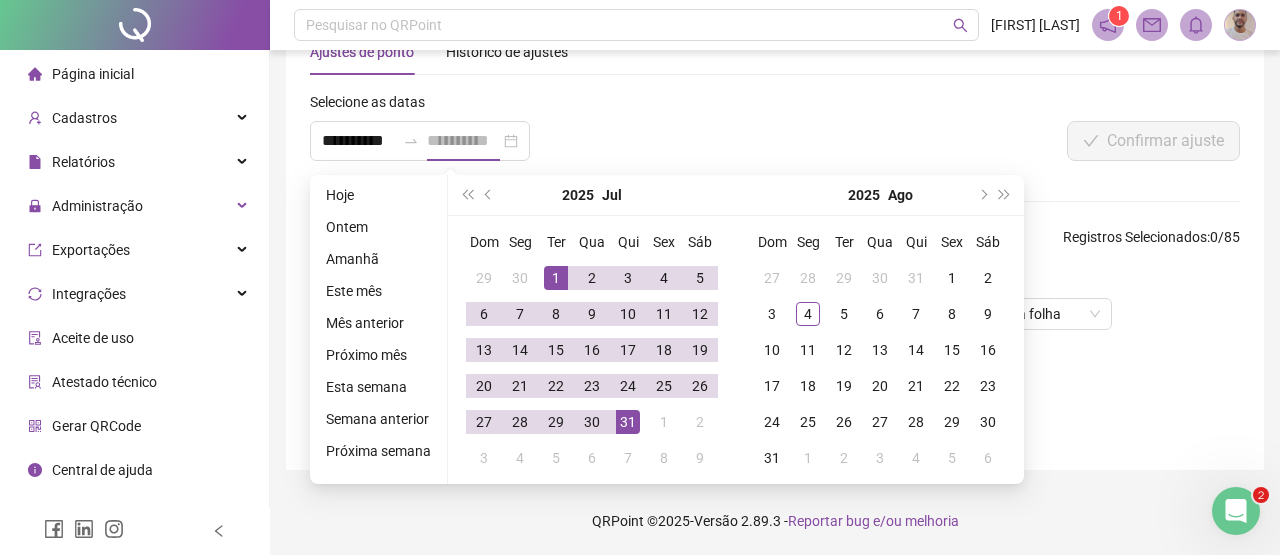 click on "31" at bounding box center [628, 422] 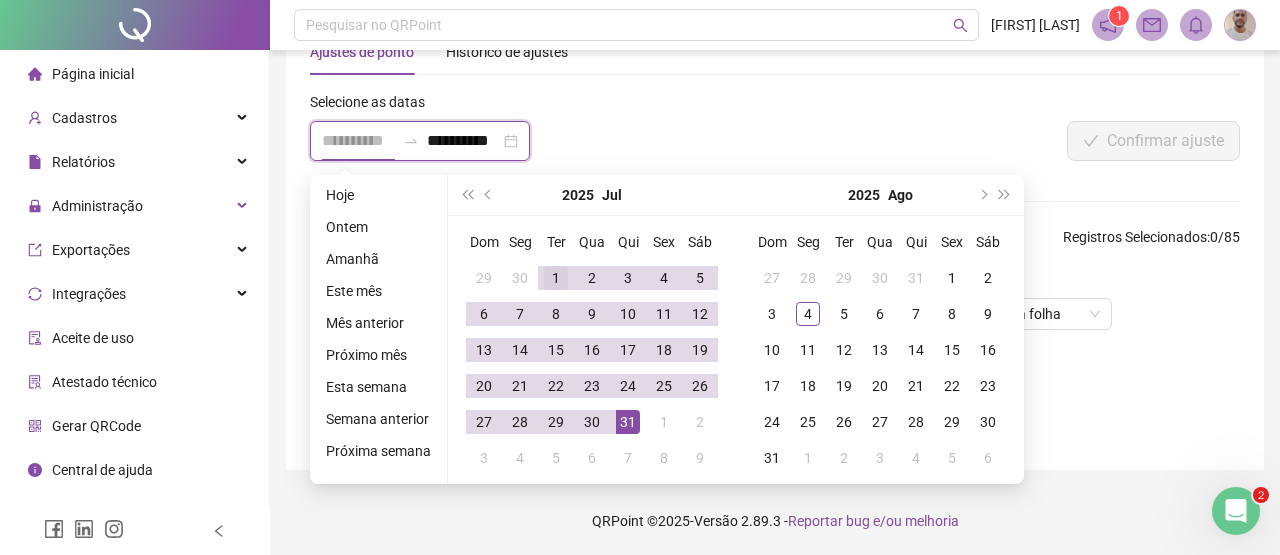 type on "**********" 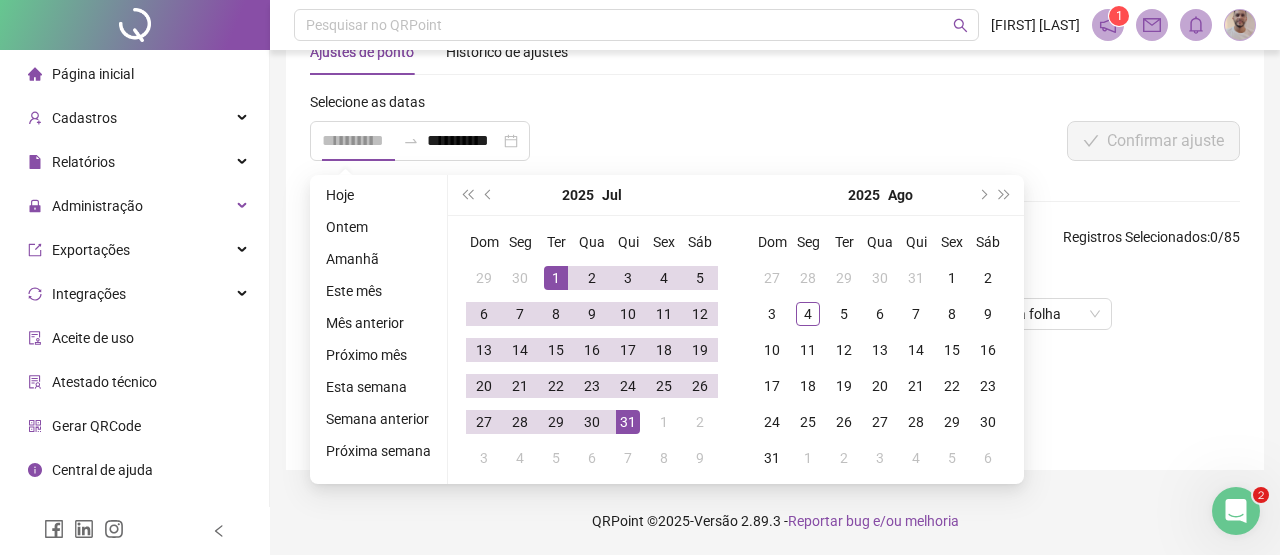 click on "1" at bounding box center (556, 278) 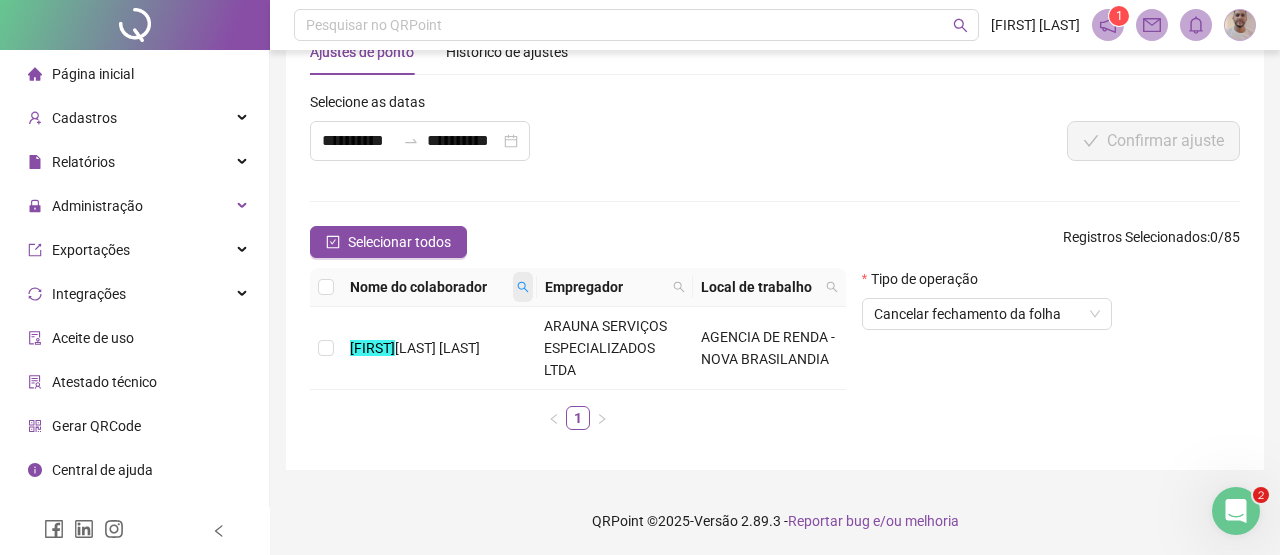click 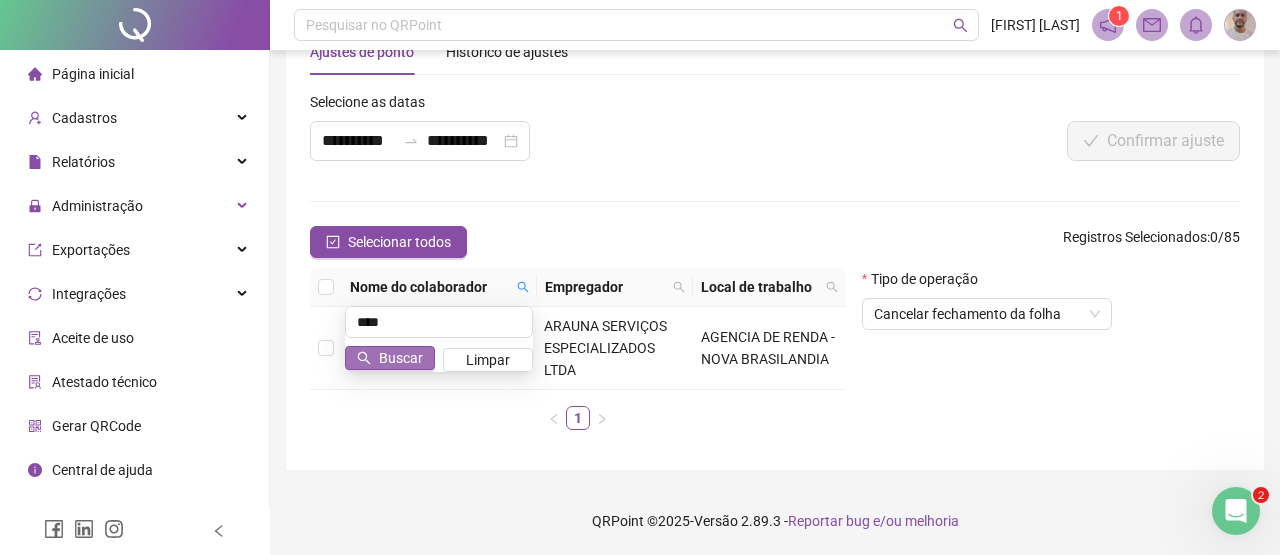 click on "Buscar" at bounding box center (401, 358) 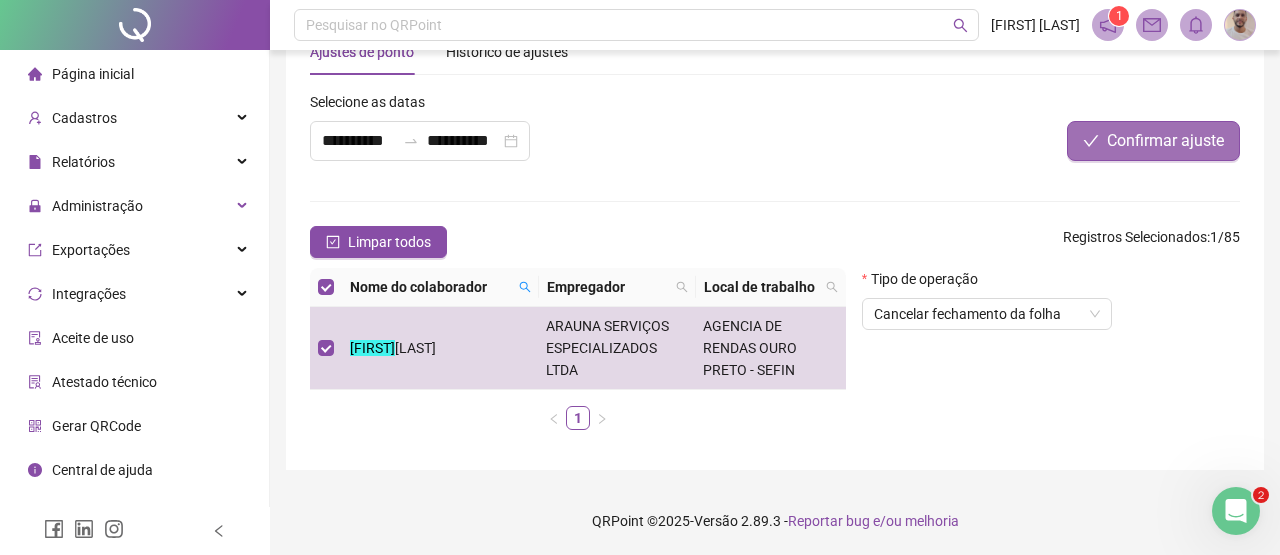 click on "Confirmar ajuste" at bounding box center [1165, 141] 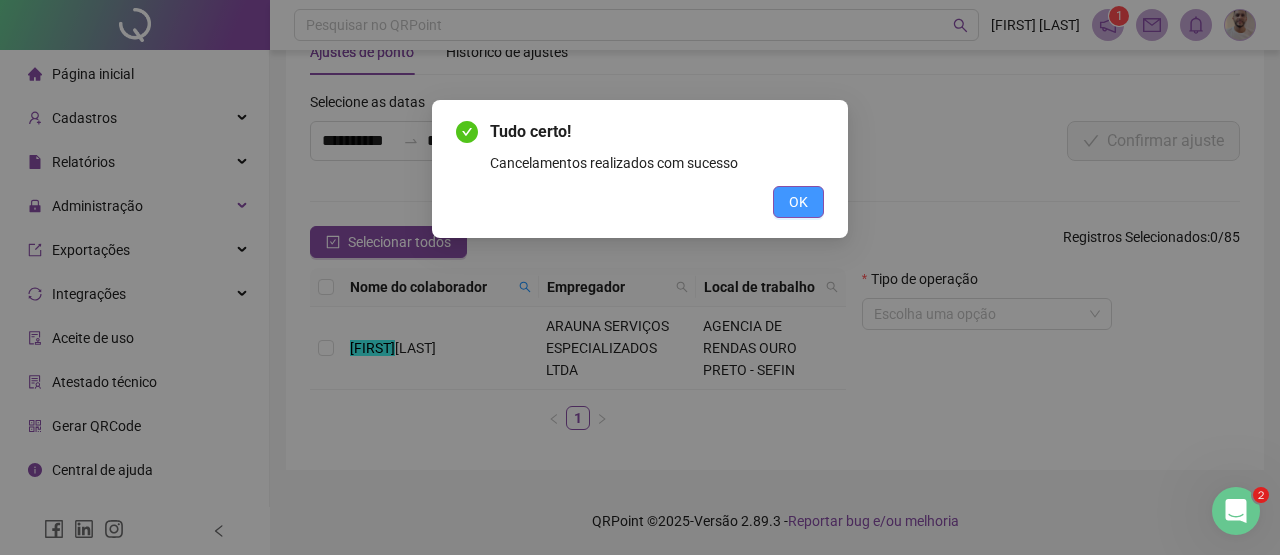click on "OK" at bounding box center [798, 202] 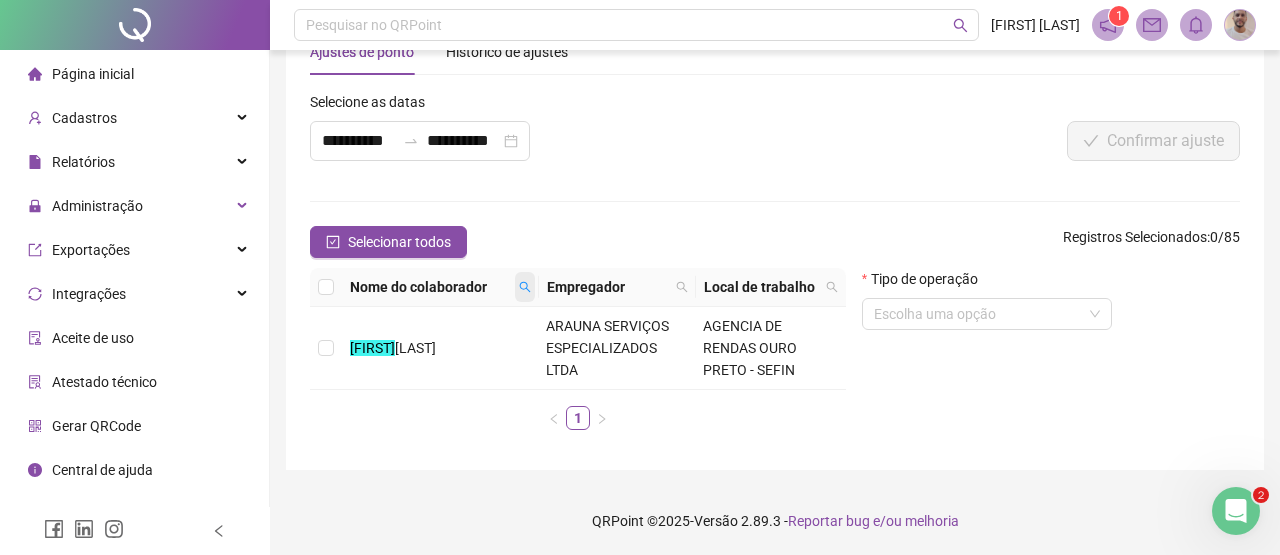 click at bounding box center (525, 287) 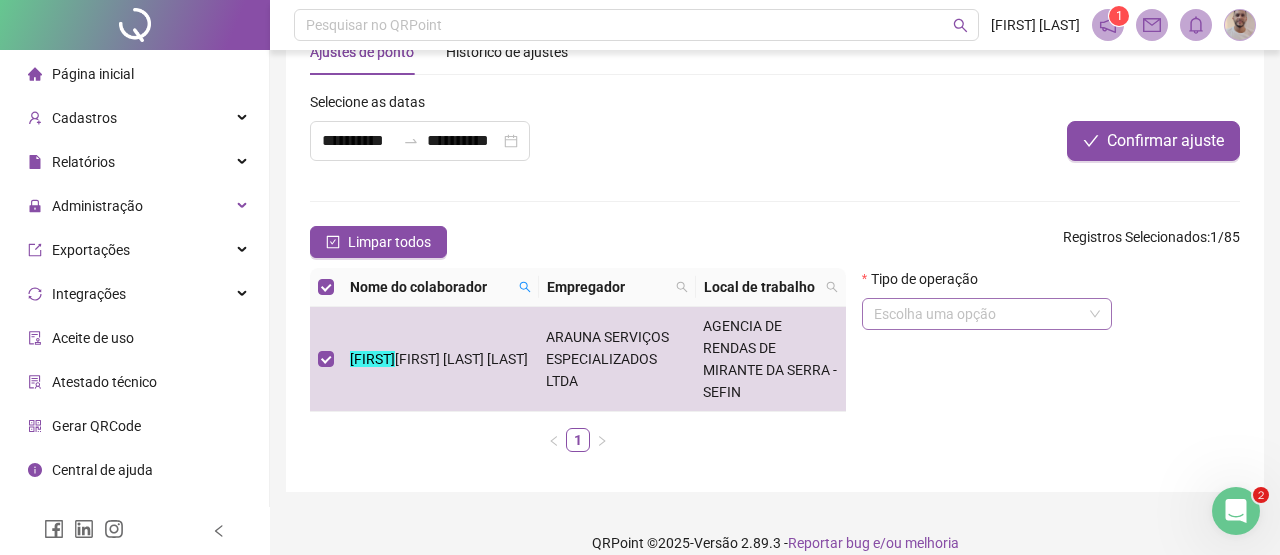 click at bounding box center (987, 314) 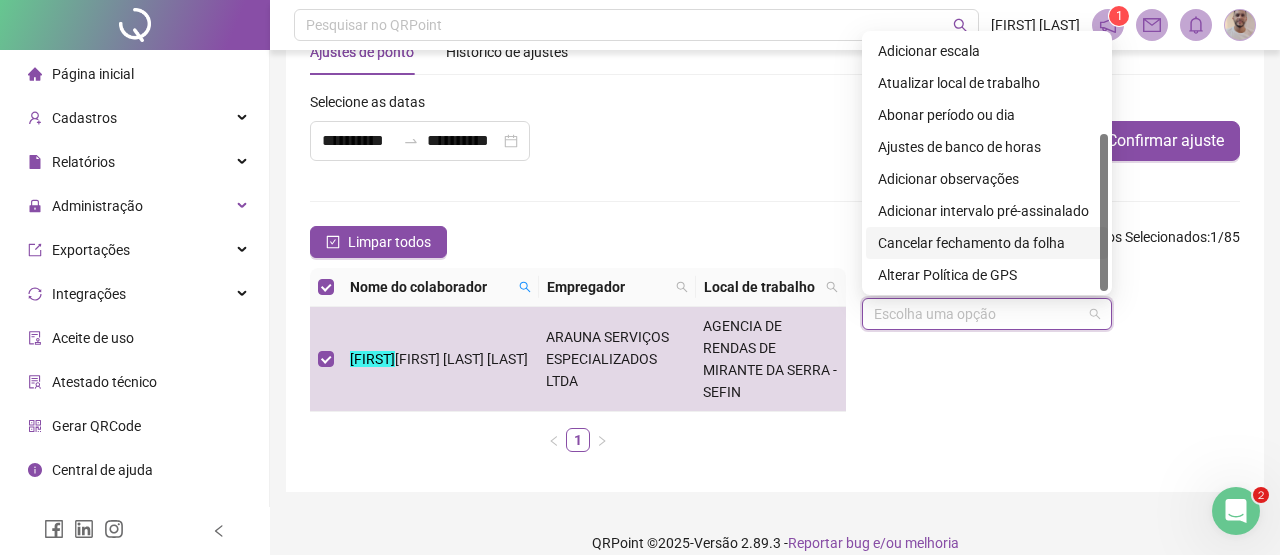 click on "Cancelar fechamento da folha" at bounding box center [987, 243] 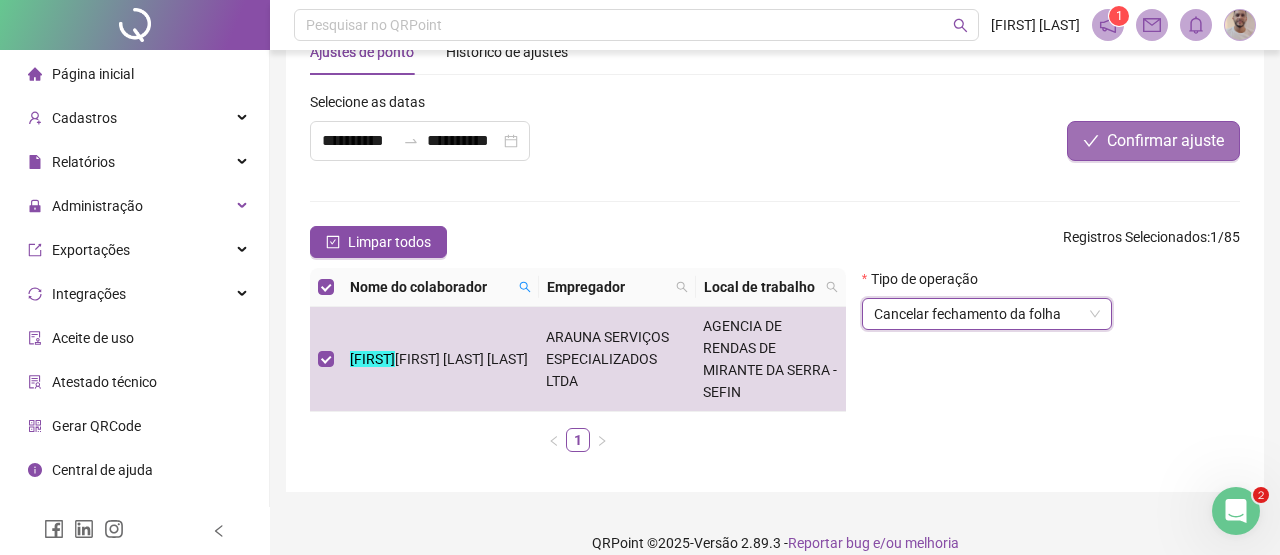 click on "Confirmar ajuste" at bounding box center (1165, 141) 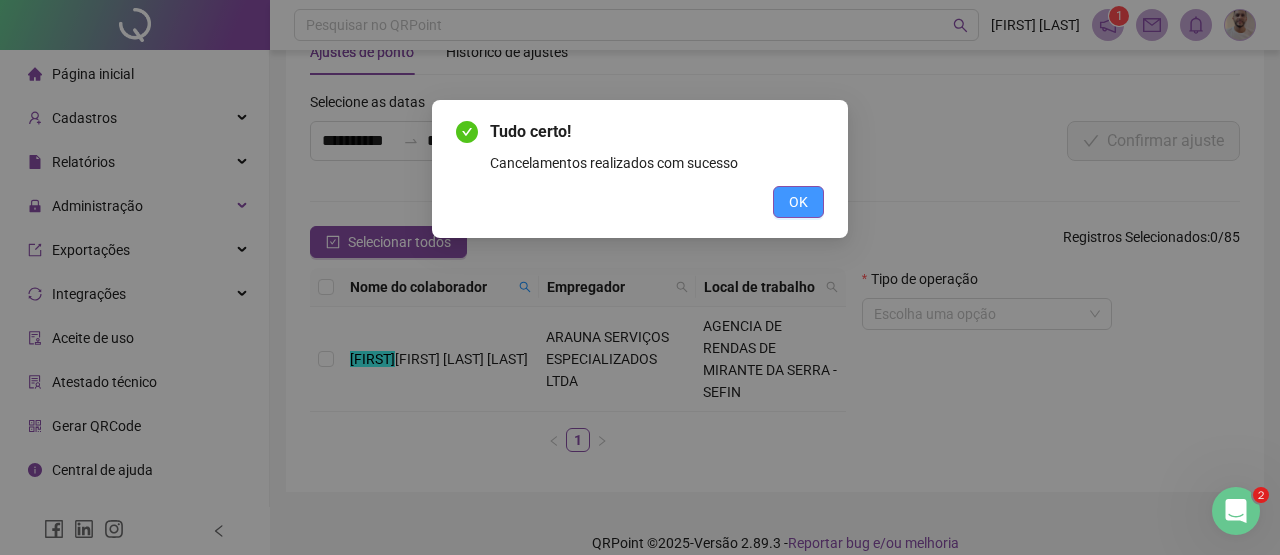 click on "OK" at bounding box center [798, 202] 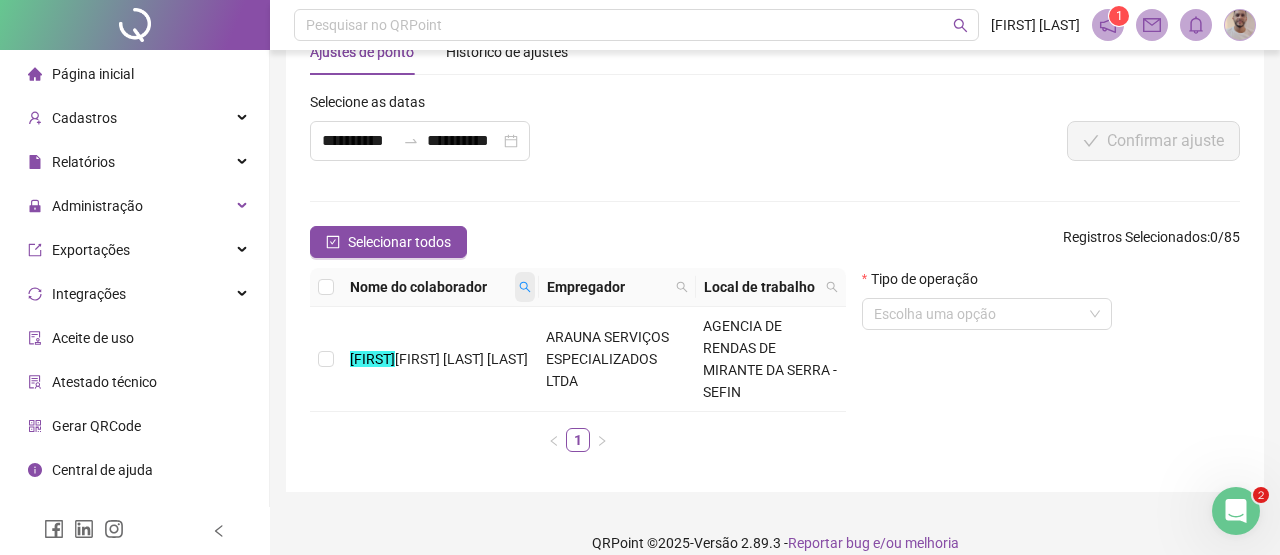 click 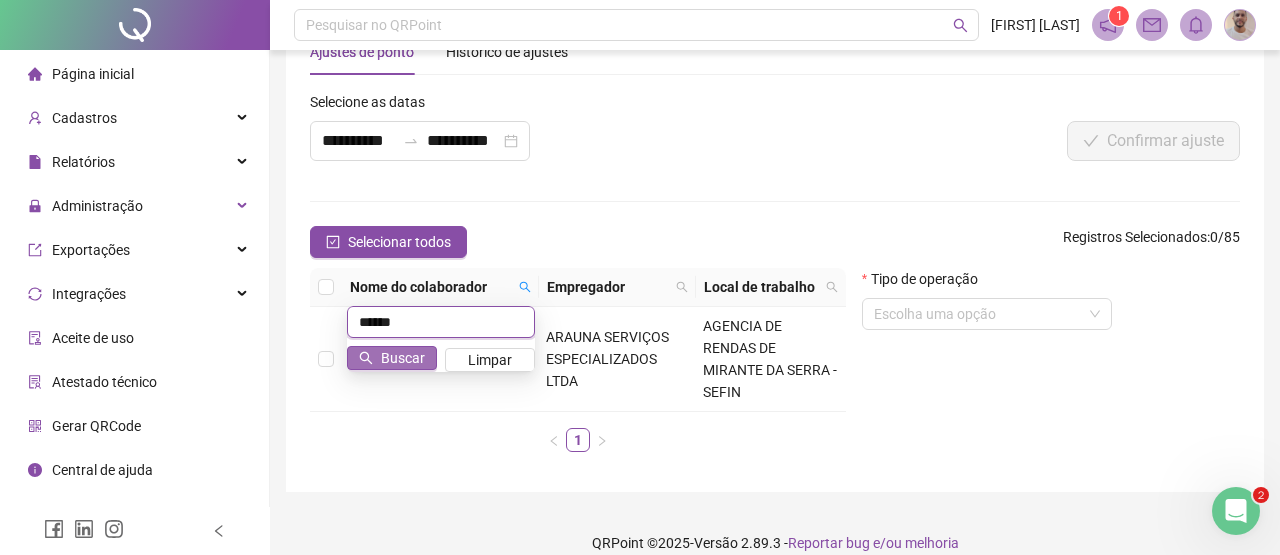 type on "*****" 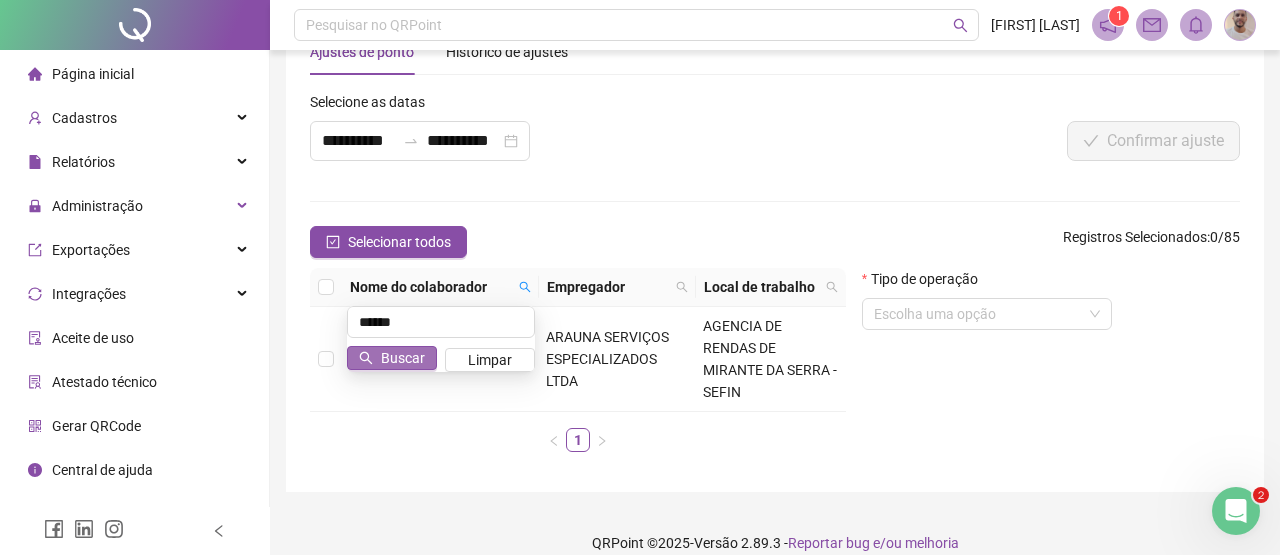 click on "Buscar" at bounding box center (403, 358) 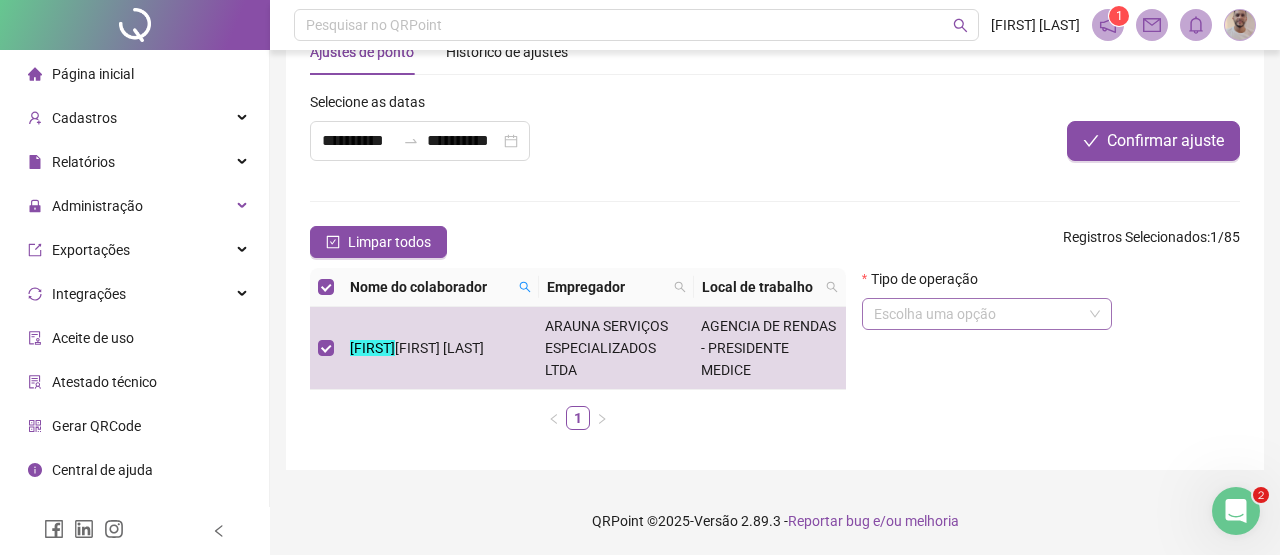 click at bounding box center [987, 314] 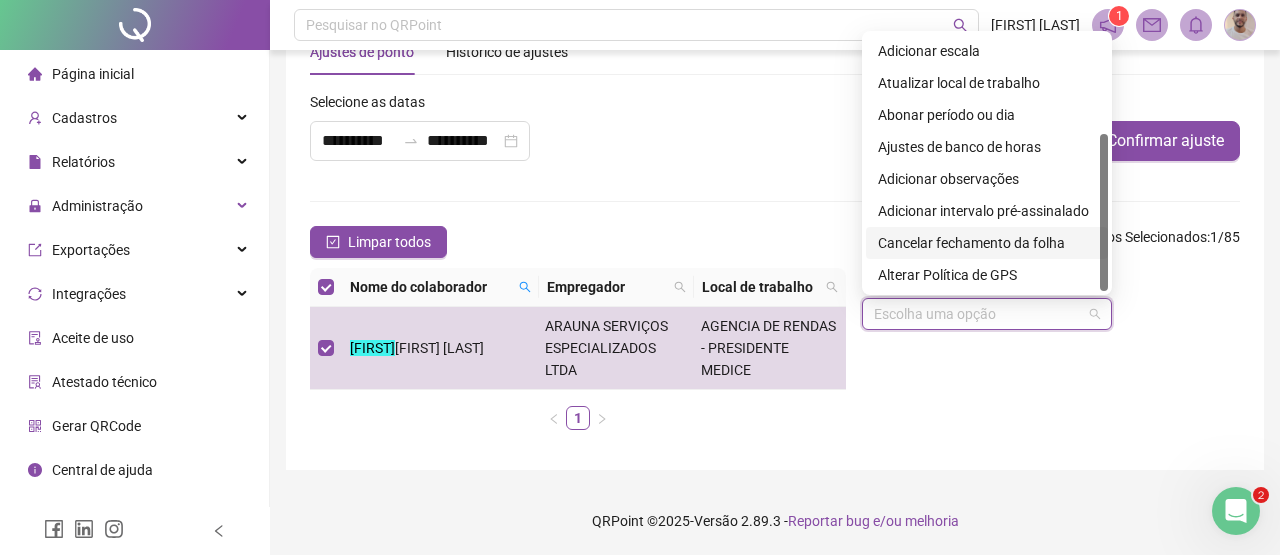 click on "Cancelar fechamento da folha" at bounding box center [987, 243] 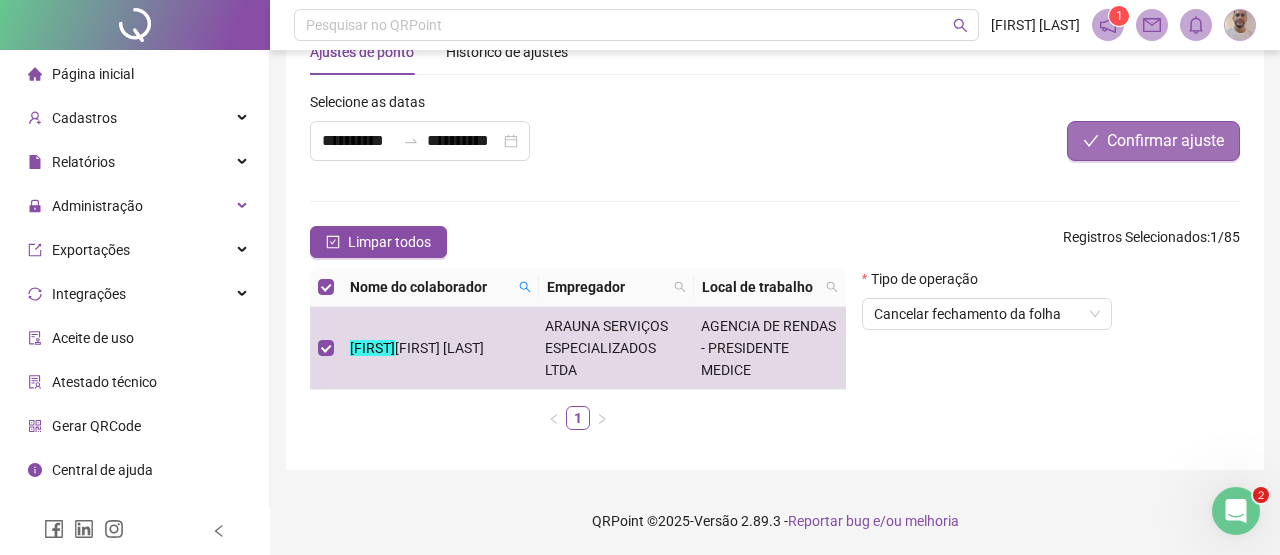 click on "Confirmar ajuste" at bounding box center [1165, 141] 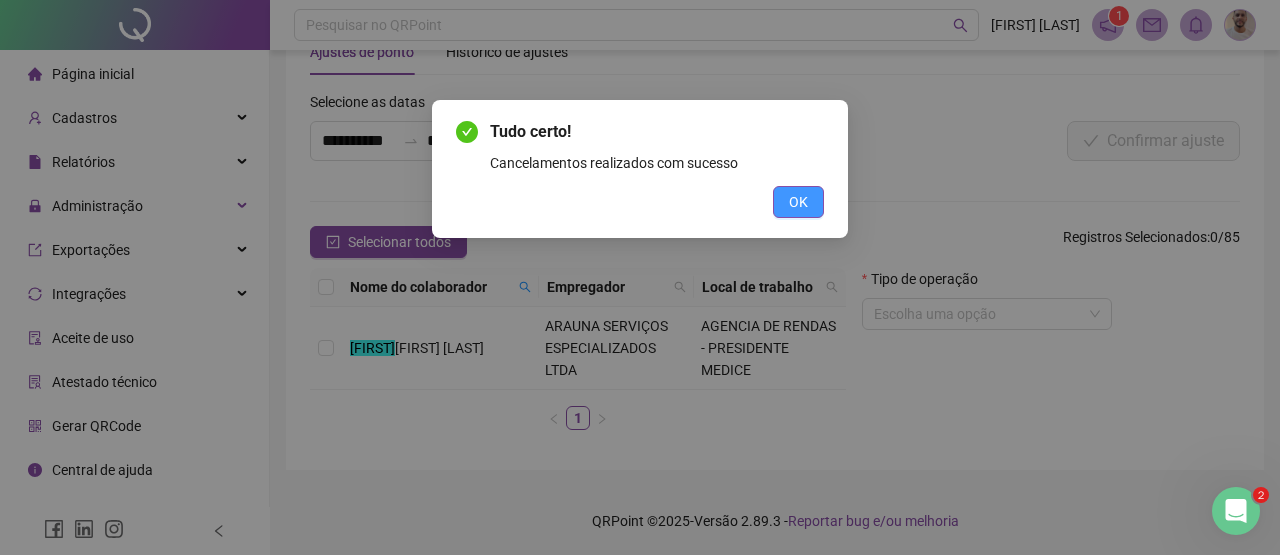click on "OK" at bounding box center (798, 202) 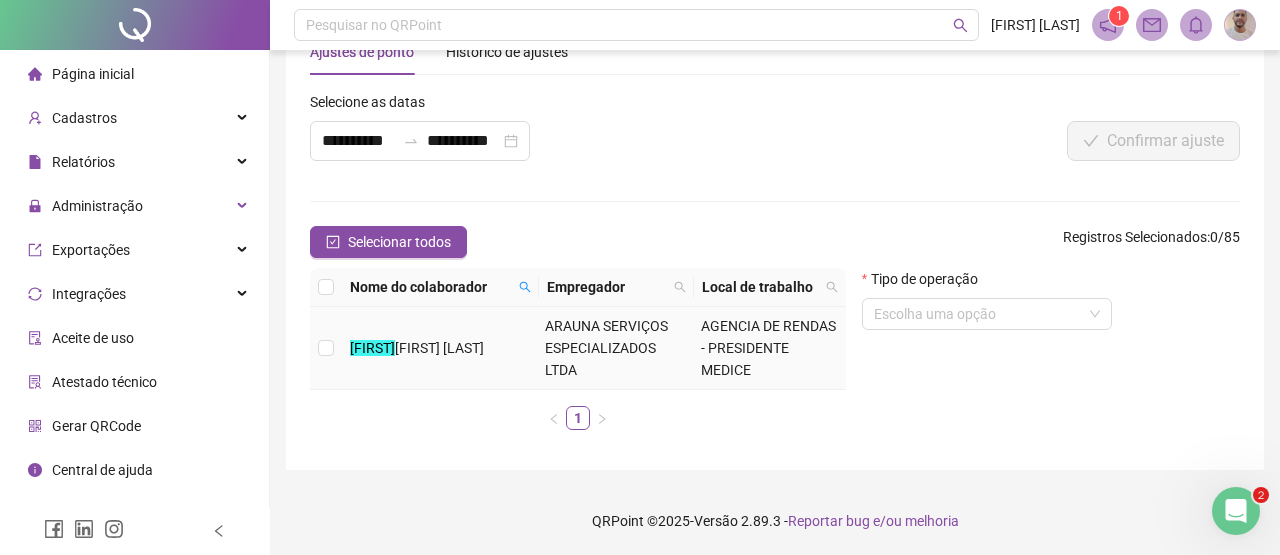 drag, startPoint x: 323, startPoint y: 355, endPoint x: 347, endPoint y: 352, distance: 24.186773 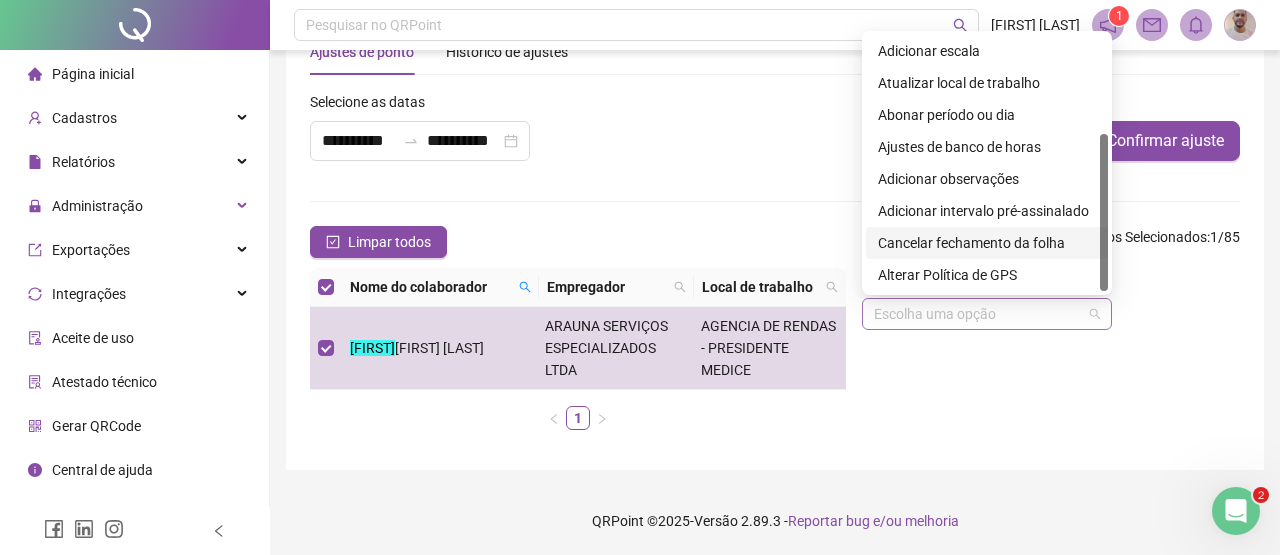 click at bounding box center [987, 314] 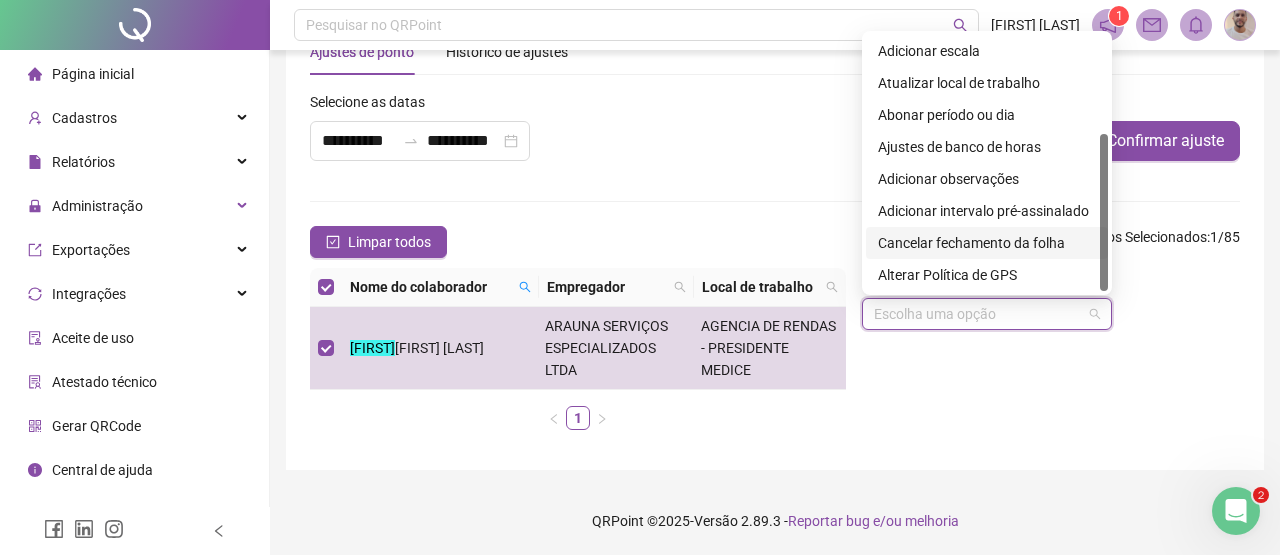 click on "Cancelar fechamento da folha" at bounding box center [987, 243] 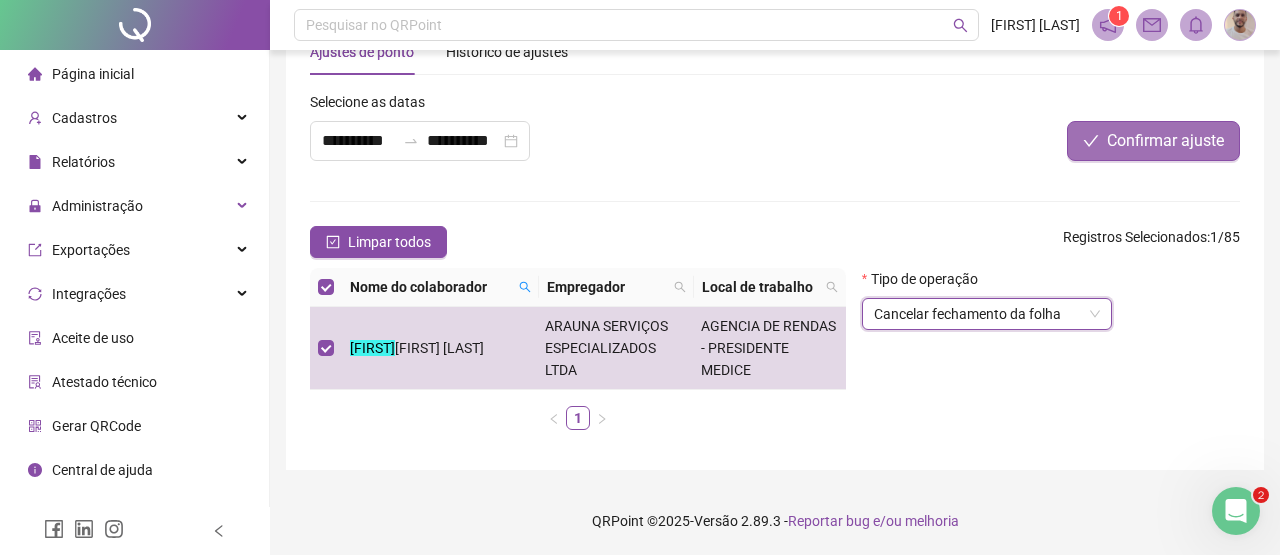 click on "Confirmar ajuste" at bounding box center (1165, 141) 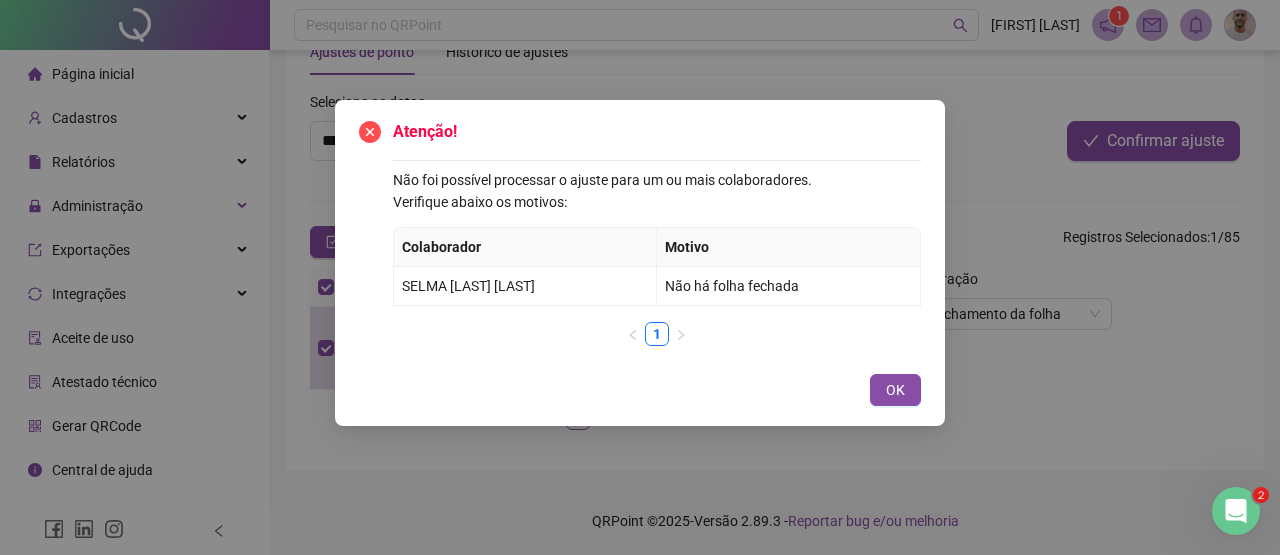 click on "Atenção! Não foi possível processar o ajuste para um ou mais colaboradores. Verifique abaixo os motivos: Colaborador Motivo SELMA TIBURTINO COZER Não há folha fechada 1 OK" at bounding box center (640, 263) 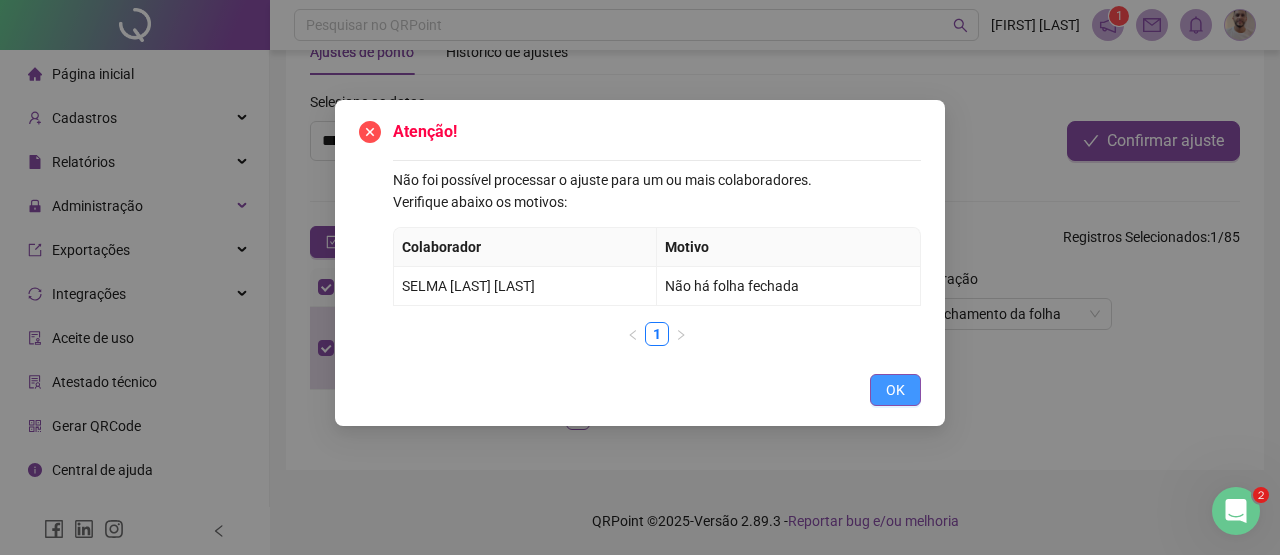 click on "OK" at bounding box center [895, 390] 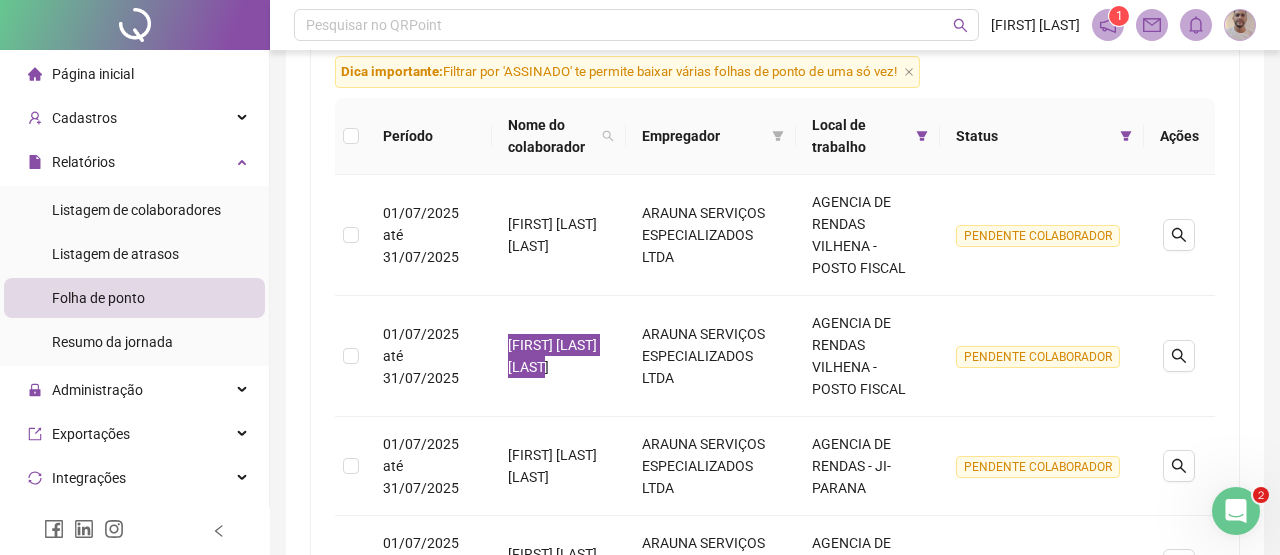 scroll, scrollTop: 258, scrollLeft: 0, axis: vertical 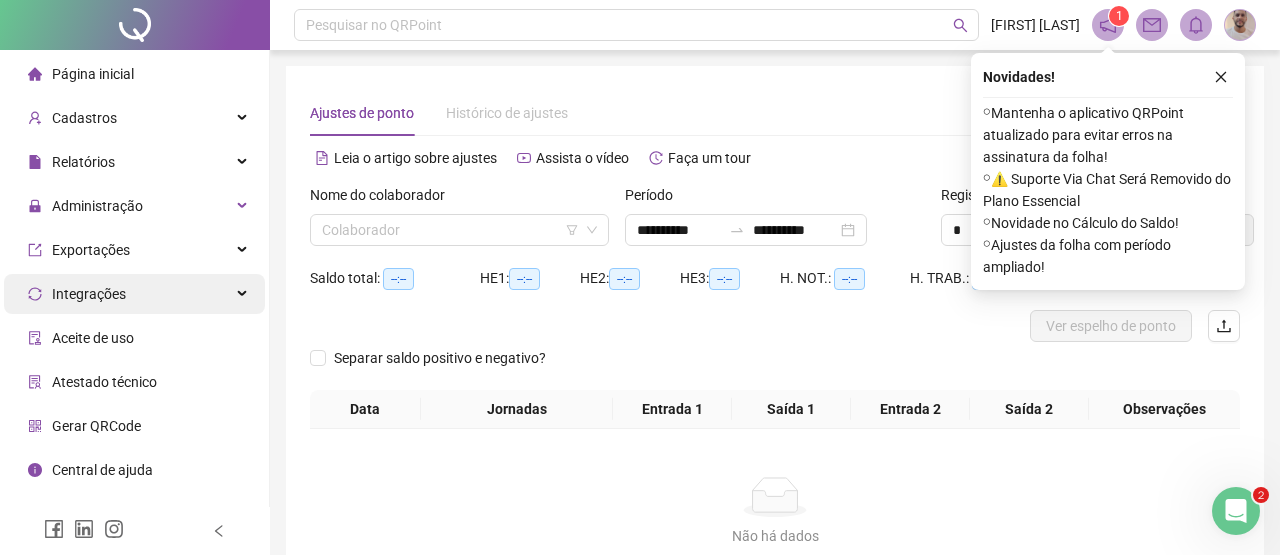 click 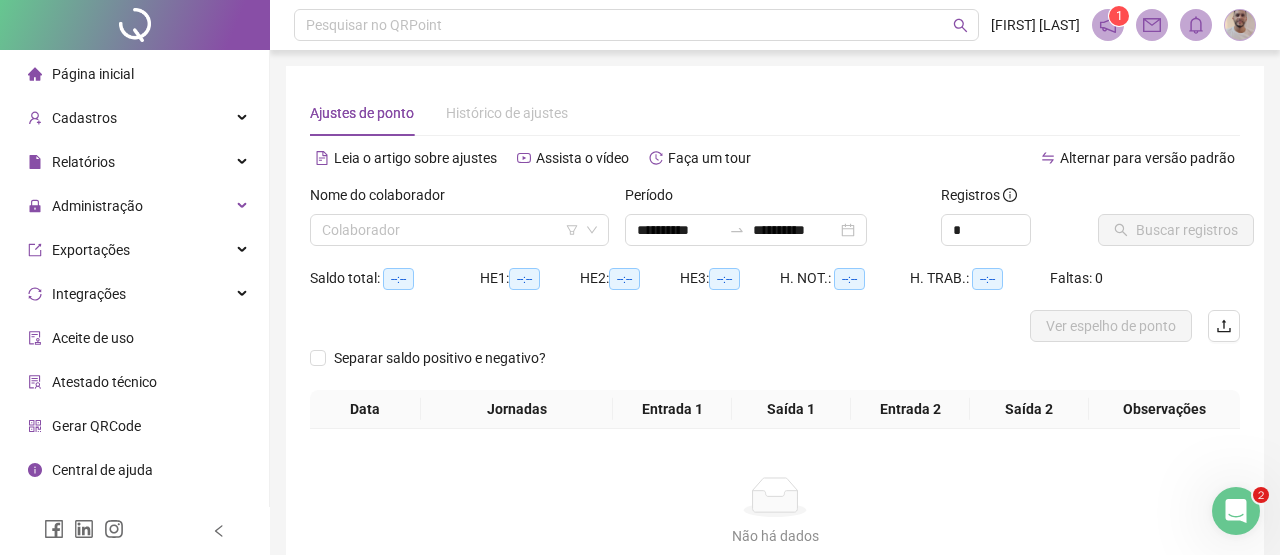 click at bounding box center [659, 326] 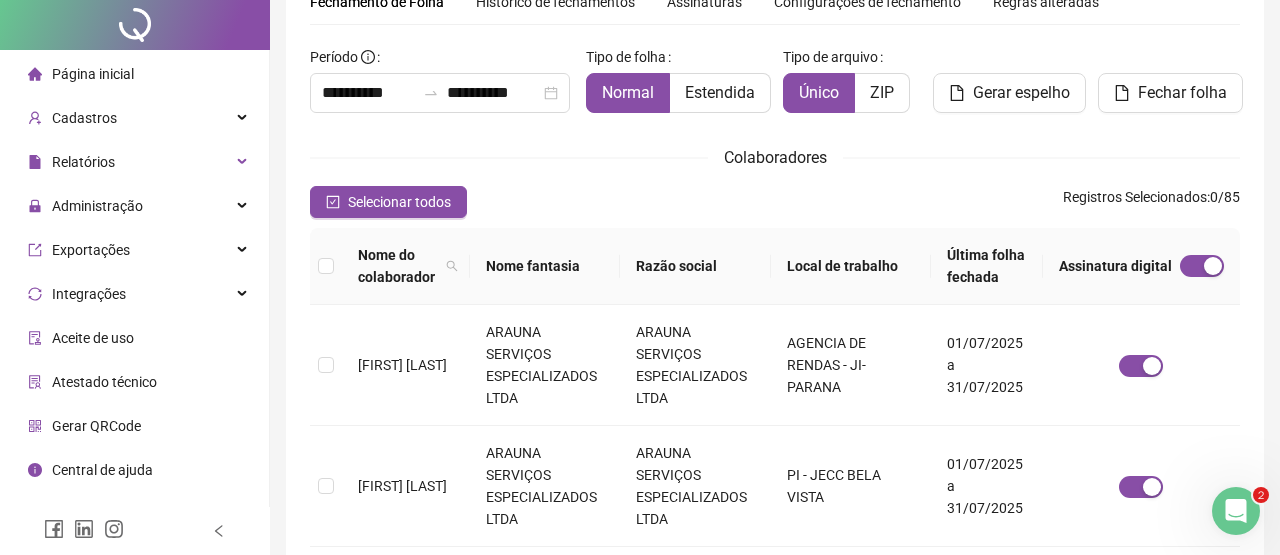 scroll, scrollTop: 0, scrollLeft: 0, axis: both 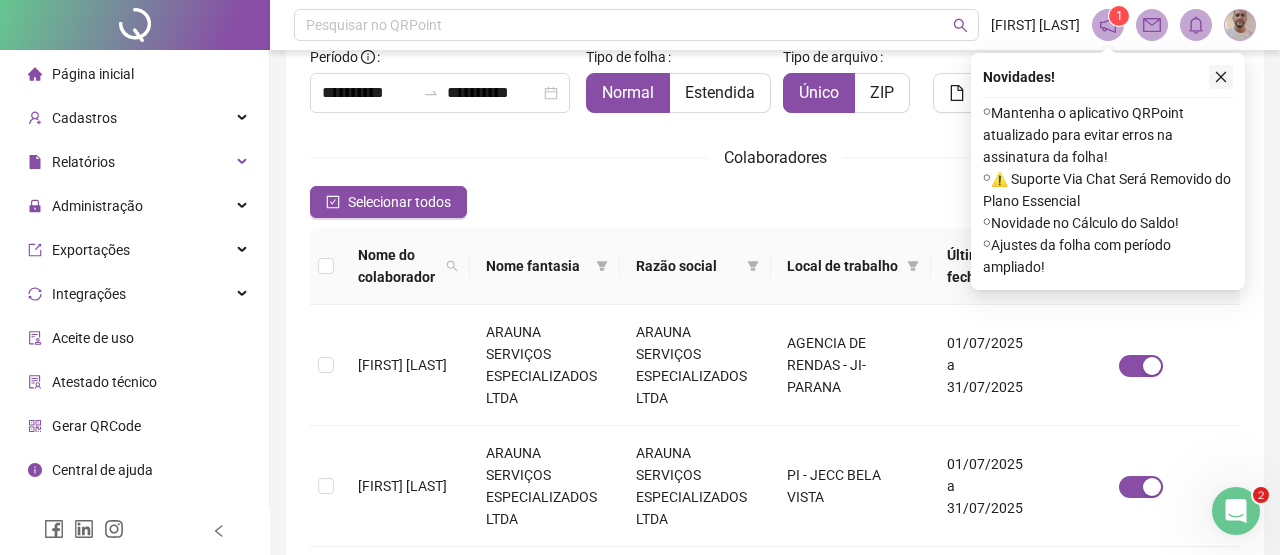 click 